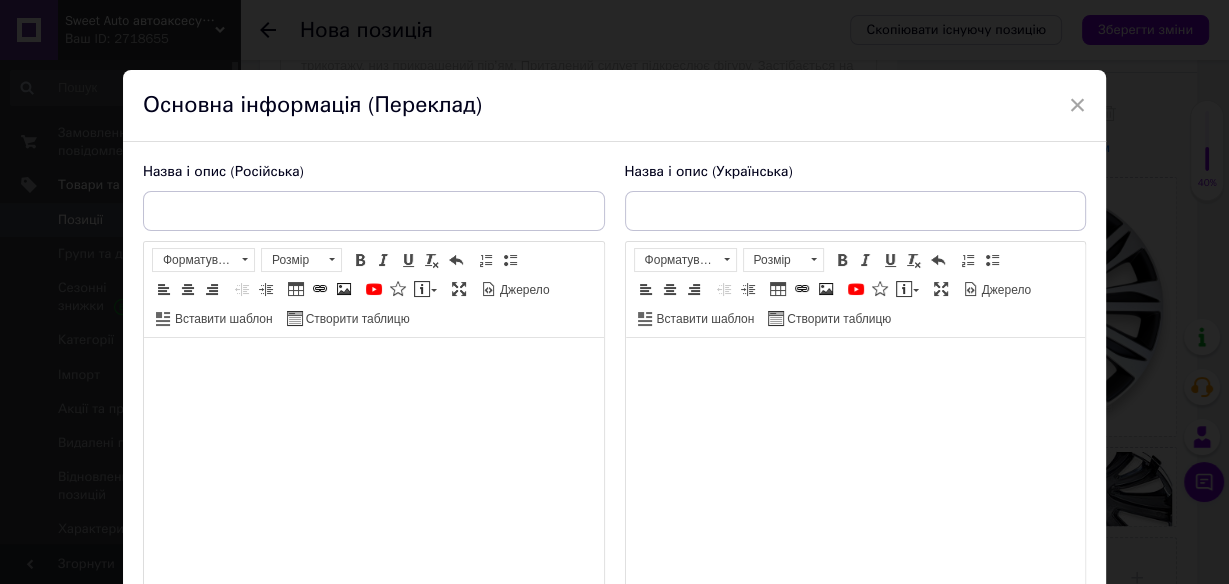 scroll, scrollTop: 0, scrollLeft: 0, axis: both 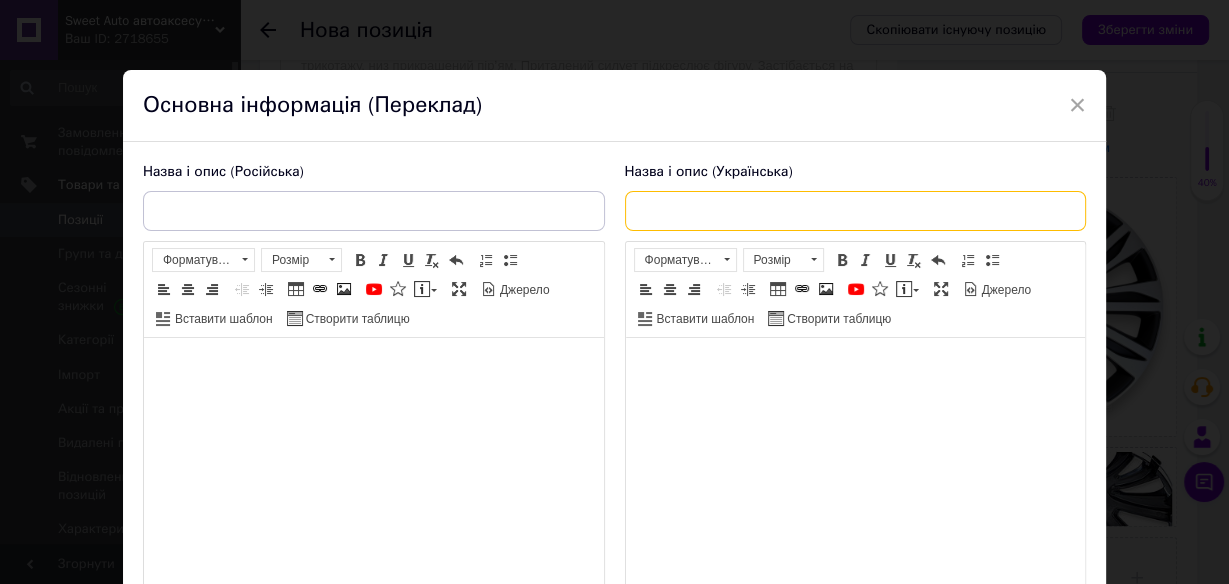 click at bounding box center [856, 211] 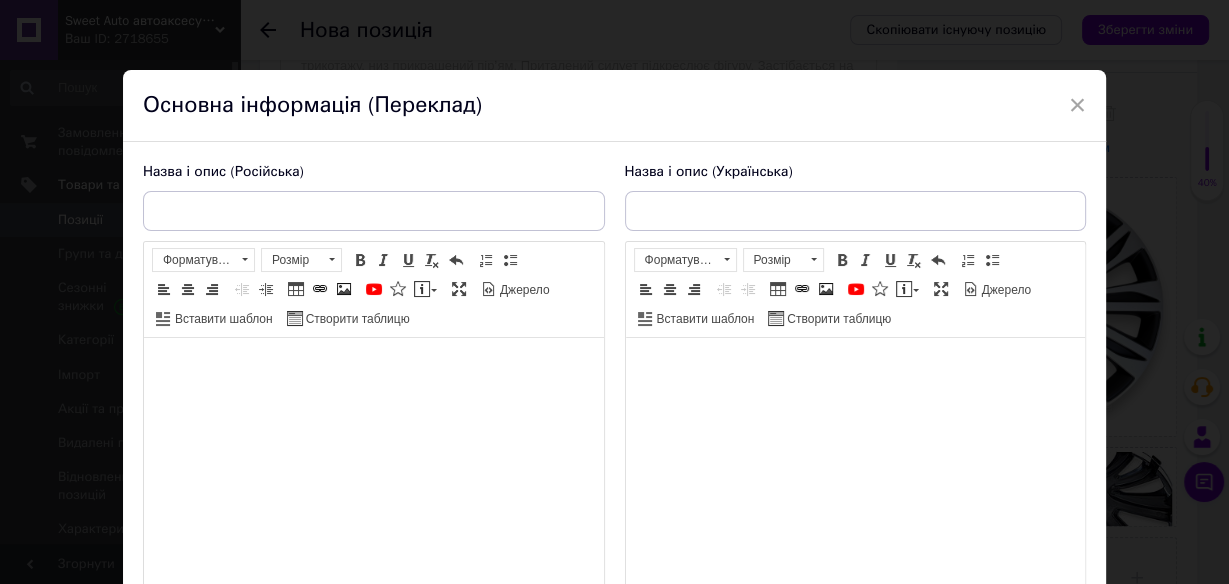 click at bounding box center (855, 368) 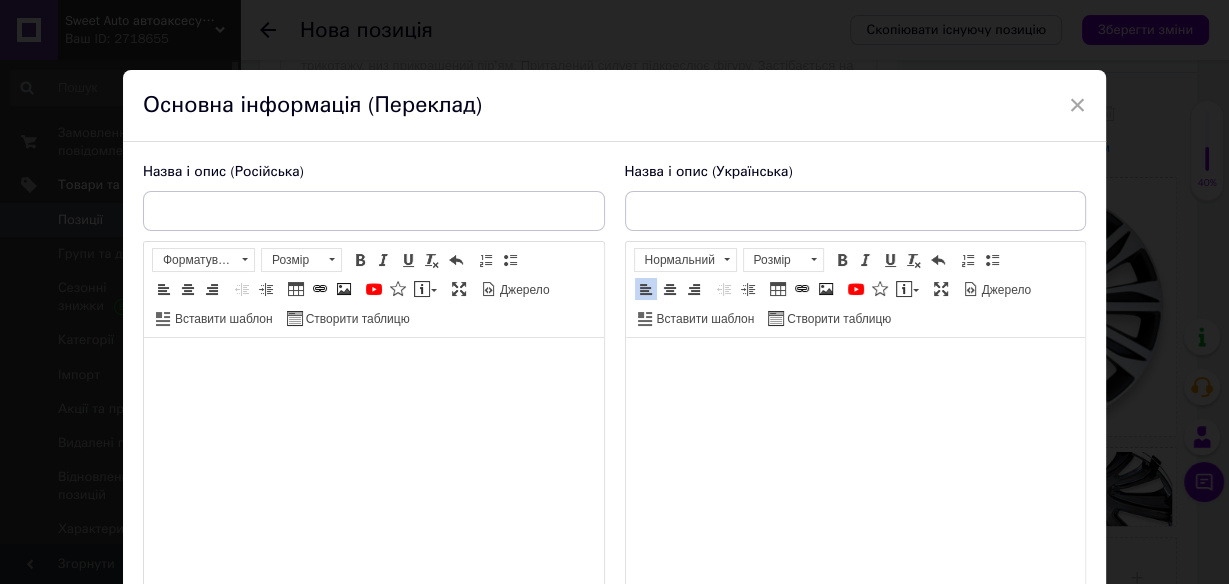 scroll, scrollTop: 741, scrollLeft: 0, axis: vertical 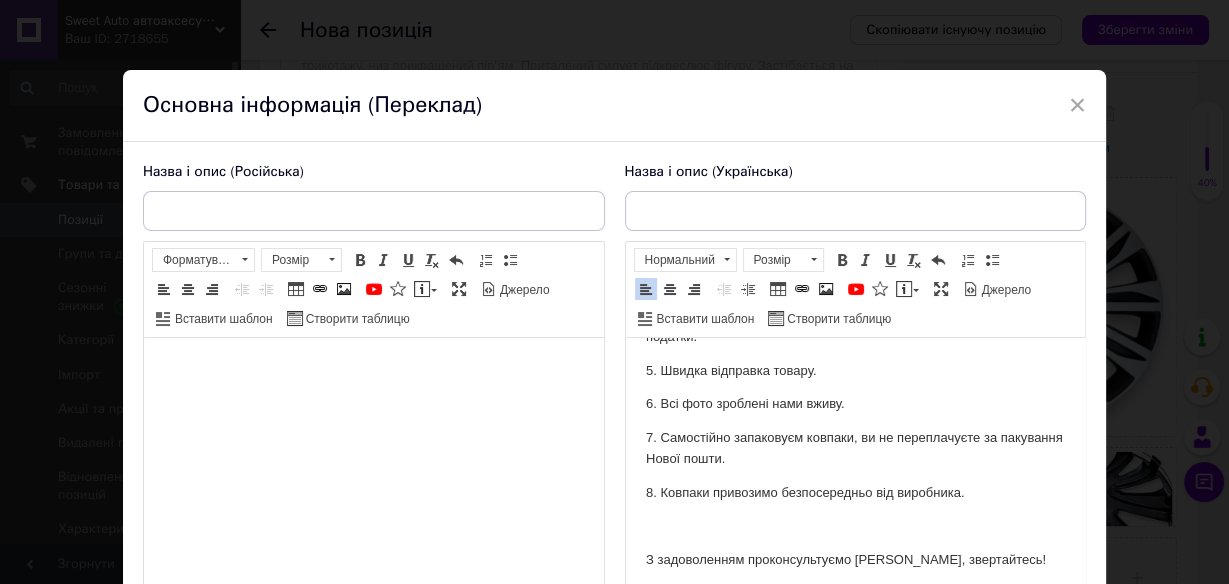 click at bounding box center (373, 368) 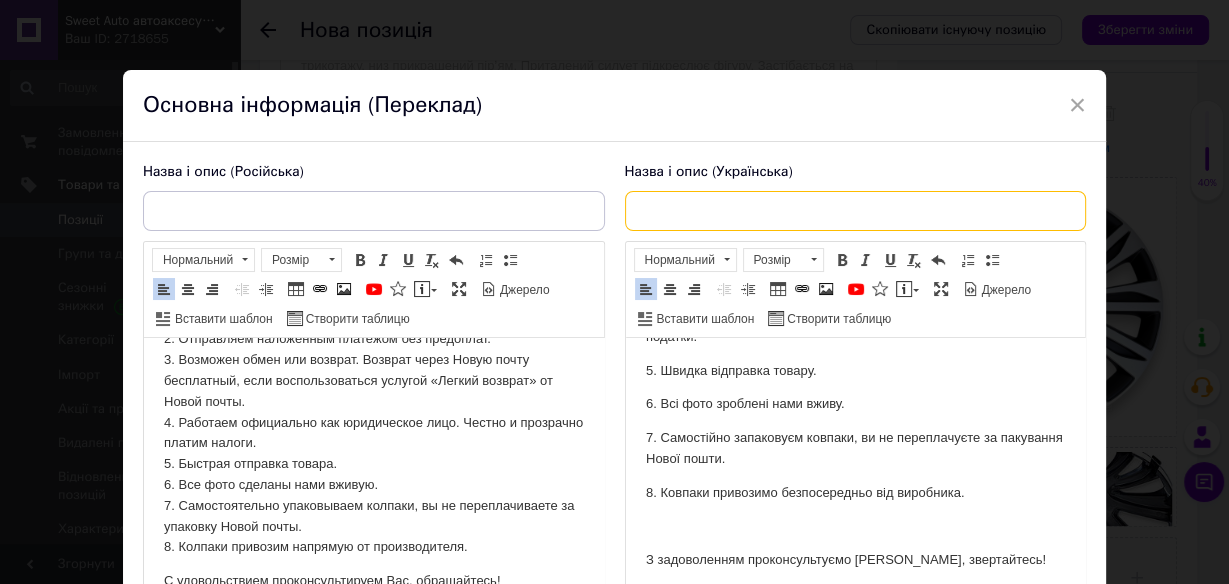 click at bounding box center (856, 211) 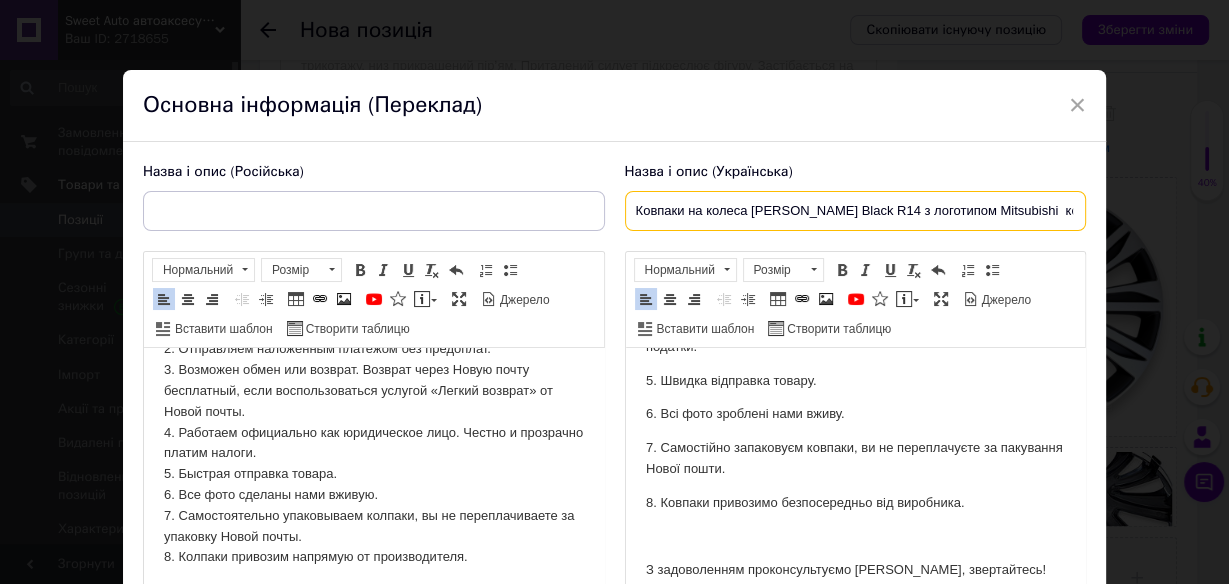 scroll, scrollTop: 0, scrollLeft: 341, axis: horizontal 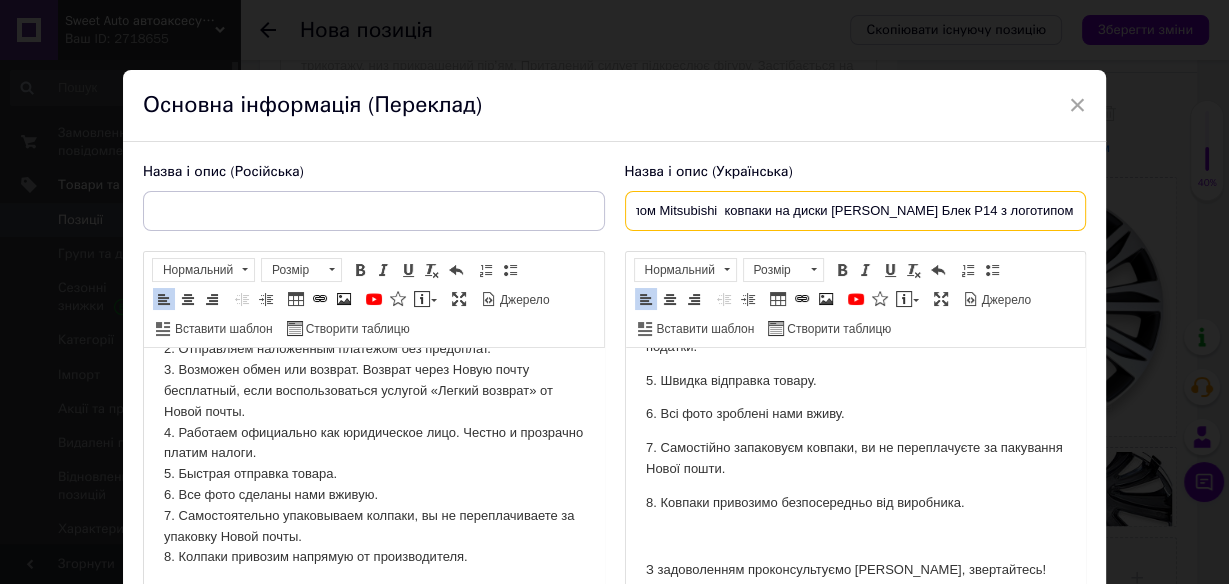 type on "Ковпаки на колеса [PERSON_NAME] Black R14 з логотипом Mitsubishi  ковпаки на диски [PERSON_NAME] Блек Р14 з логотипом Міцубісі" 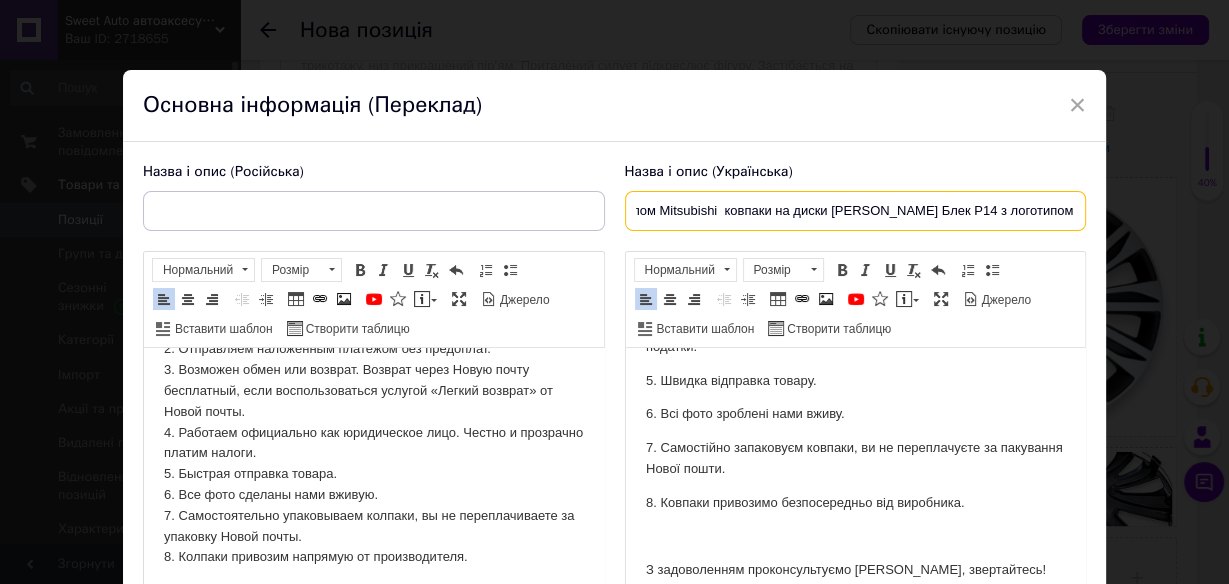 scroll, scrollTop: 0, scrollLeft: 0, axis: both 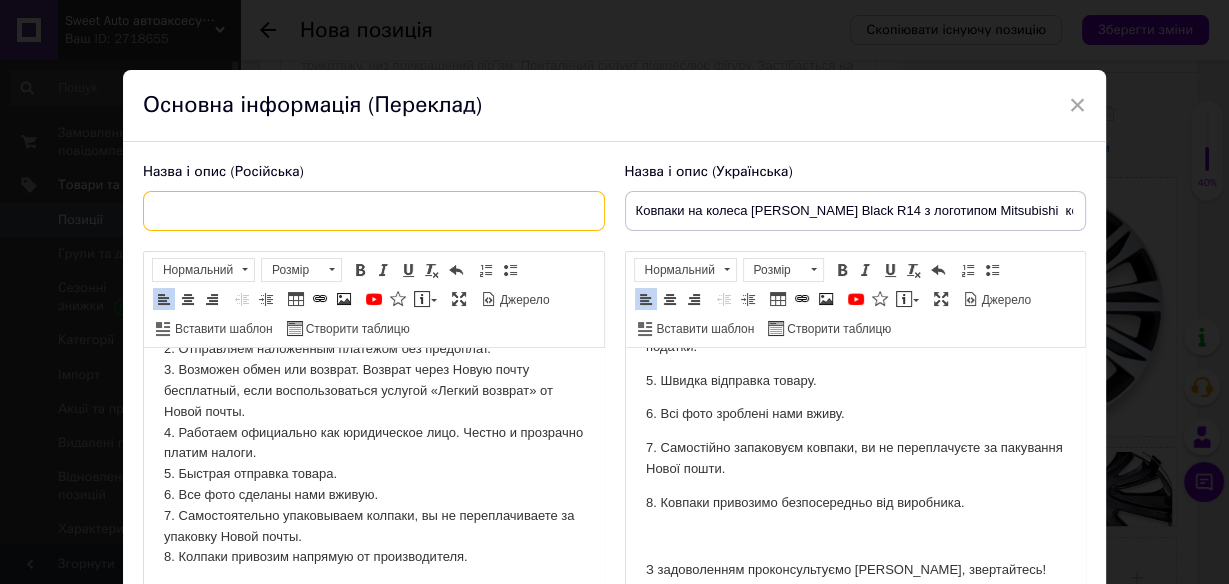 click at bounding box center [374, 211] 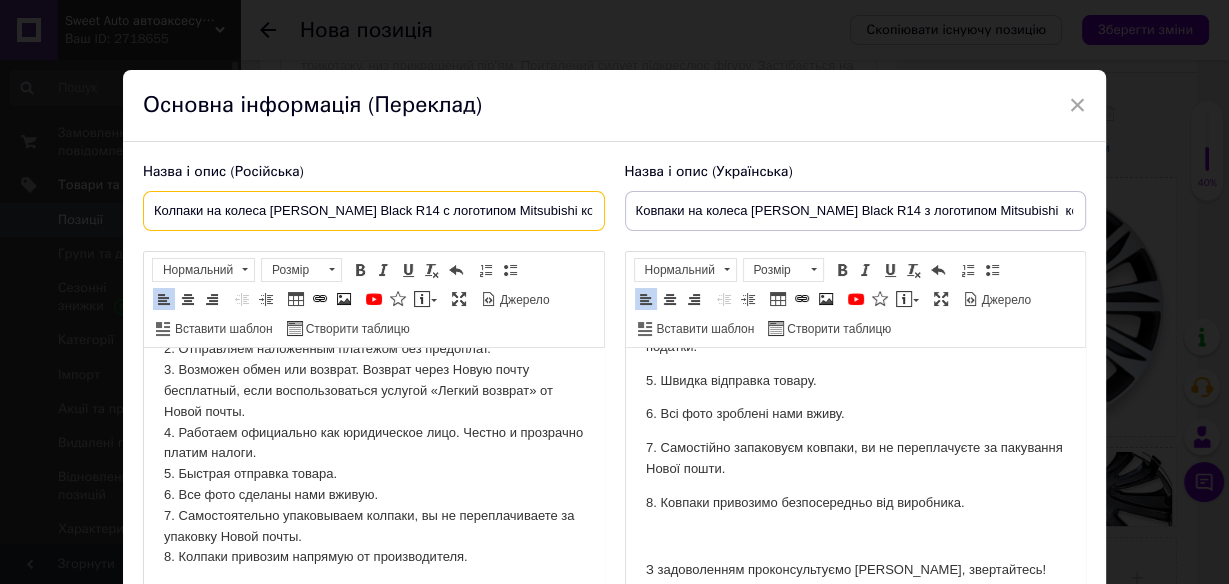 scroll, scrollTop: 0, scrollLeft: 256, axis: horizontal 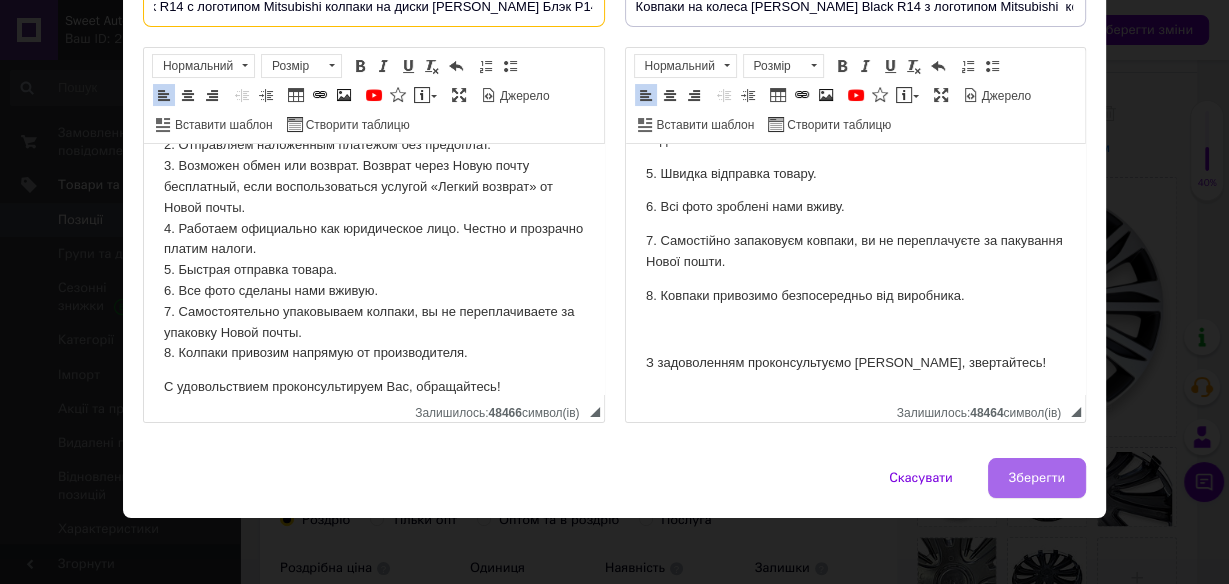 type on "Колпаки на колеса [PERSON_NAME] Black R14 с логотипом Mitsubishi колпаки на диски [PERSON_NAME] Блэк Р14 с лого" 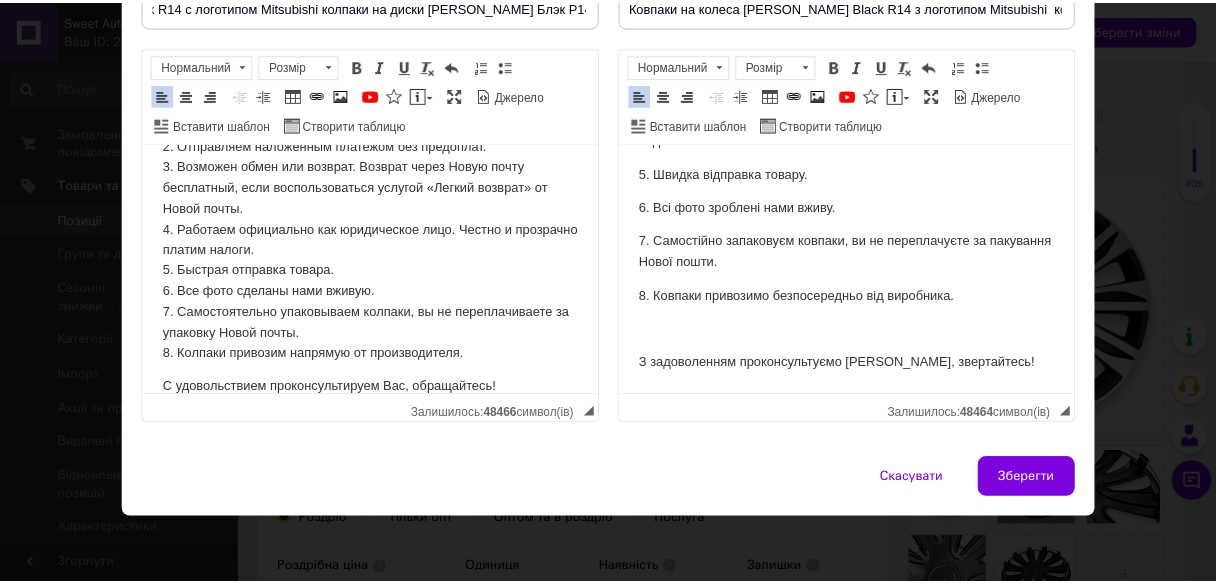 scroll, scrollTop: 0, scrollLeft: 0, axis: both 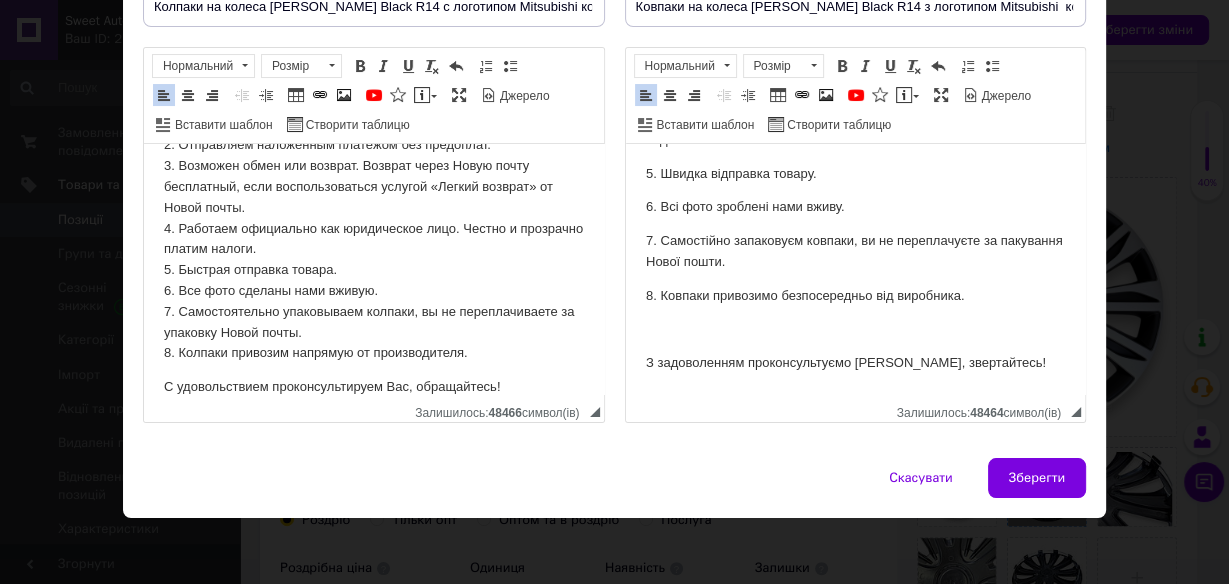 drag, startPoint x: 1019, startPoint y: 470, endPoint x: 1009, endPoint y: 453, distance: 19.723083 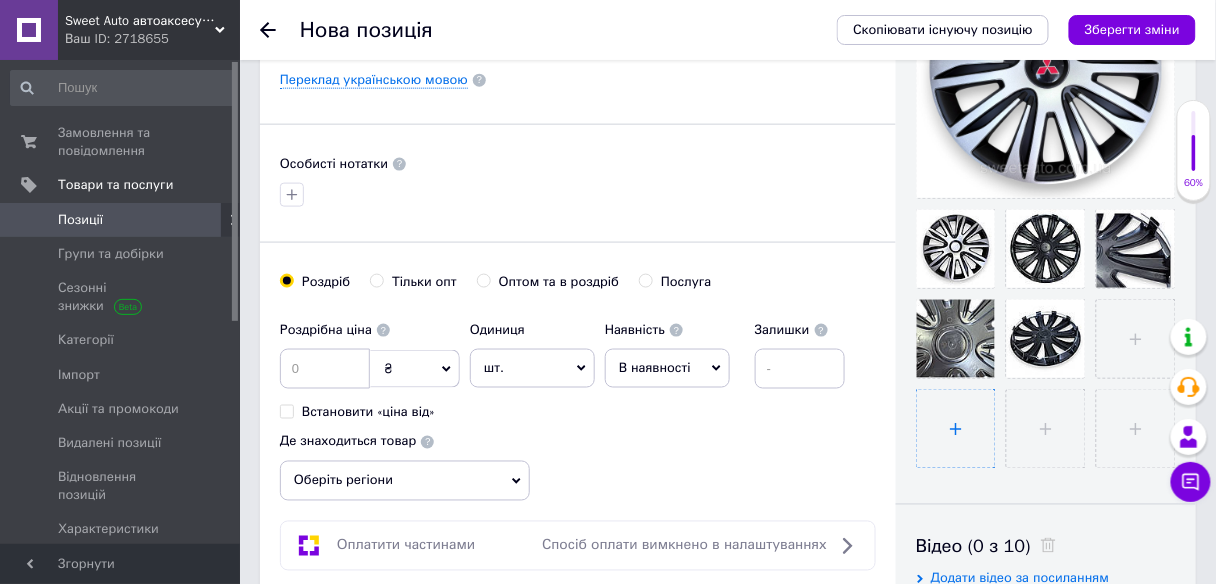 scroll, scrollTop: 560, scrollLeft: 0, axis: vertical 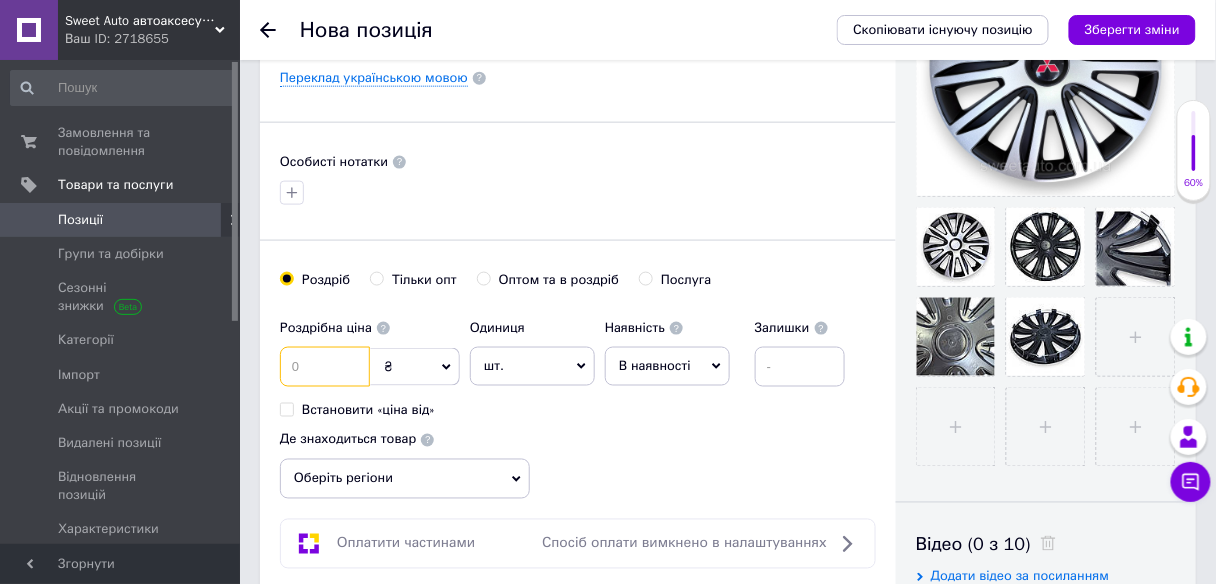 click at bounding box center [325, 367] 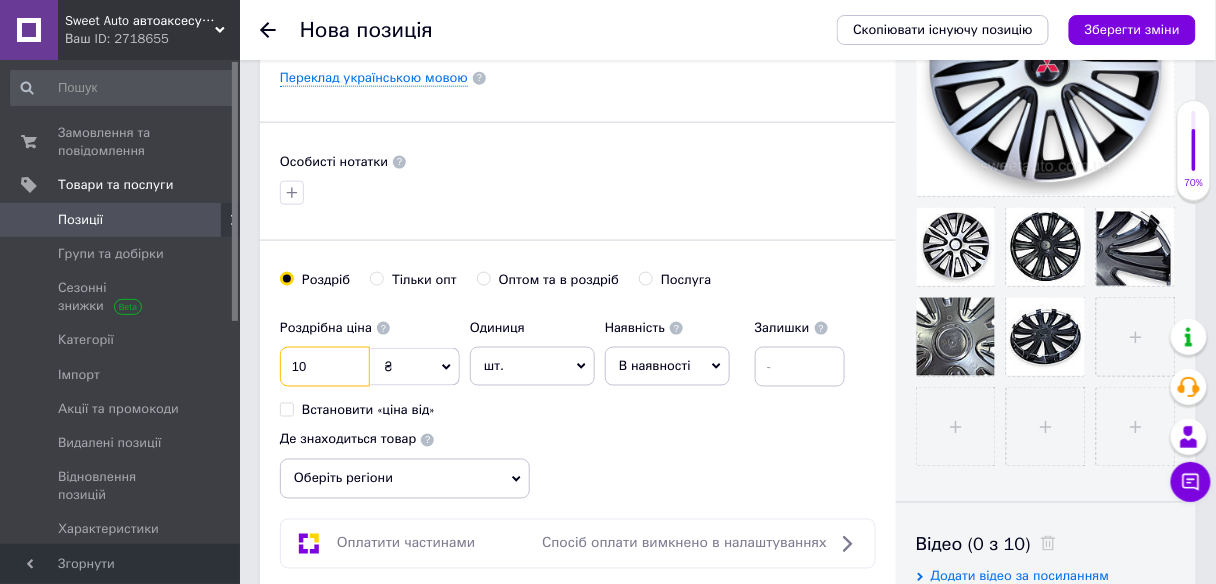 type on "1" 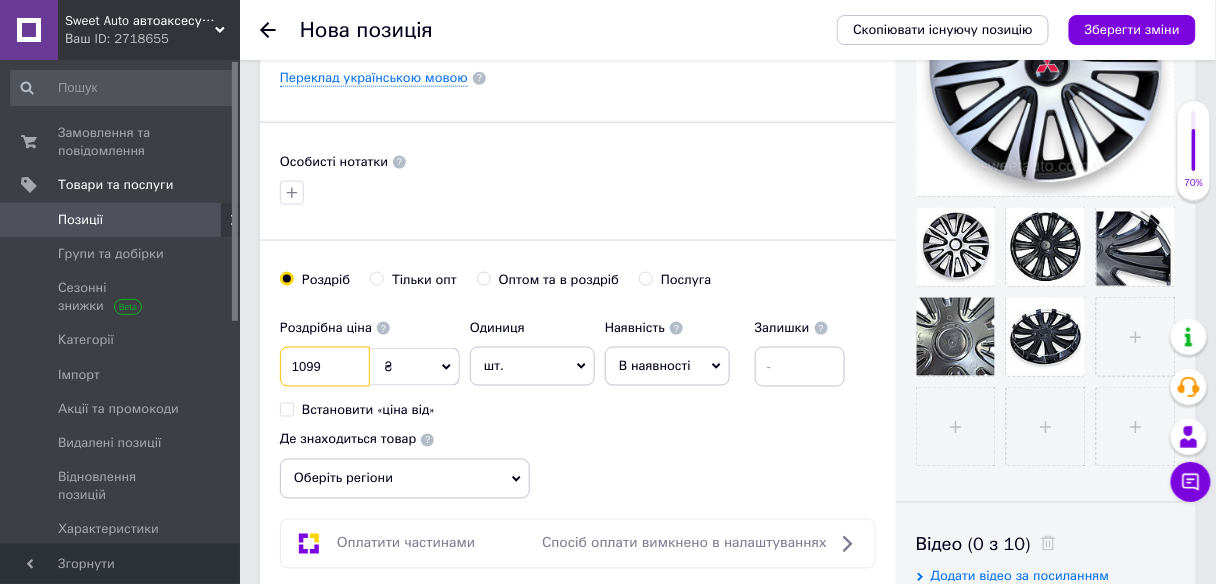 type on "1099" 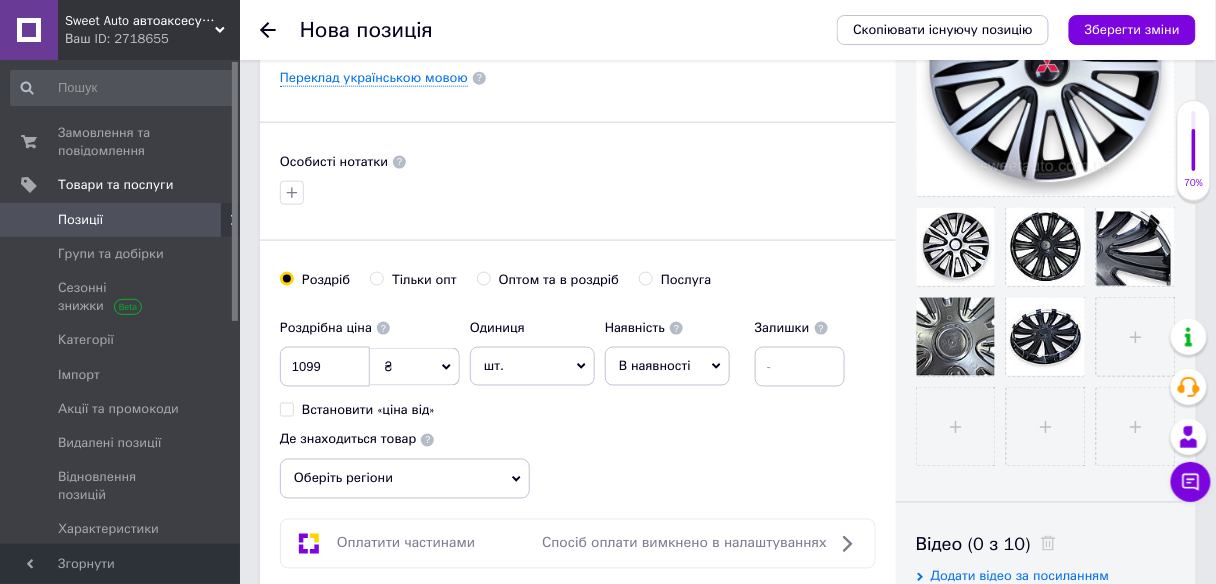 click on "шт." at bounding box center [532, 366] 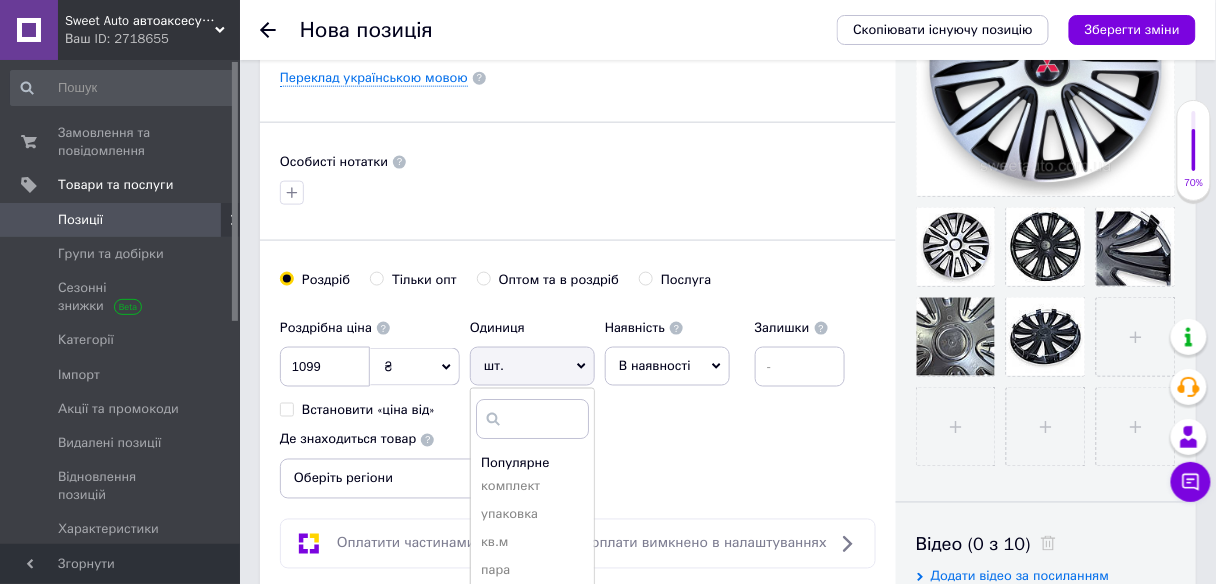 click on "комплект" at bounding box center [532, 486] 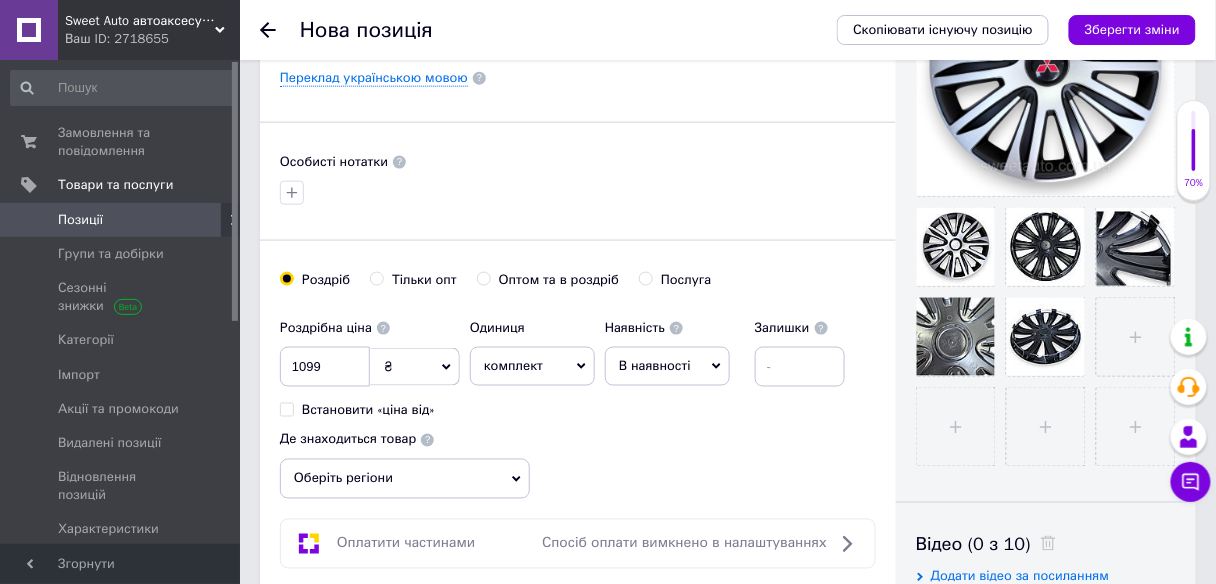 click on "В наявності" at bounding box center (667, 366) 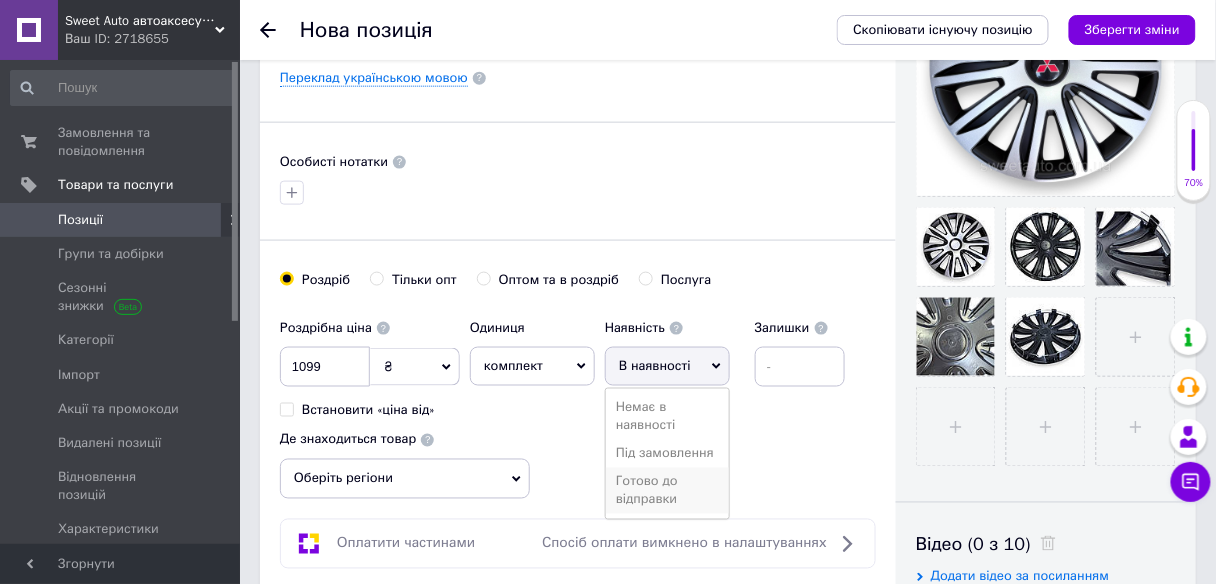 click on "Готово до відправки" at bounding box center (667, 491) 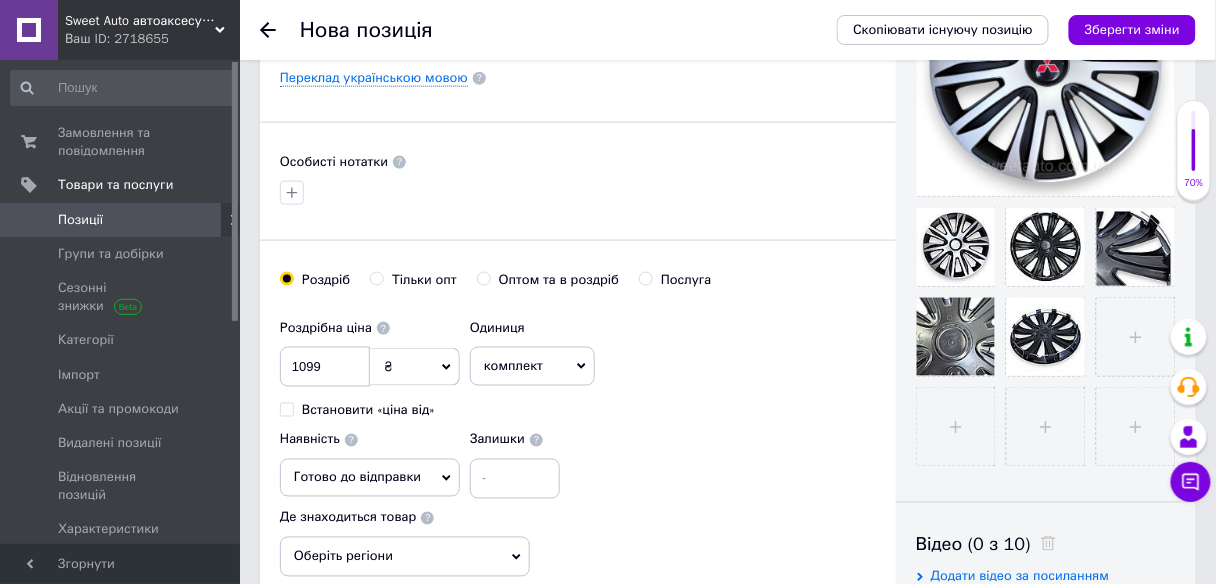 scroll, scrollTop: 800, scrollLeft: 0, axis: vertical 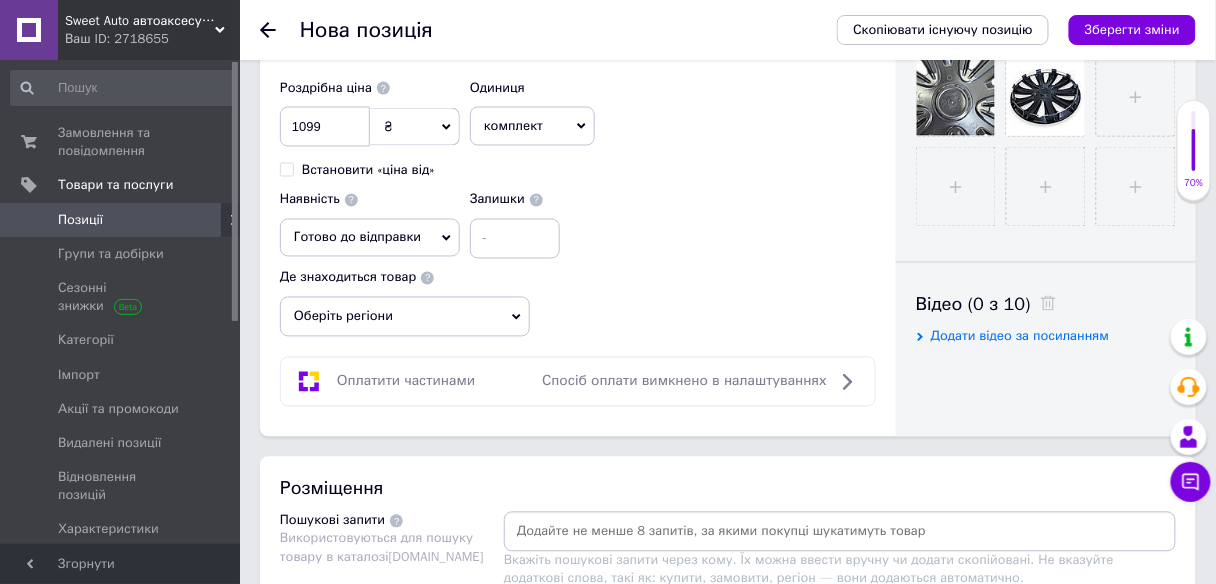 click on "Додати відео за посиланням" at bounding box center [1020, 336] 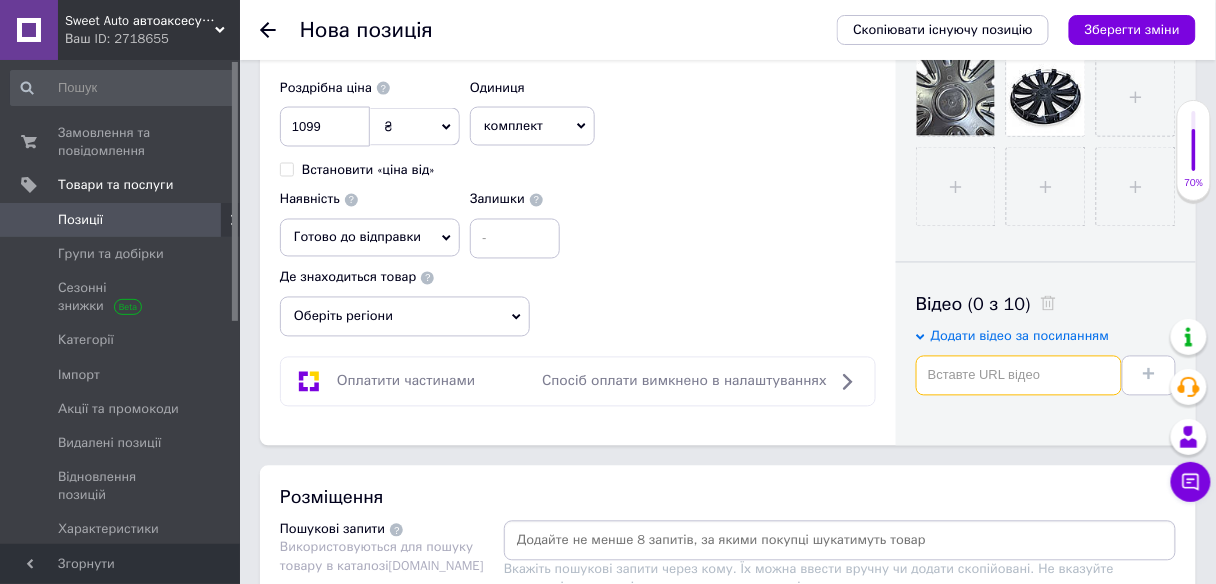 click at bounding box center (1019, 376) 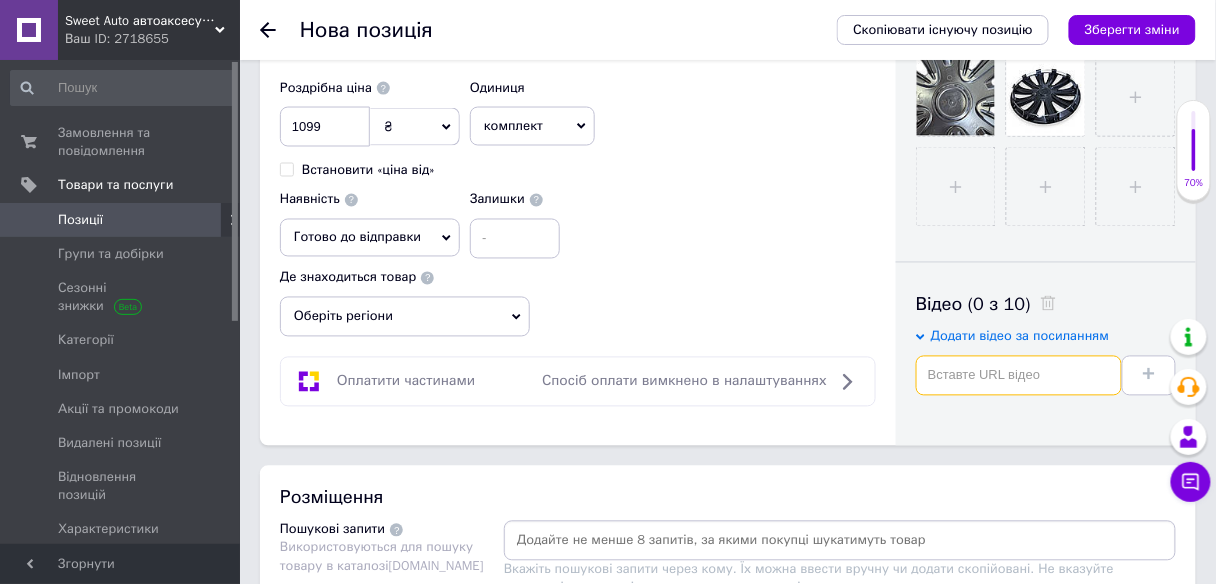 paste on "[URL][DOMAIN_NAME]" 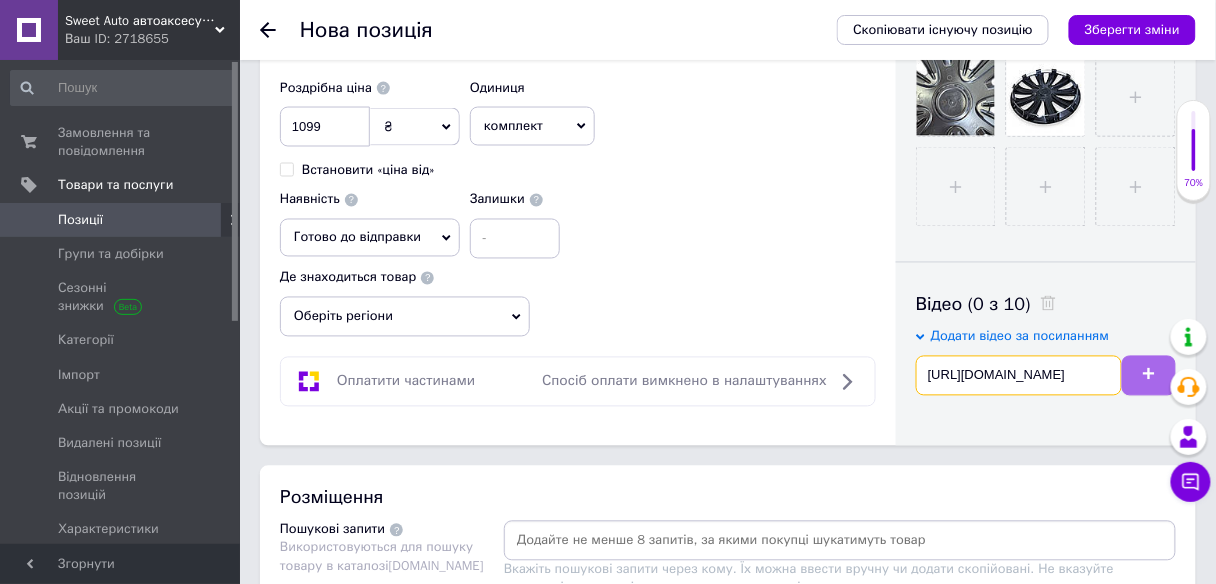 type on "[URL][DOMAIN_NAME]" 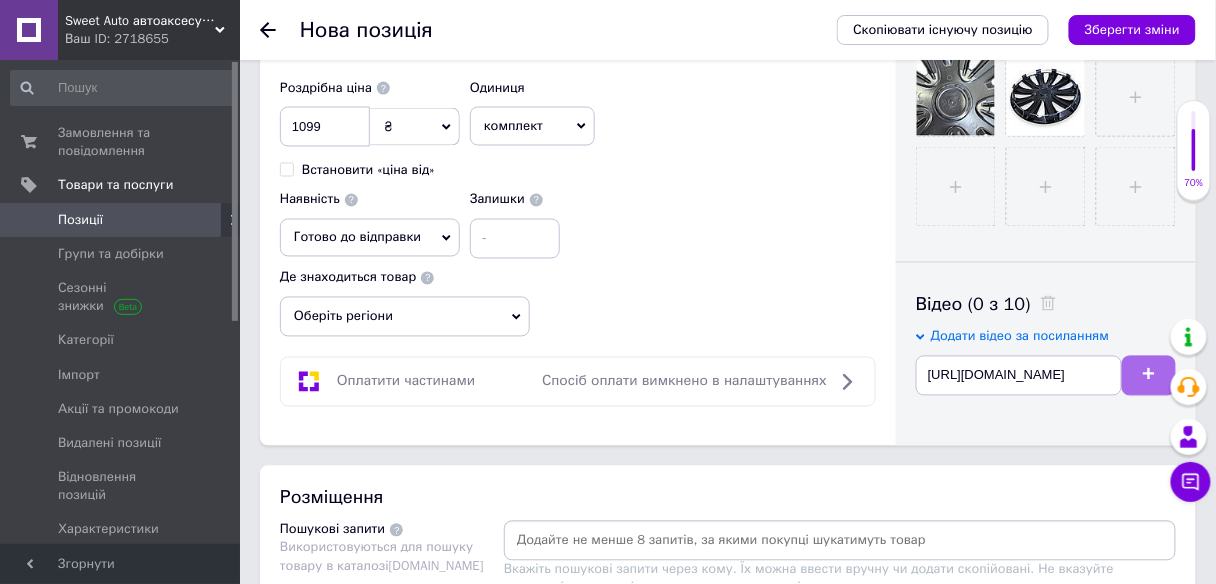click at bounding box center (1149, 376) 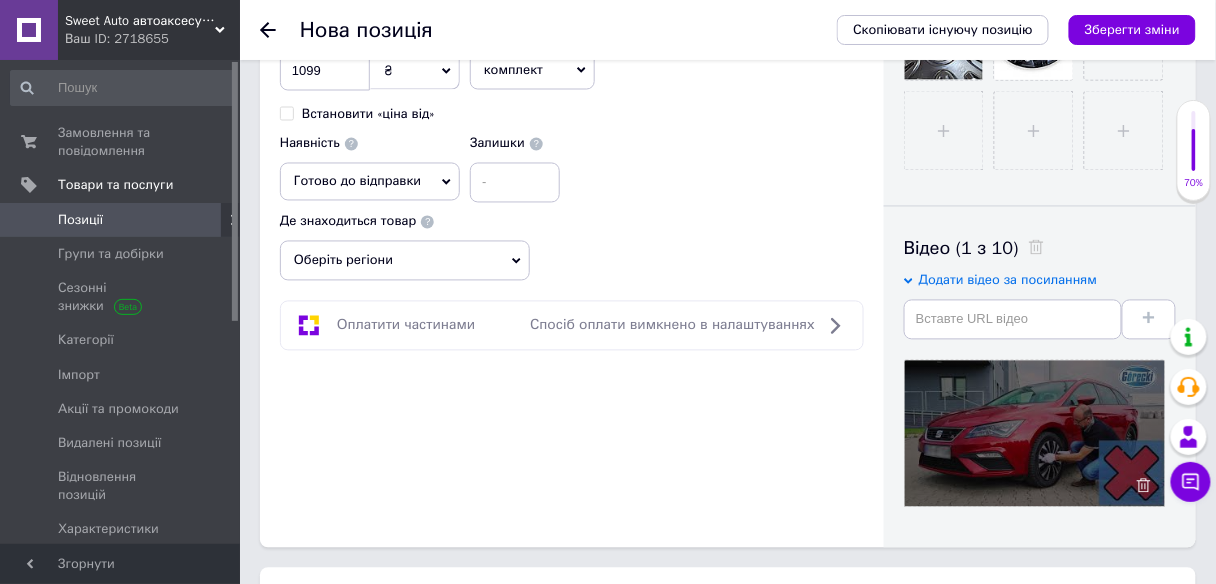 scroll, scrollTop: 880, scrollLeft: 0, axis: vertical 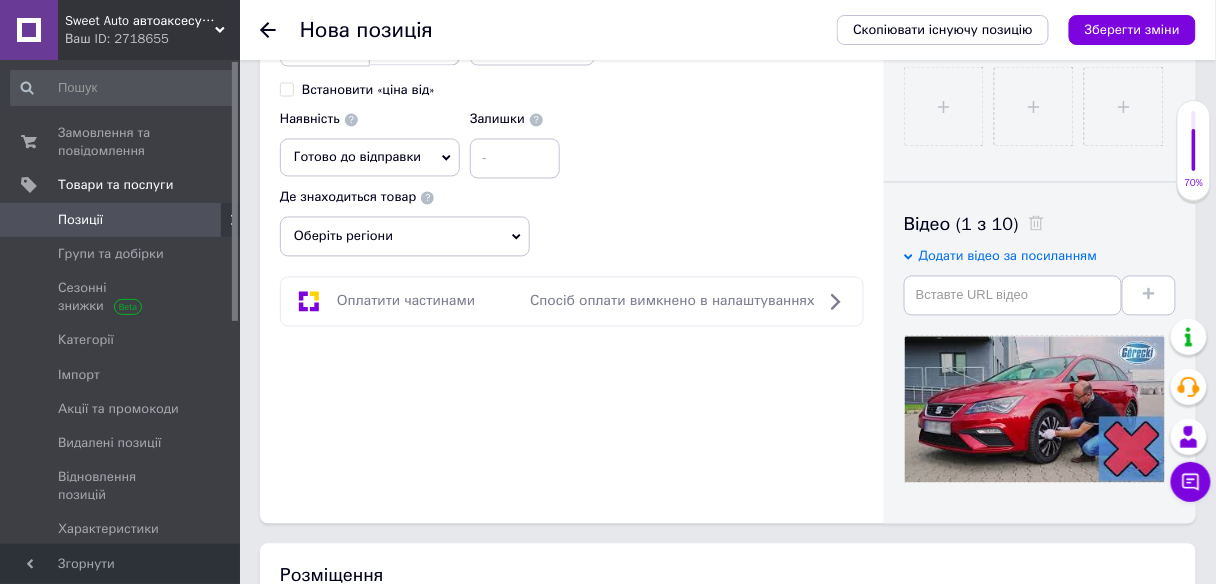 click on "Оберіть регіони" at bounding box center [405, 237] 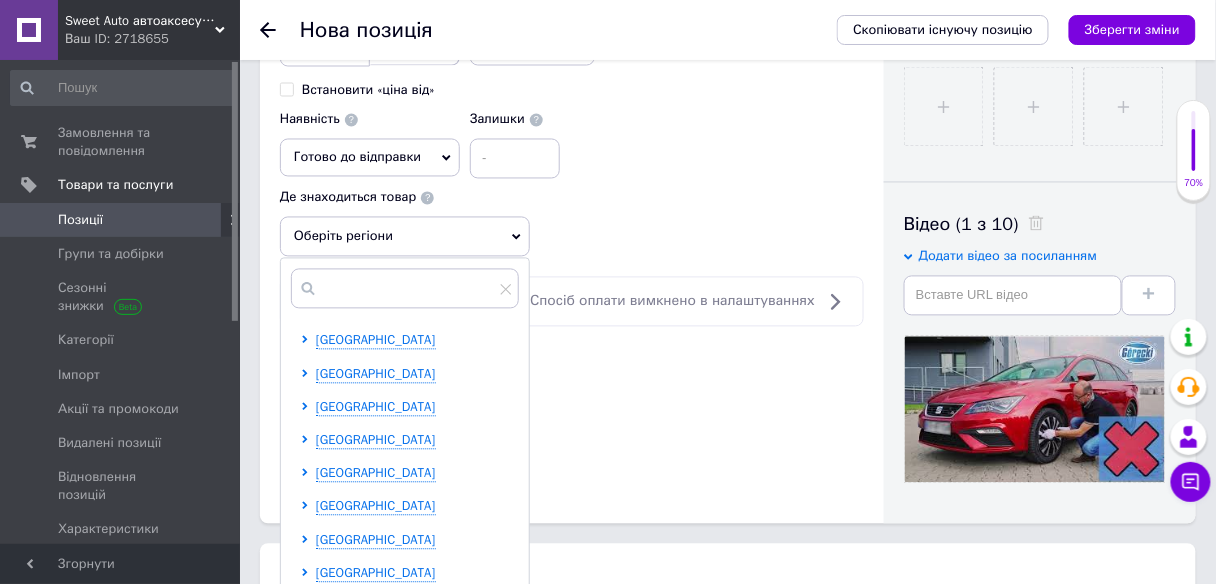scroll, scrollTop: 240, scrollLeft: 0, axis: vertical 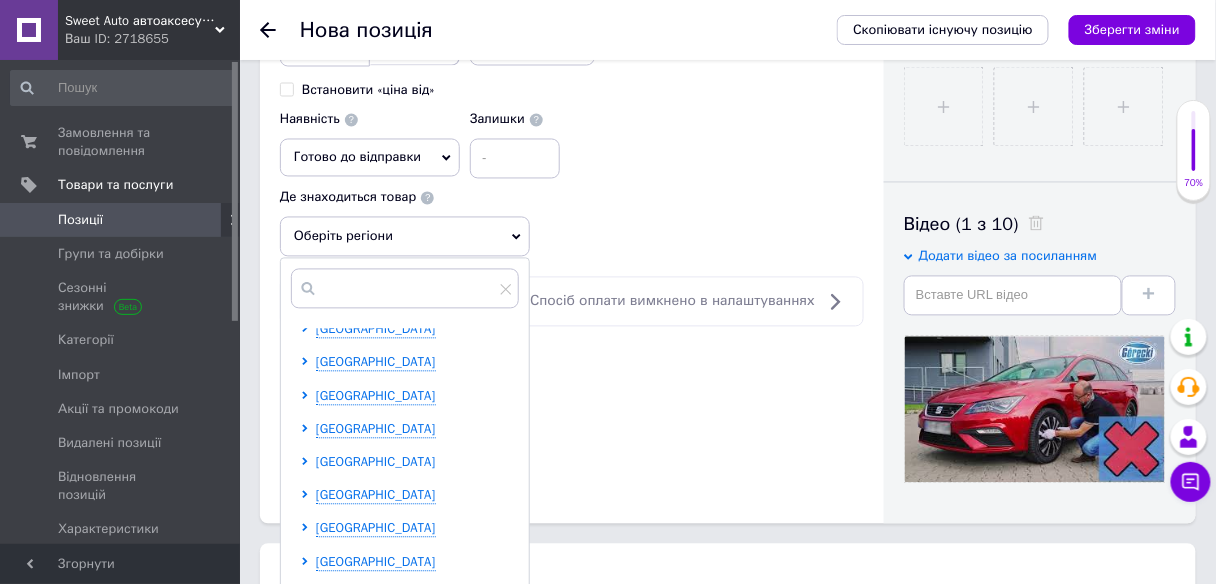 click on "[GEOGRAPHIC_DATA]" at bounding box center (376, 462) 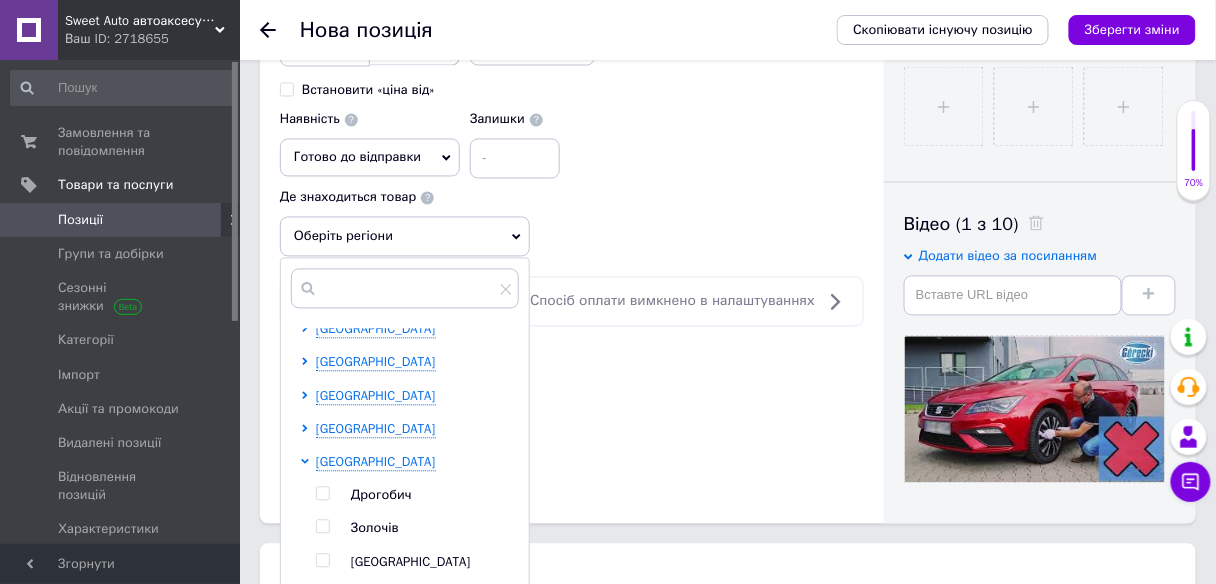 scroll, scrollTop: 1120, scrollLeft: 0, axis: vertical 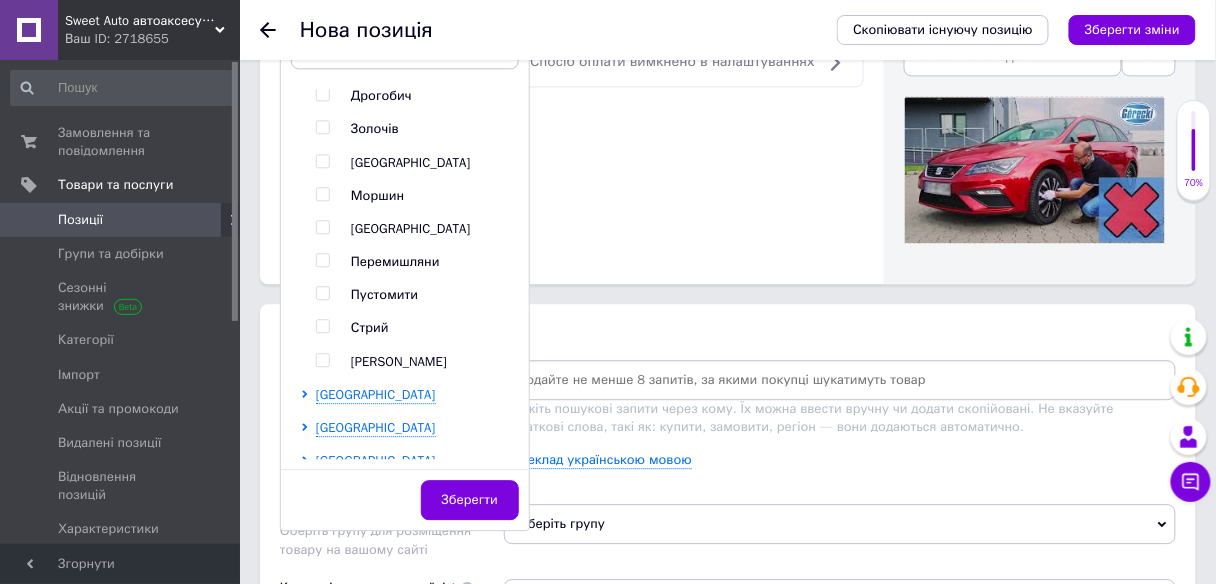 click on "[PERSON_NAME]" at bounding box center (399, 361) 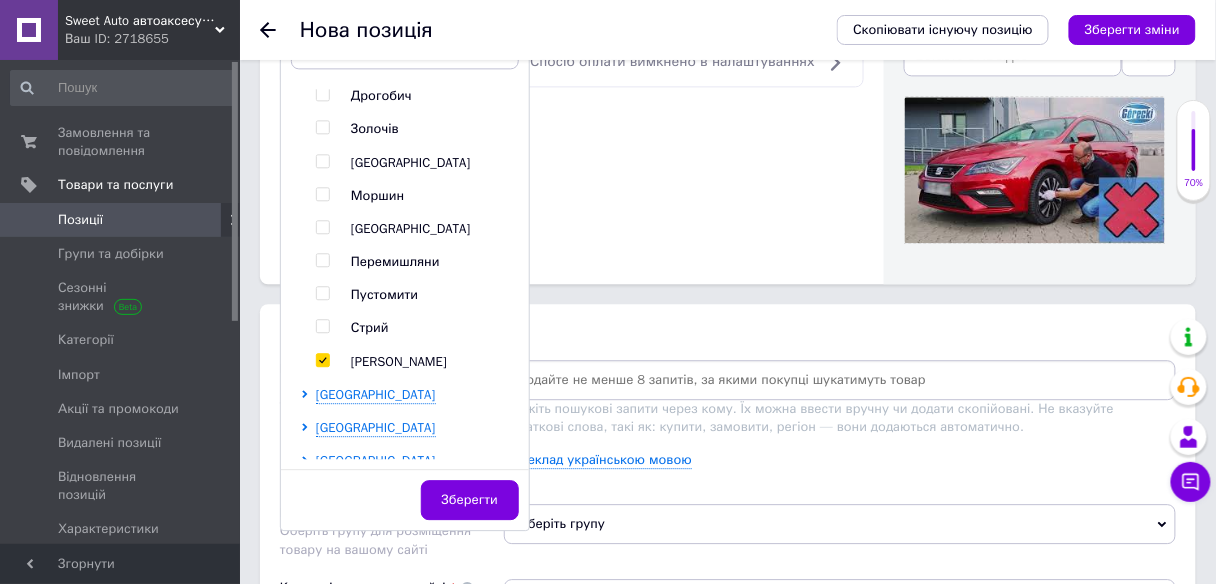 checkbox on "true" 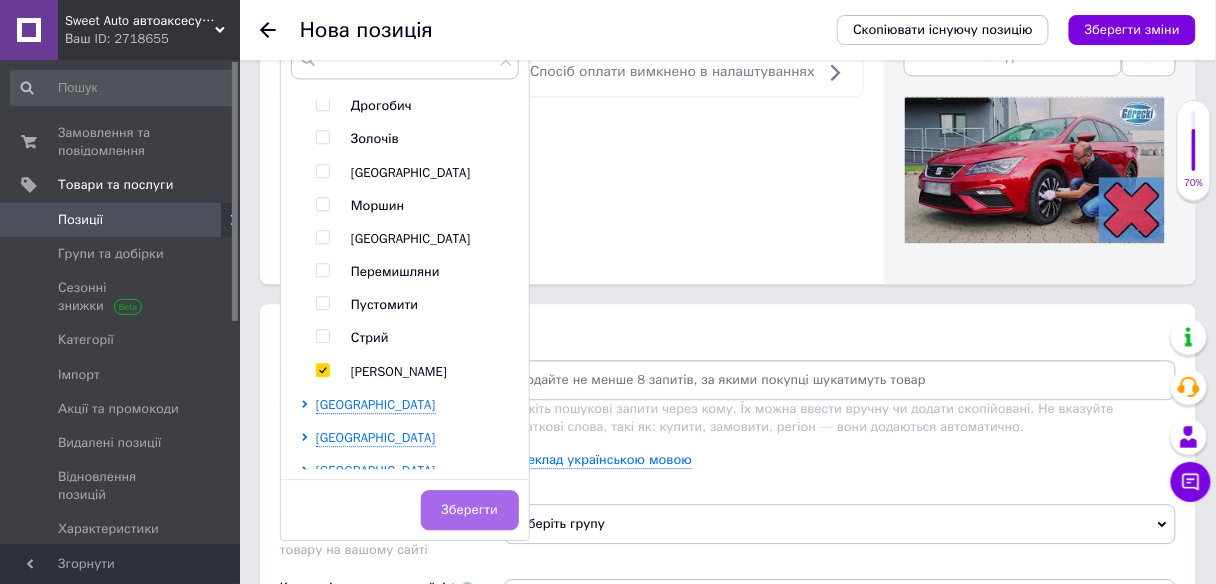click on "Зберегти" at bounding box center (470, 510) 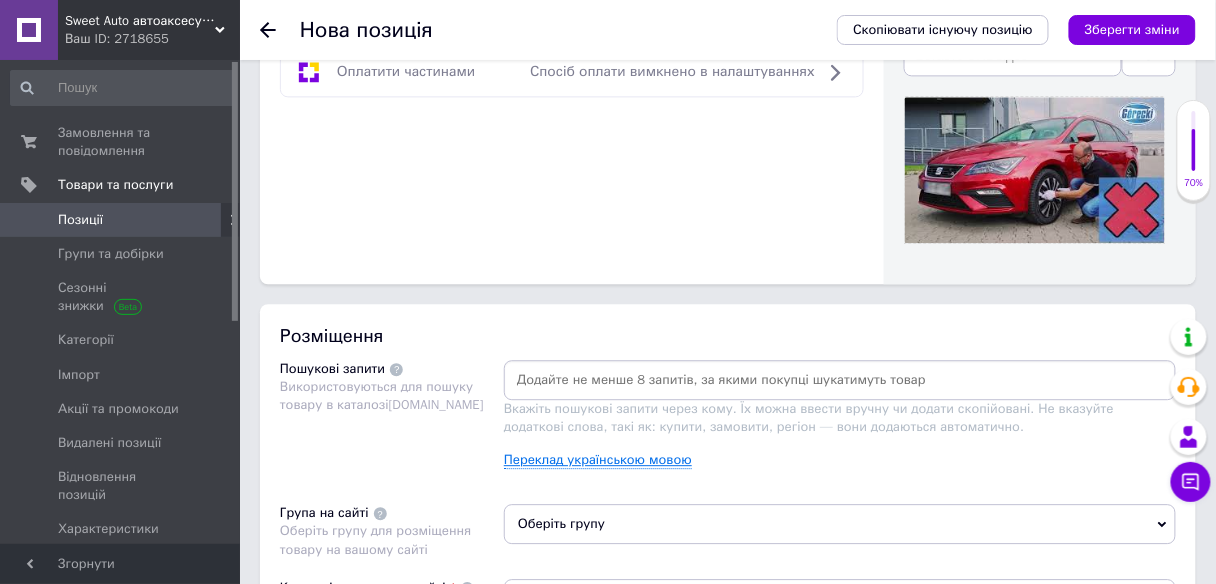 click on "Переклад українською мовою" at bounding box center (598, 460) 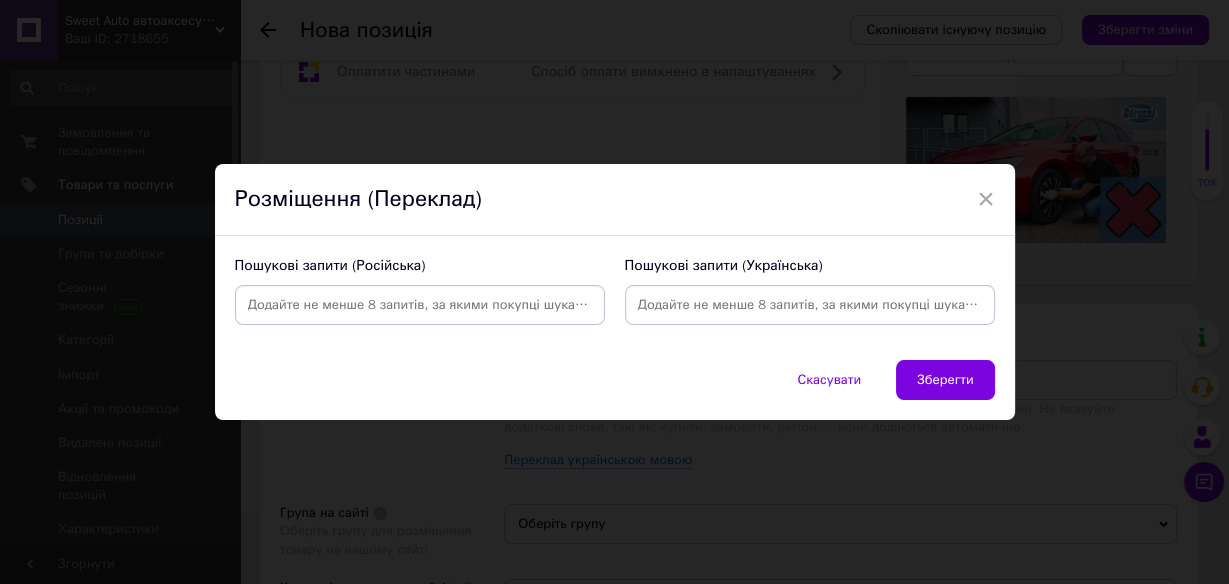 click at bounding box center [810, 305] 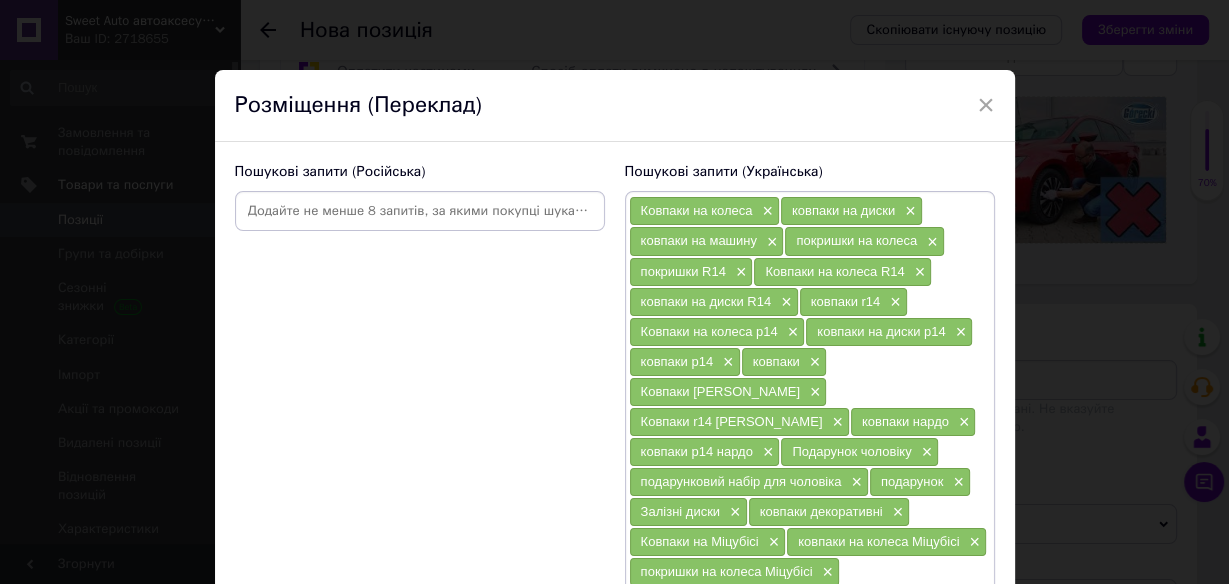 click at bounding box center (420, 211) 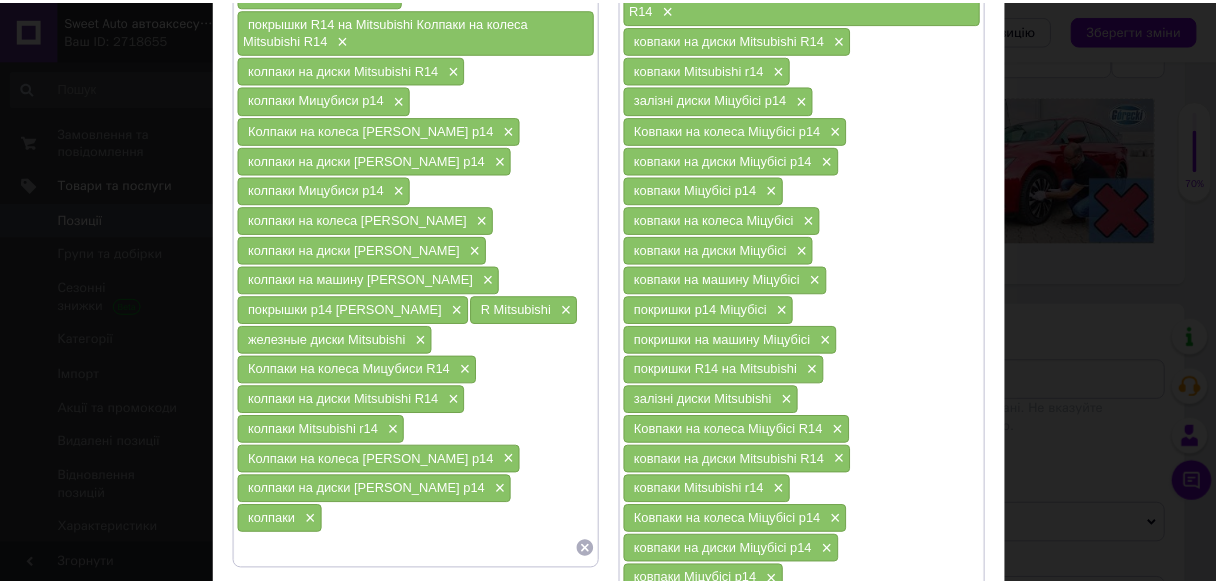 scroll, scrollTop: 734, scrollLeft: 0, axis: vertical 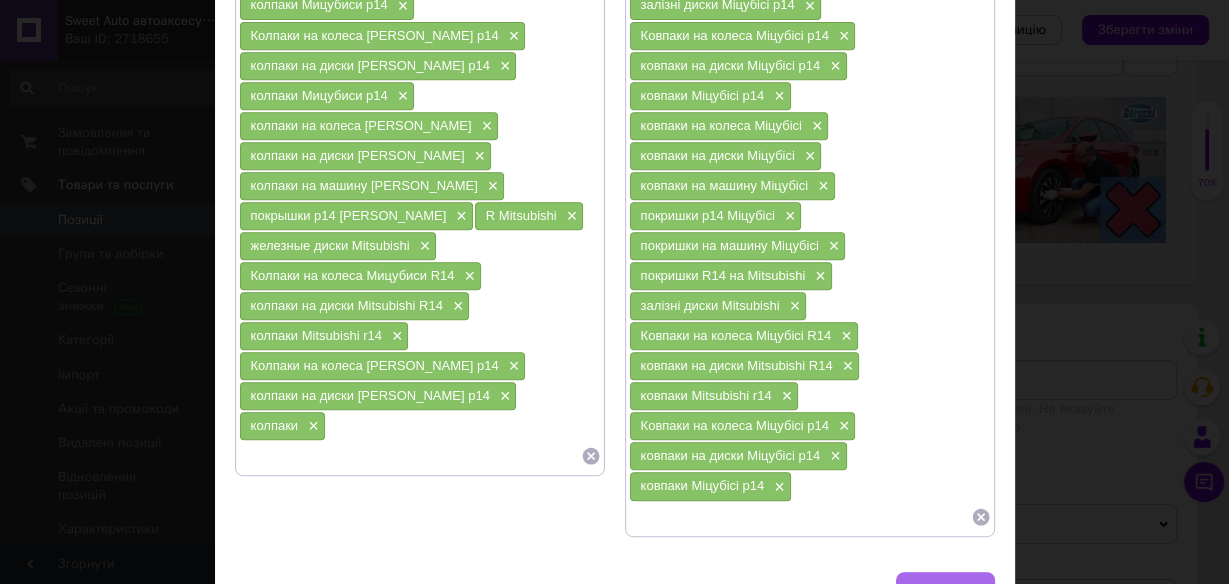 click on "Зберегти" at bounding box center [945, 592] 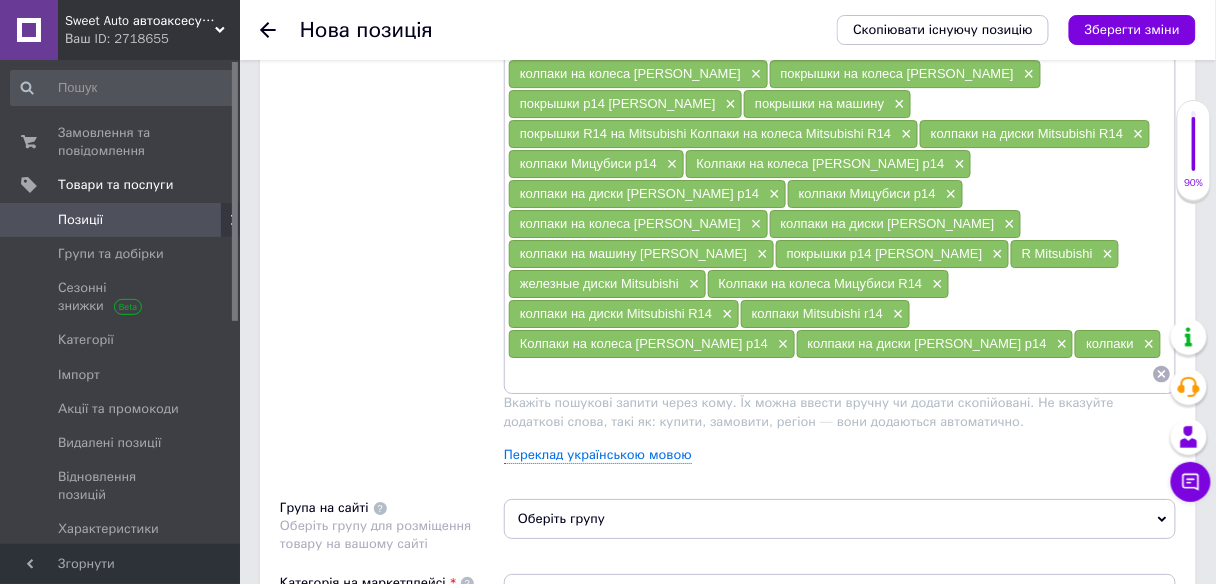 scroll, scrollTop: 1680, scrollLeft: 0, axis: vertical 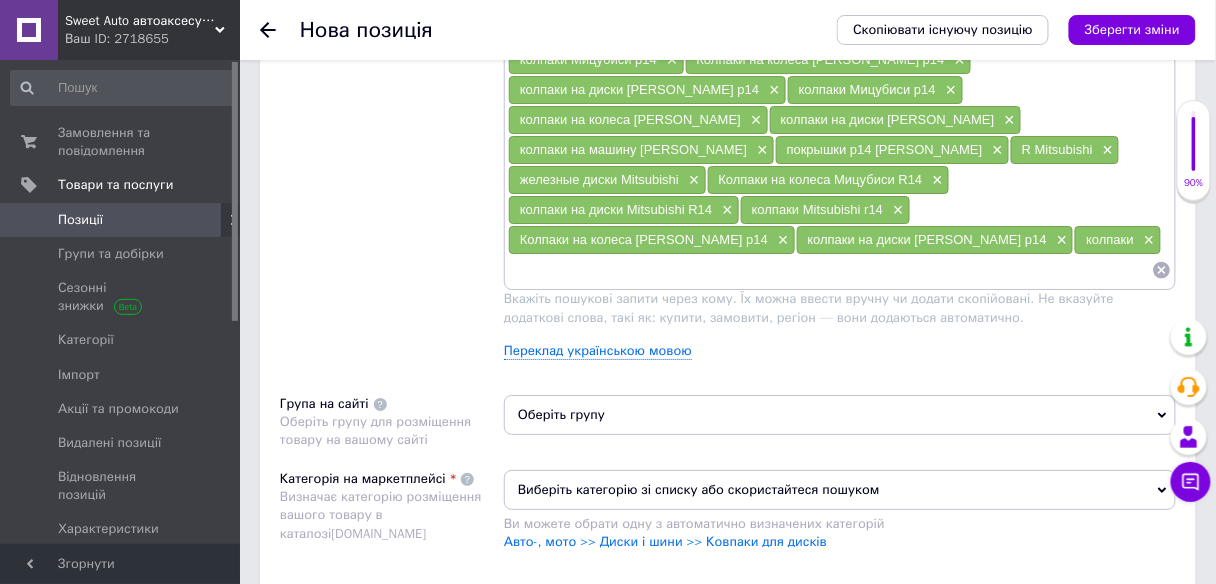 click on "Оберіть групу" at bounding box center (840, 415) 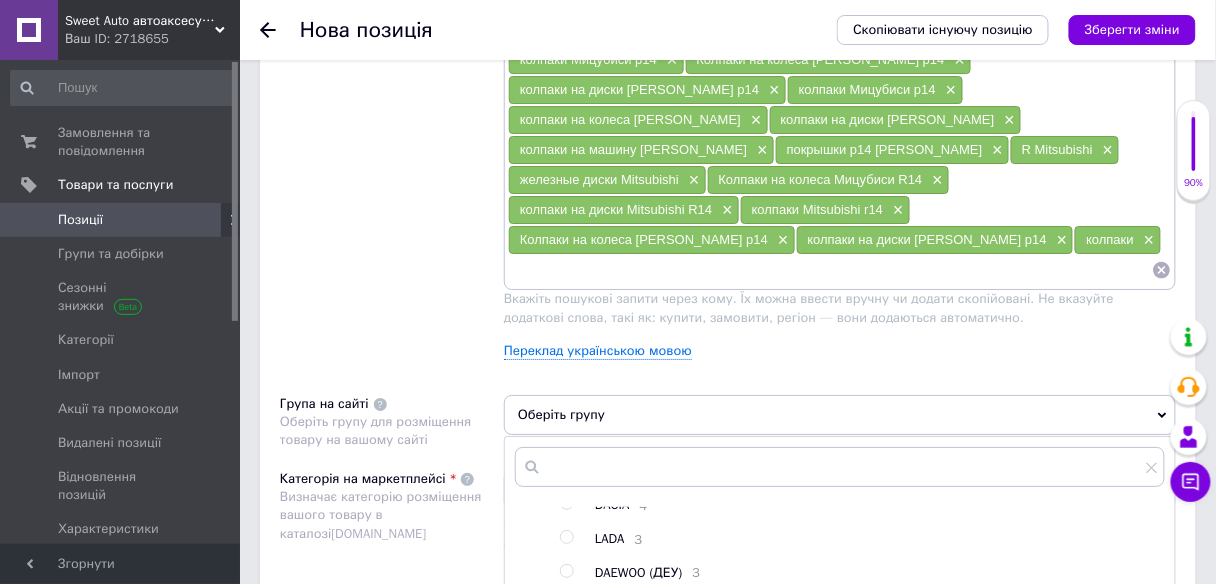 scroll, scrollTop: 1045, scrollLeft: 0, axis: vertical 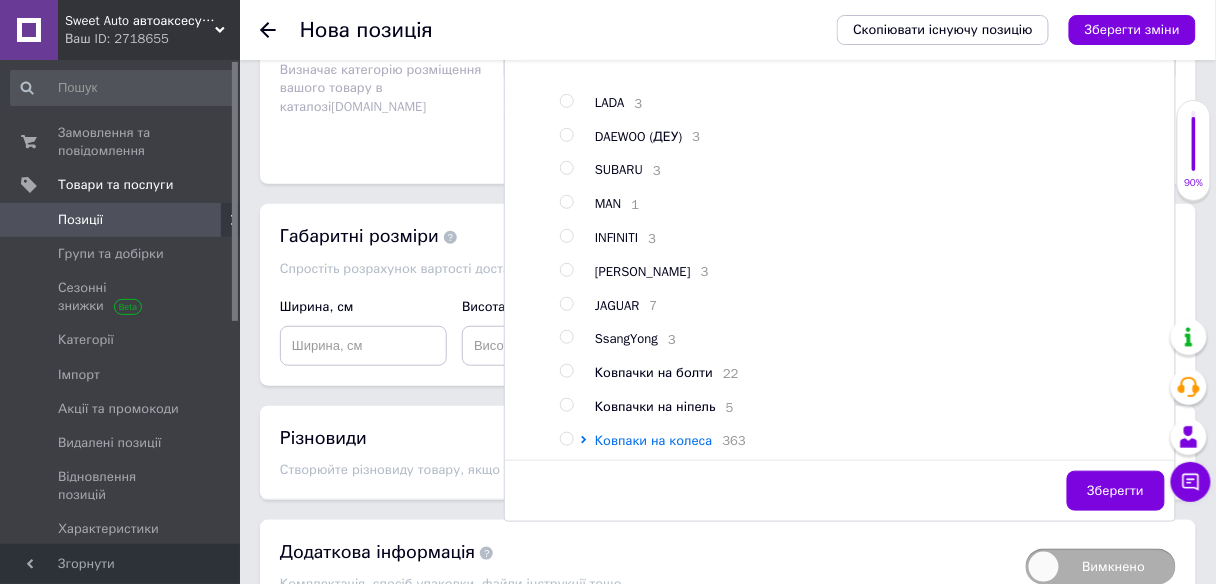 click on "Ковпаки на колеса" at bounding box center [654, 440] 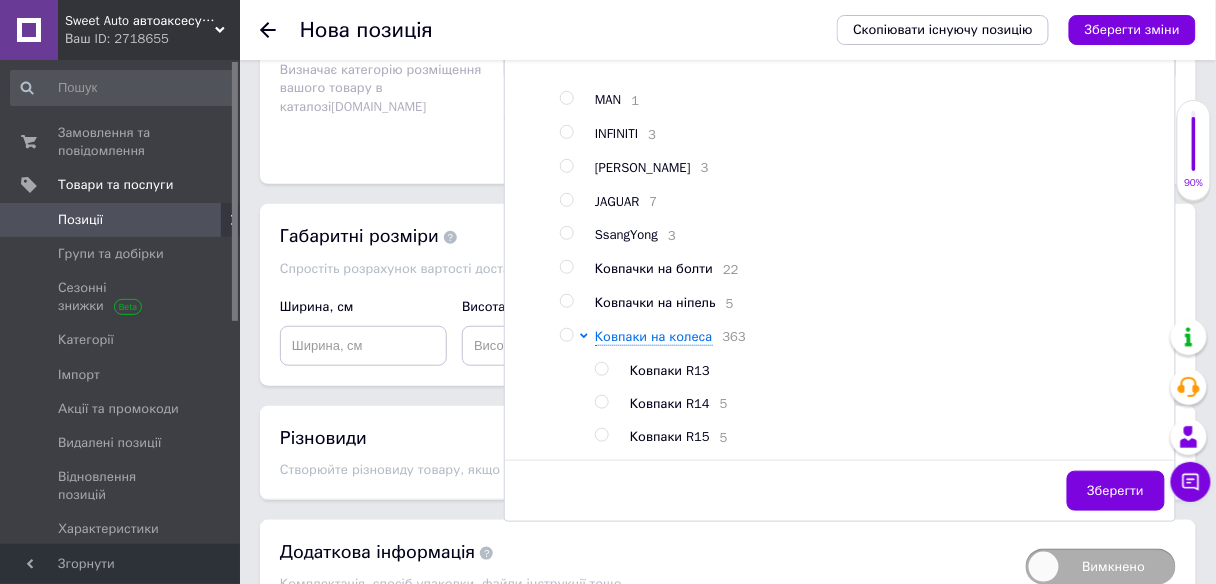 scroll, scrollTop: 1183, scrollLeft: 0, axis: vertical 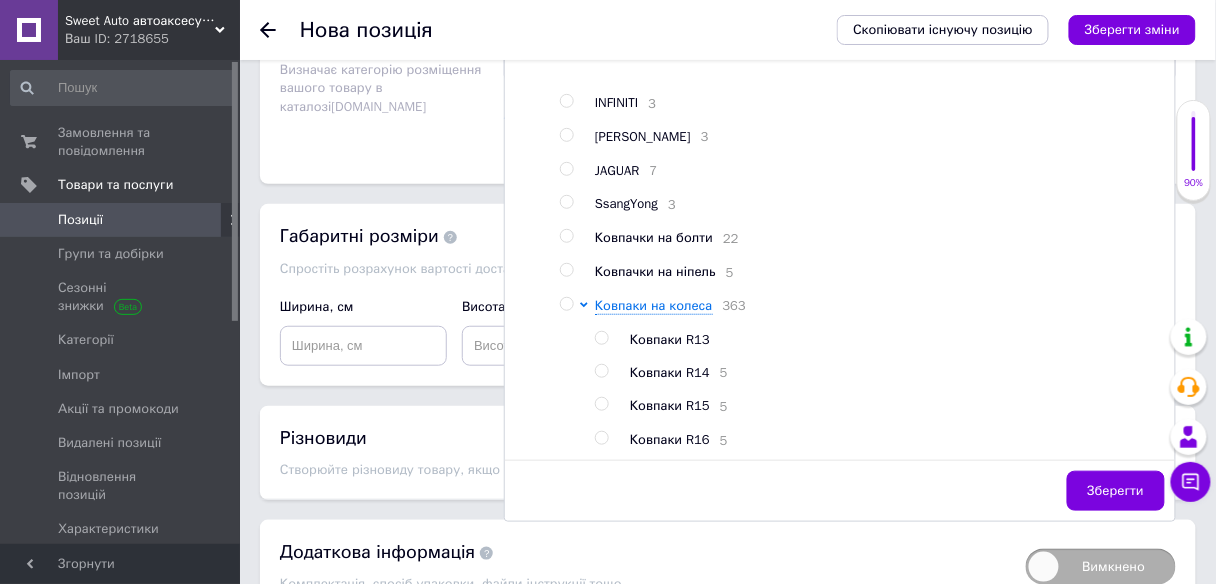 click at bounding box center [601, 371] 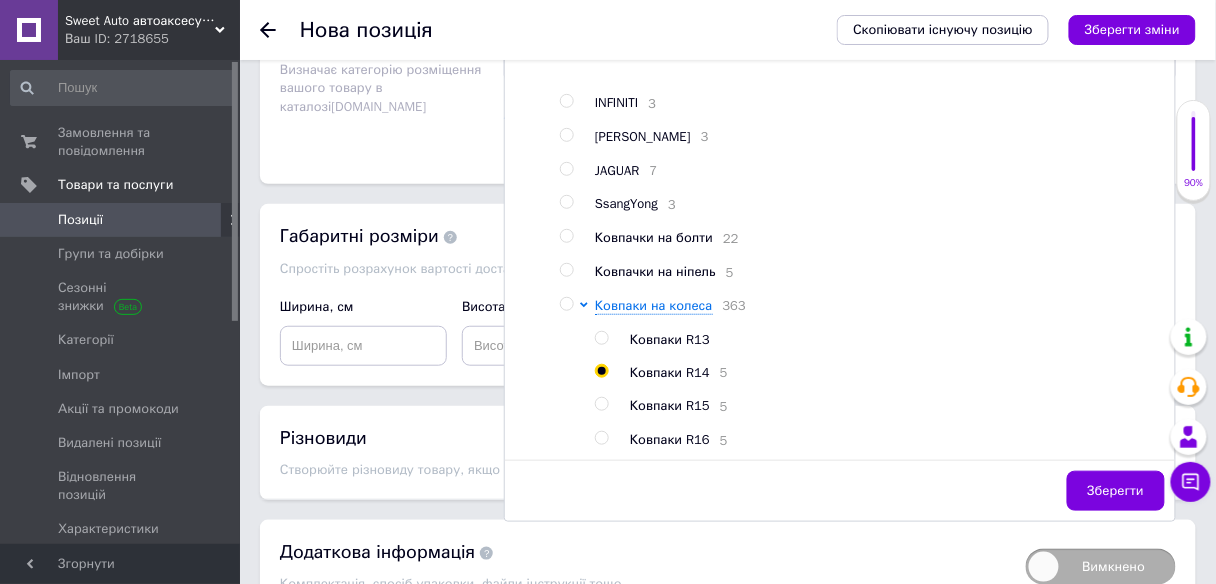 radio on "true" 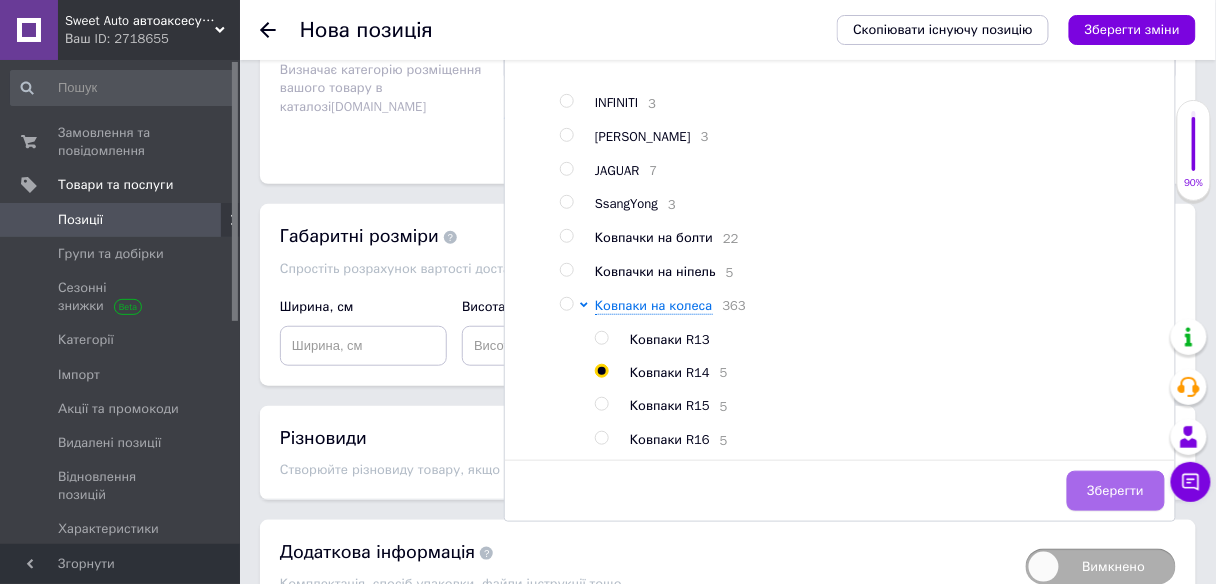 click on "Зберегти" at bounding box center [1116, 491] 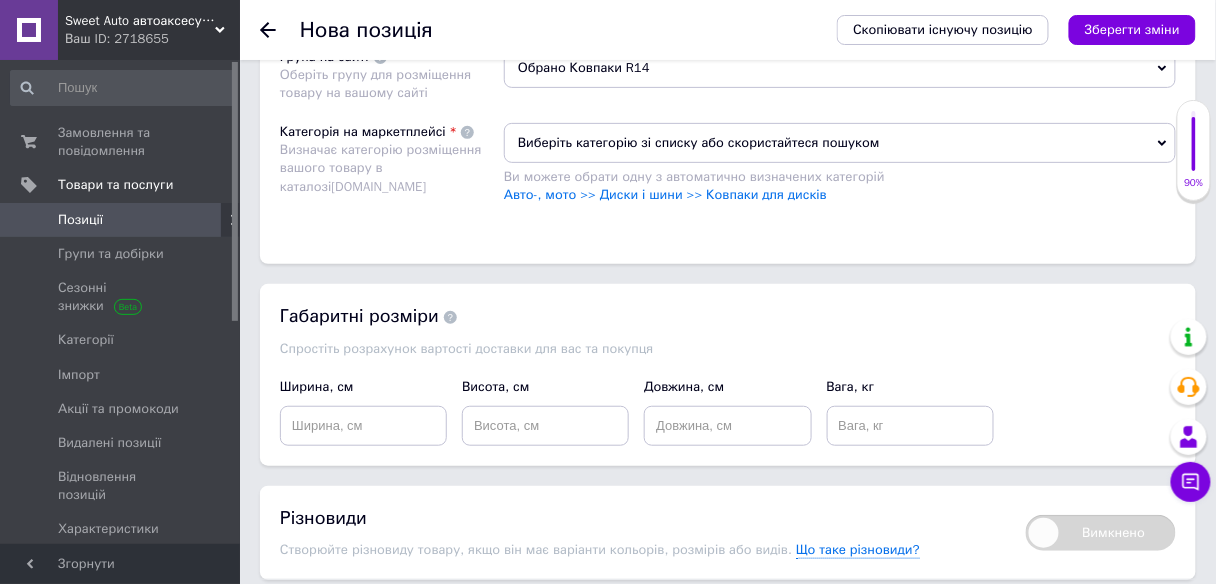 scroll, scrollTop: 1787, scrollLeft: 0, axis: vertical 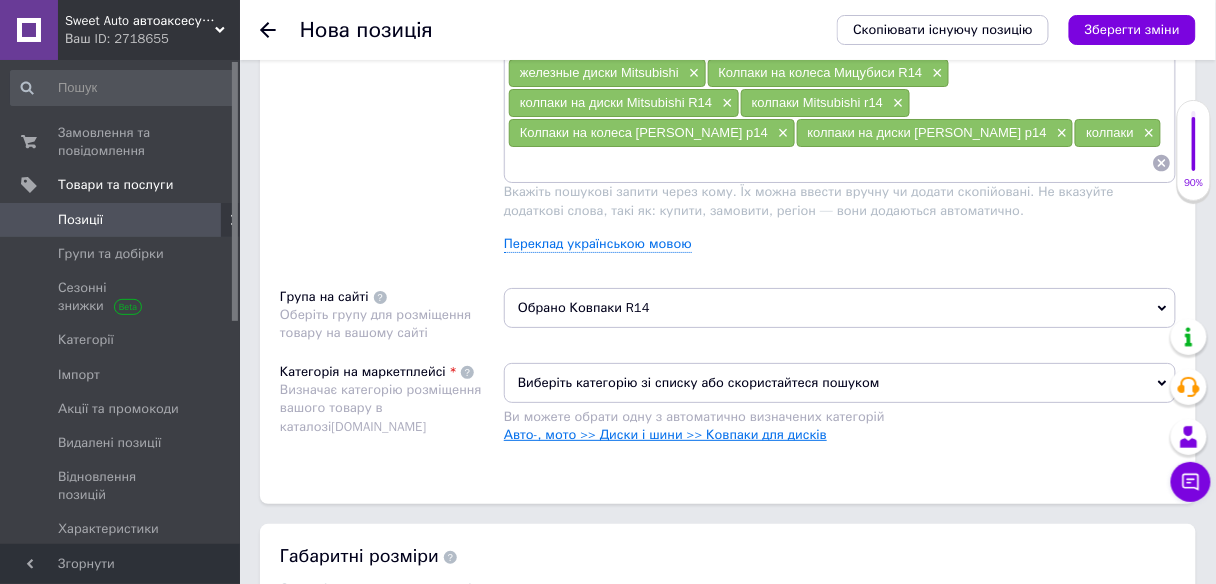 click on "Авто-, мото >> Диски і шини >> Ковпаки для дисків" at bounding box center [665, 434] 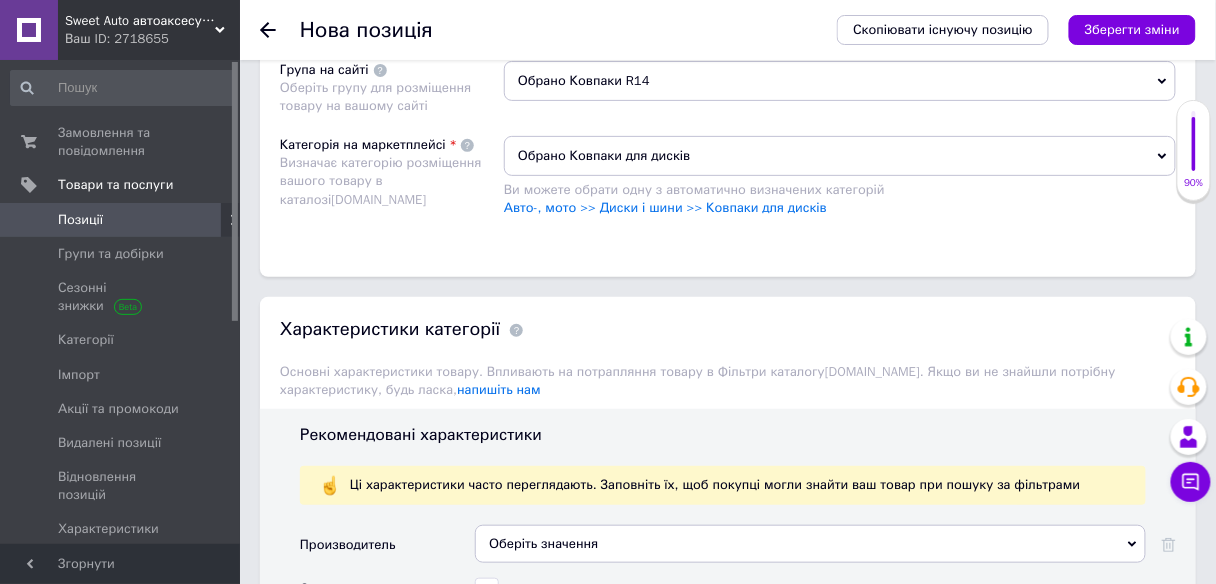 scroll, scrollTop: 2027, scrollLeft: 0, axis: vertical 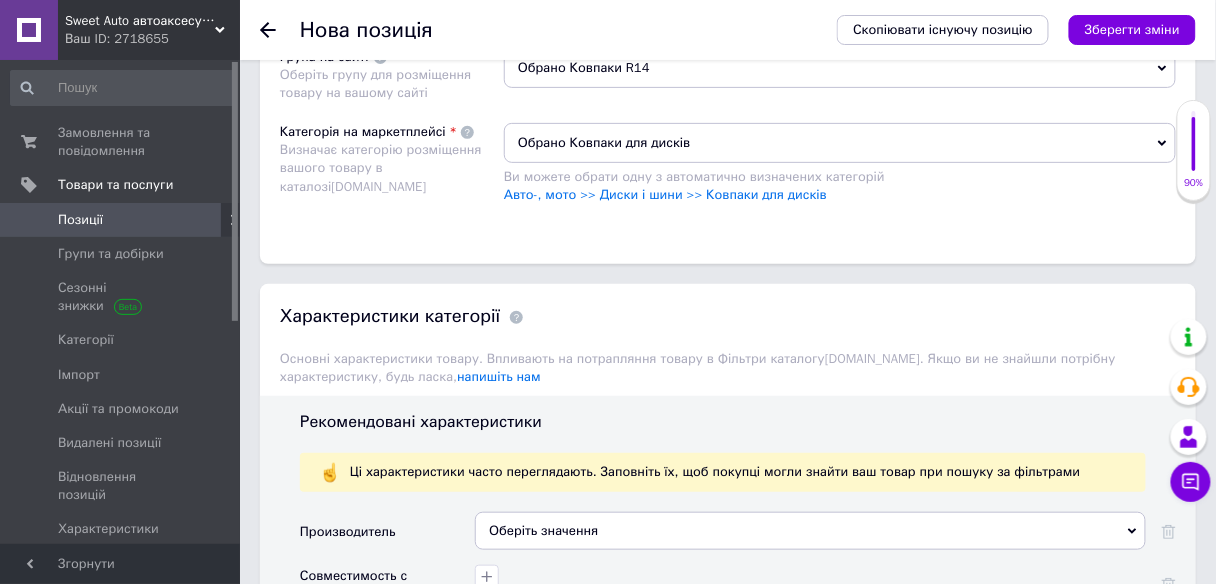 click on "Оберіть значення" at bounding box center [810, 531] 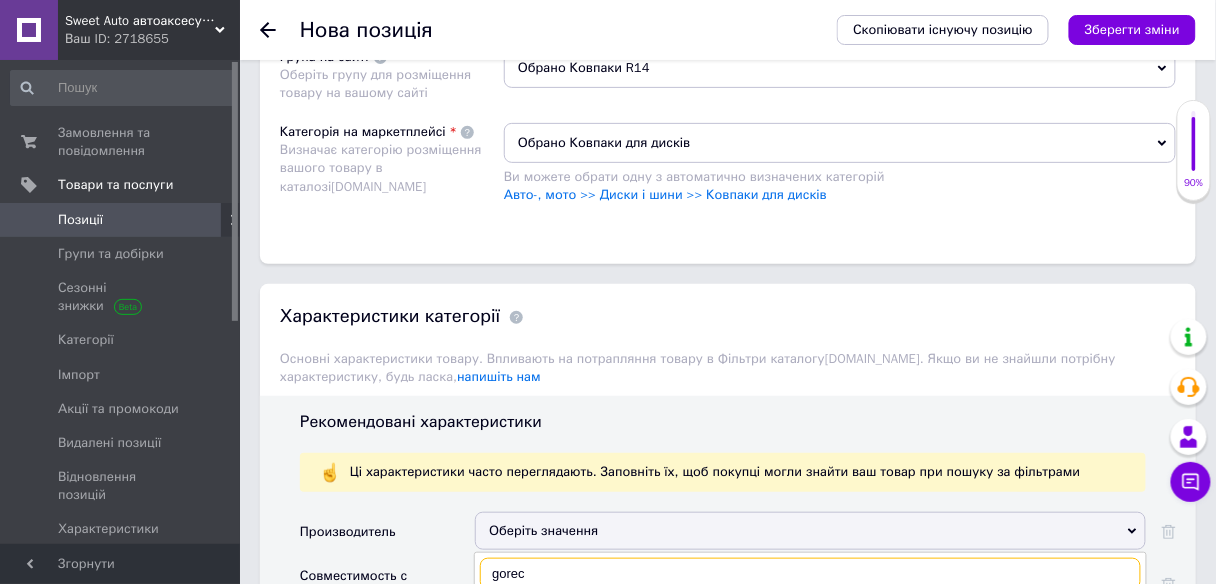 type on "gorec" 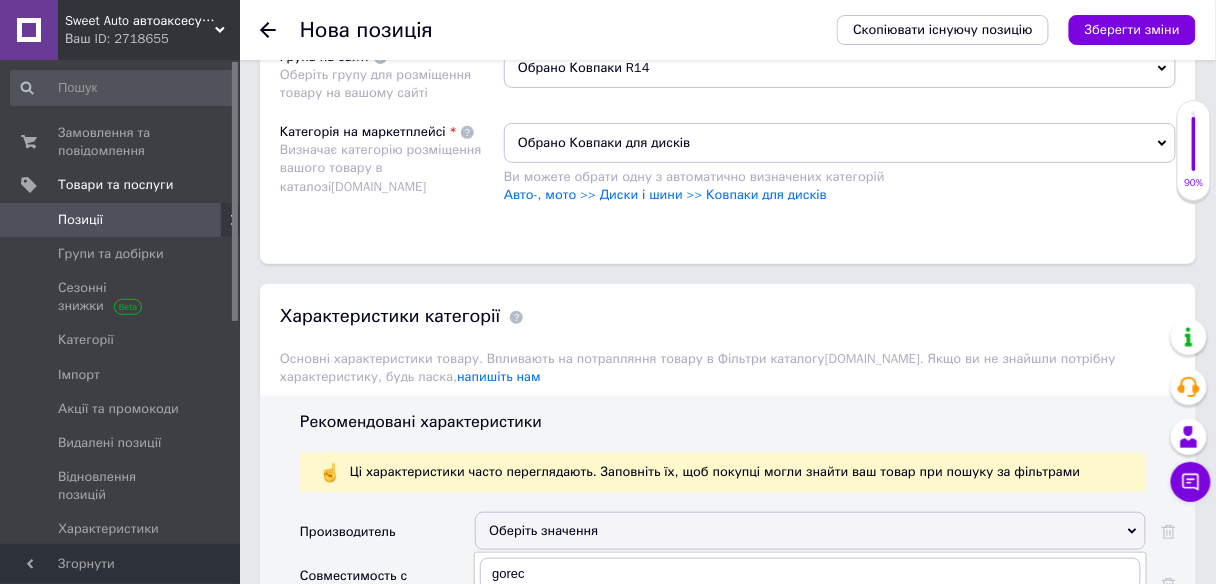 click on "[PERSON_NAME]" at bounding box center [810, 615] 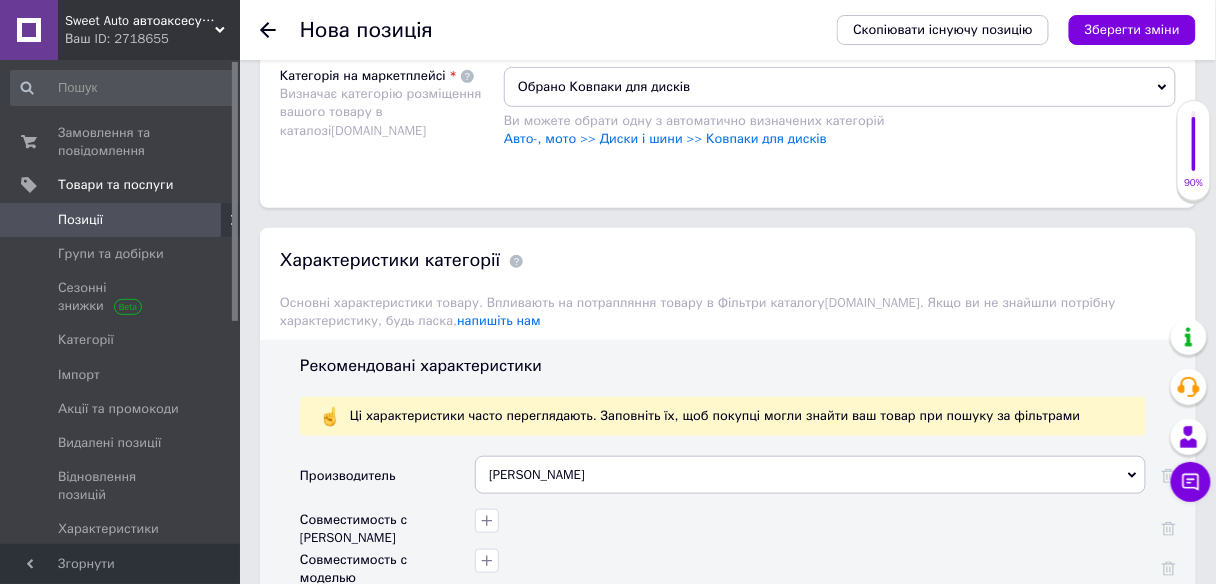 scroll, scrollTop: 2107, scrollLeft: 0, axis: vertical 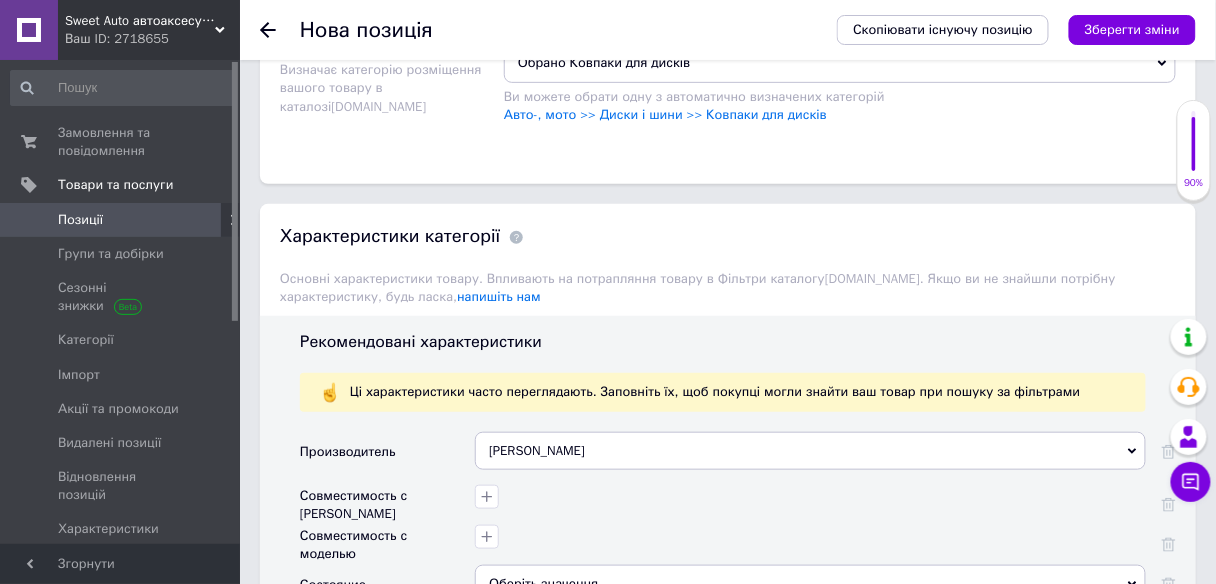 click on "Оберіть значення" at bounding box center [810, 584] 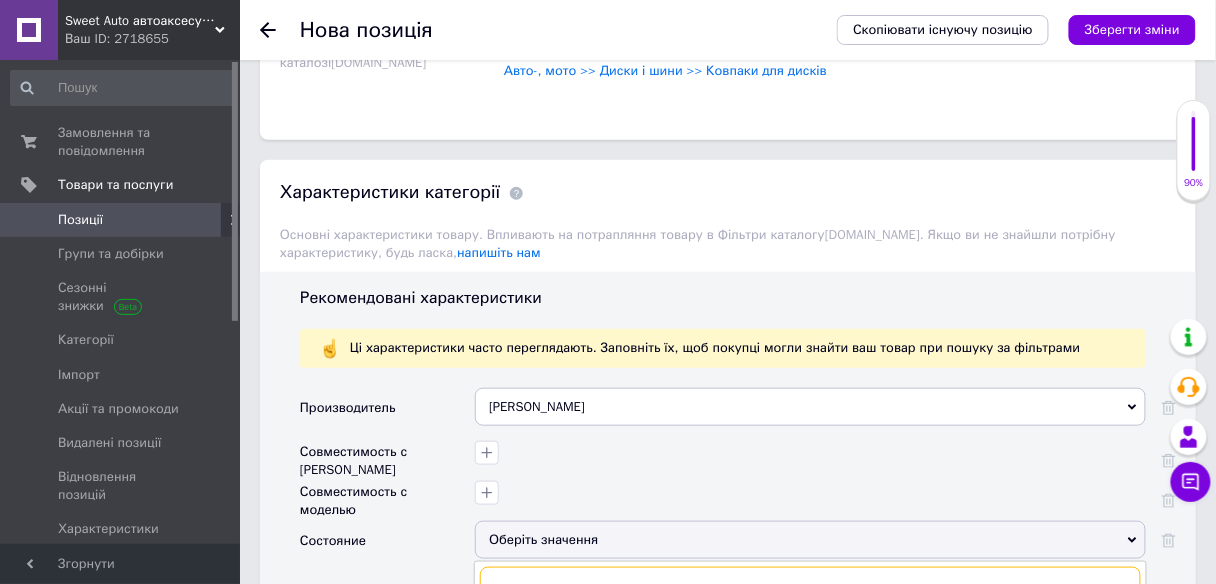 scroll, scrollTop: 2187, scrollLeft: 0, axis: vertical 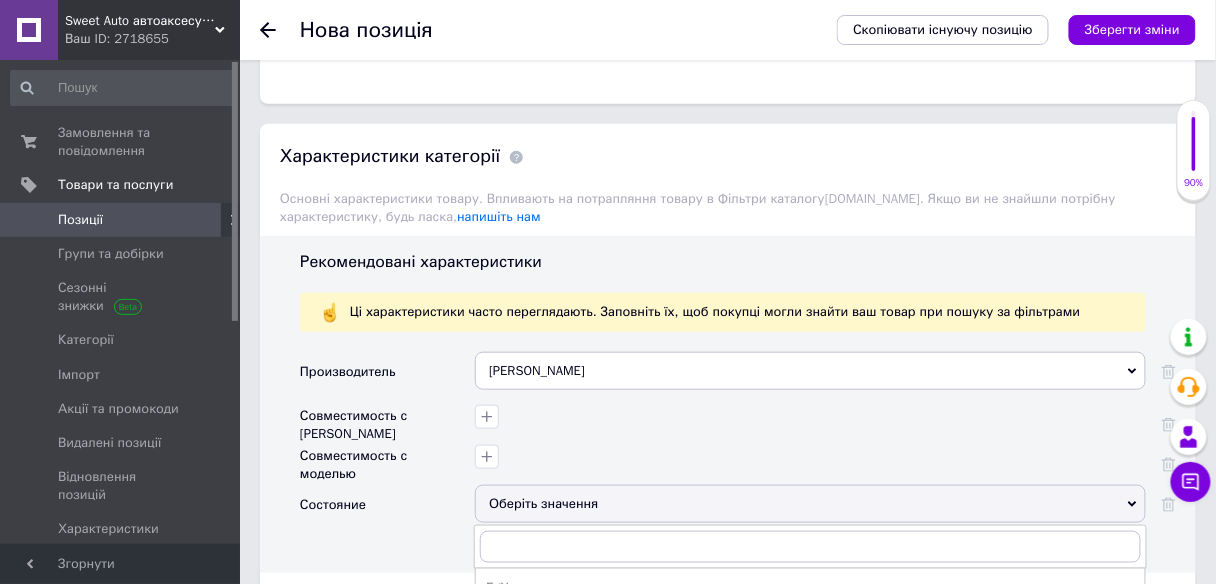 click on "Новое" at bounding box center [810, 616] 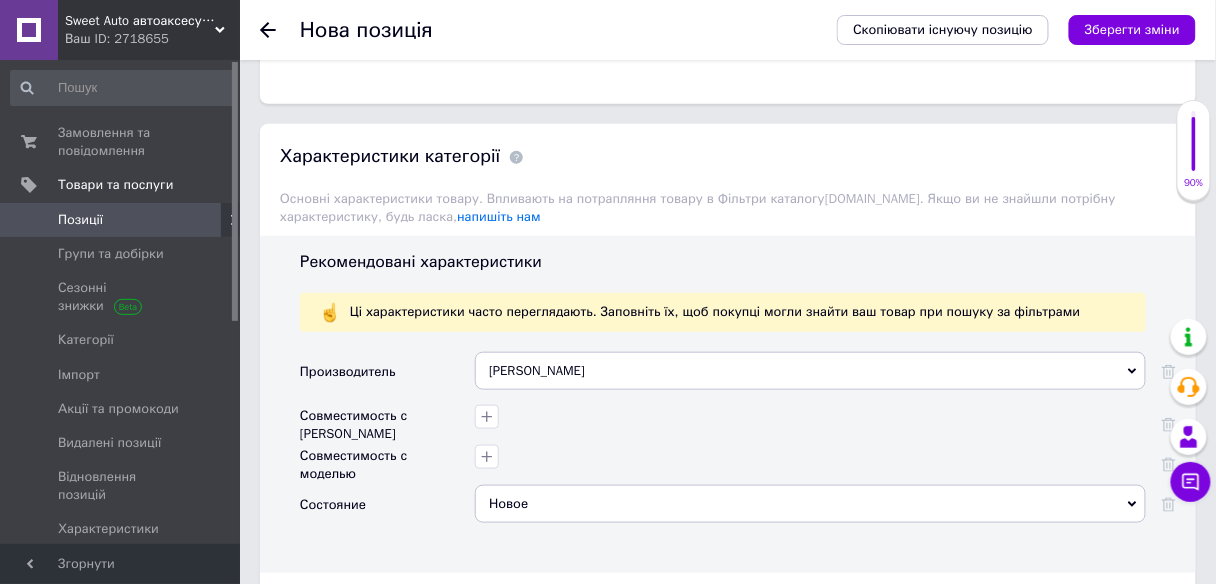 click on "Основні" at bounding box center [331, 599] 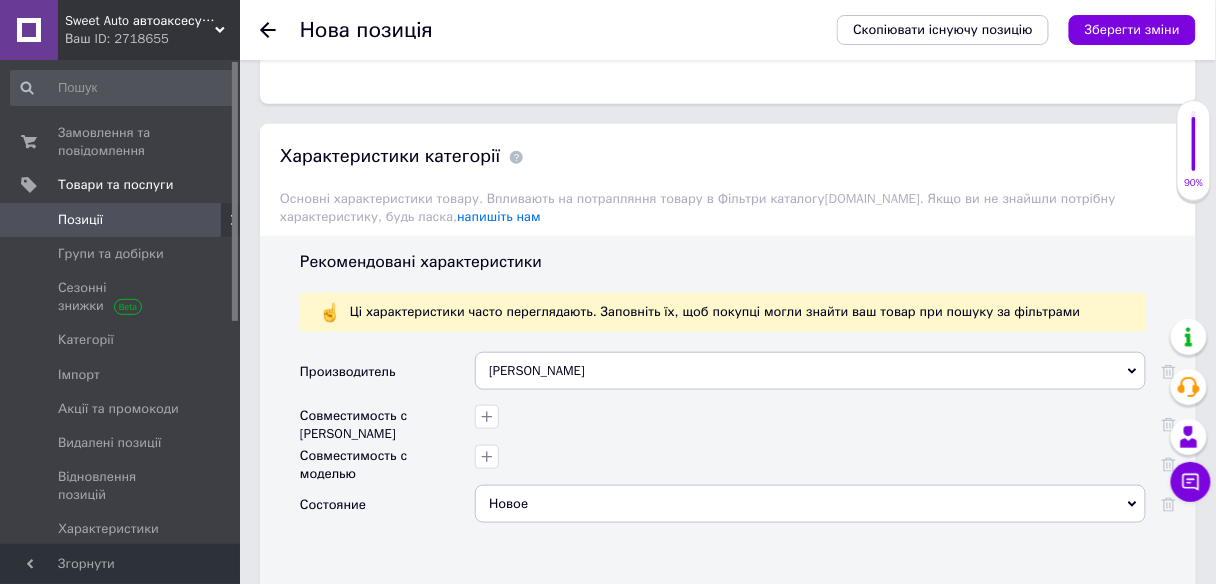 click on "Оберіть значення" at bounding box center [810, 650] 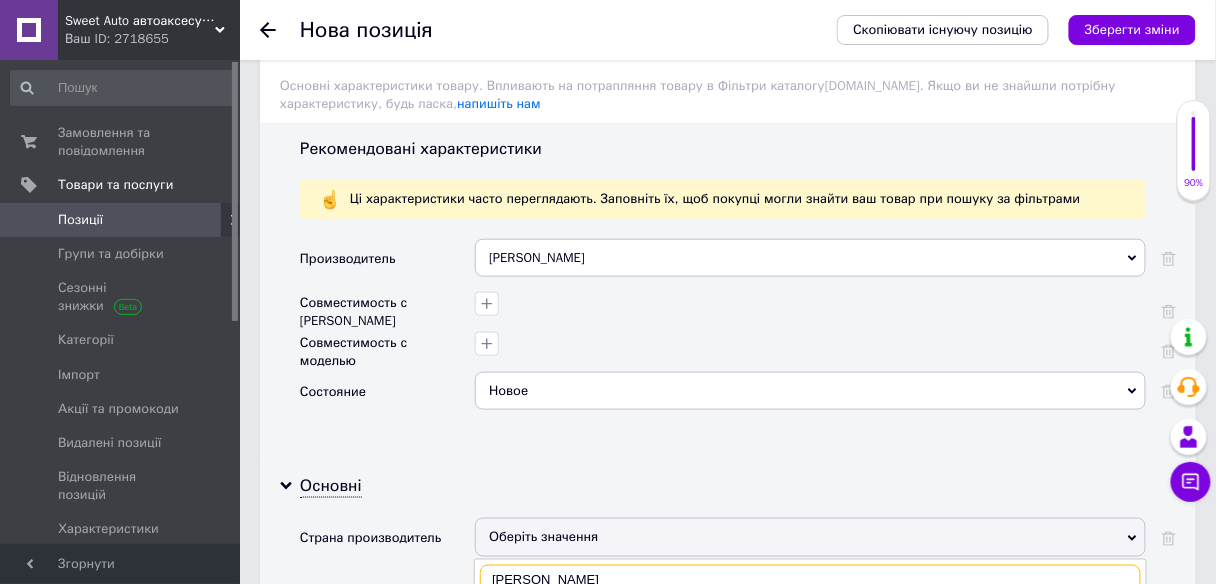 scroll, scrollTop: 2362, scrollLeft: 0, axis: vertical 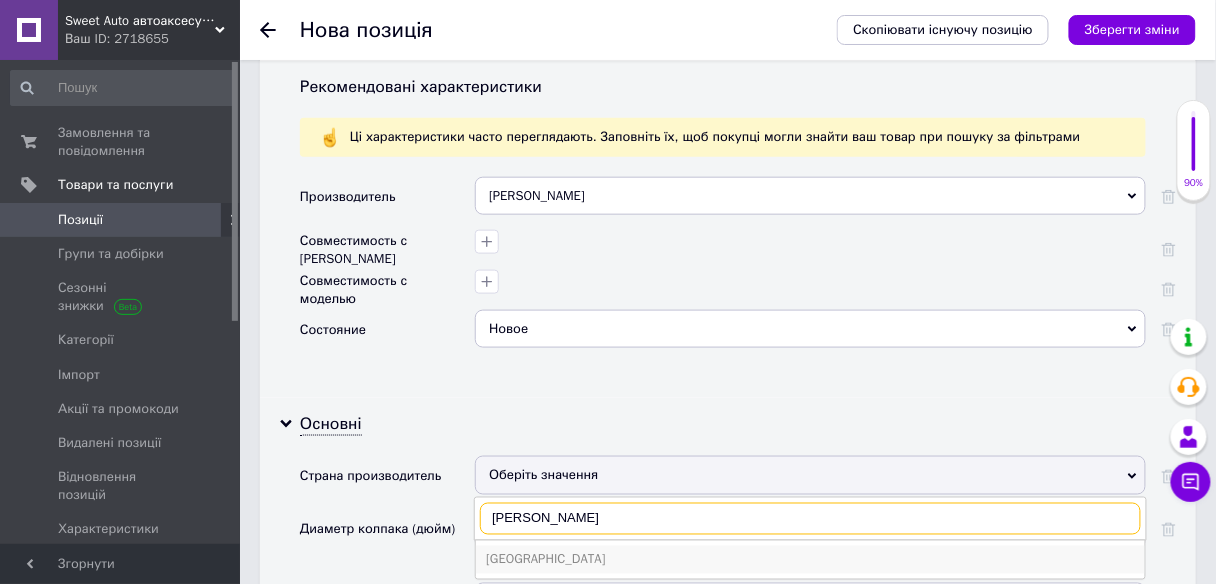 type on "[PERSON_NAME]" 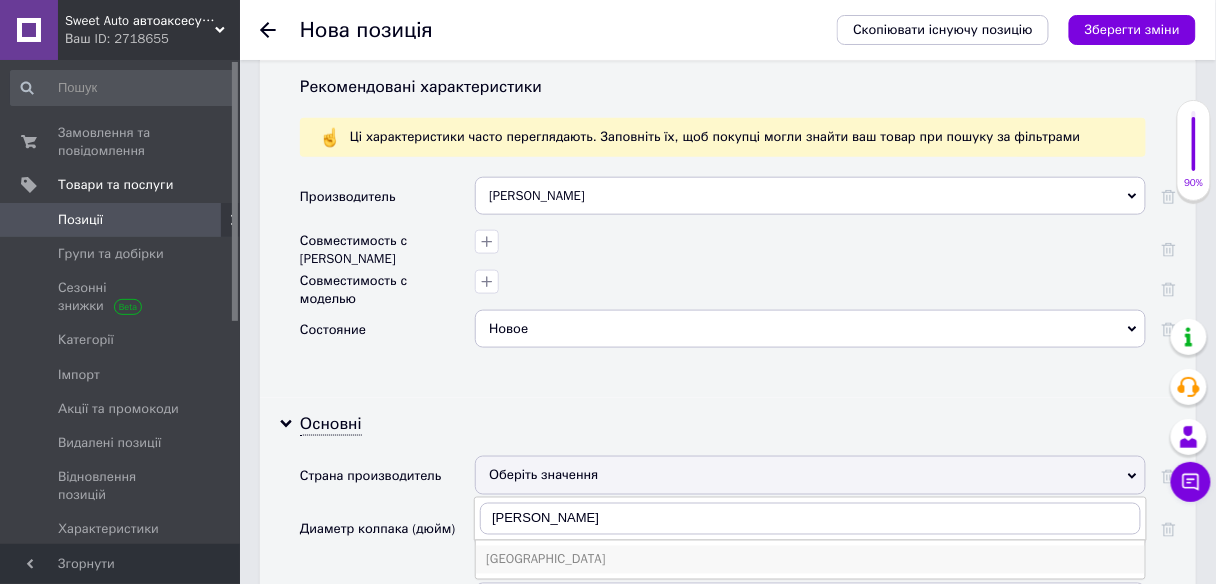 click on "[GEOGRAPHIC_DATA]" at bounding box center (810, 560) 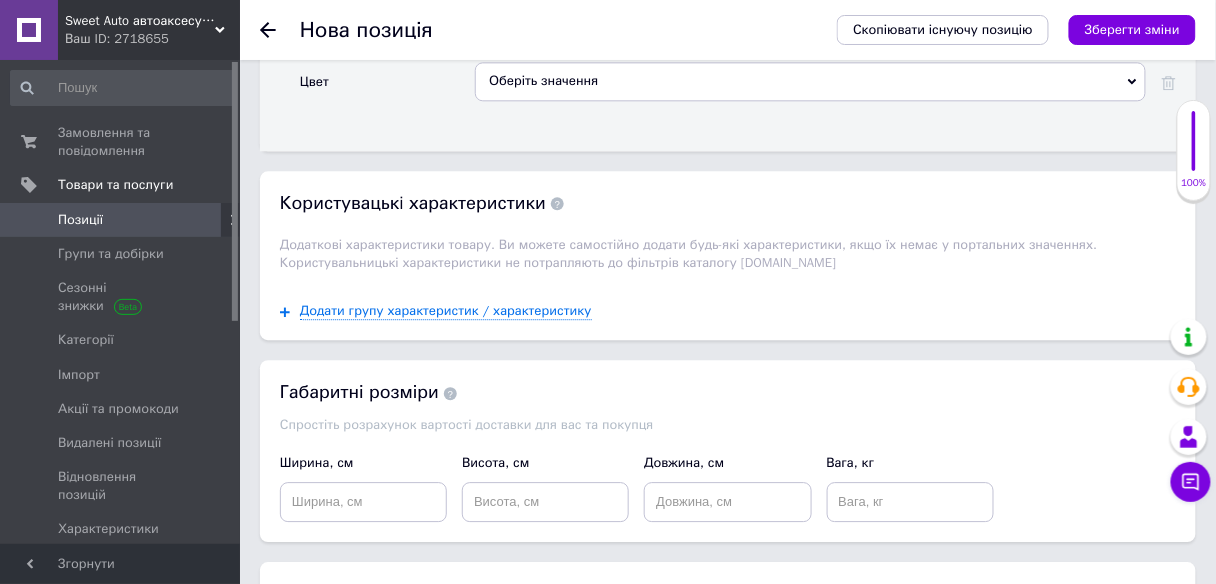 scroll, scrollTop: 3082, scrollLeft: 0, axis: vertical 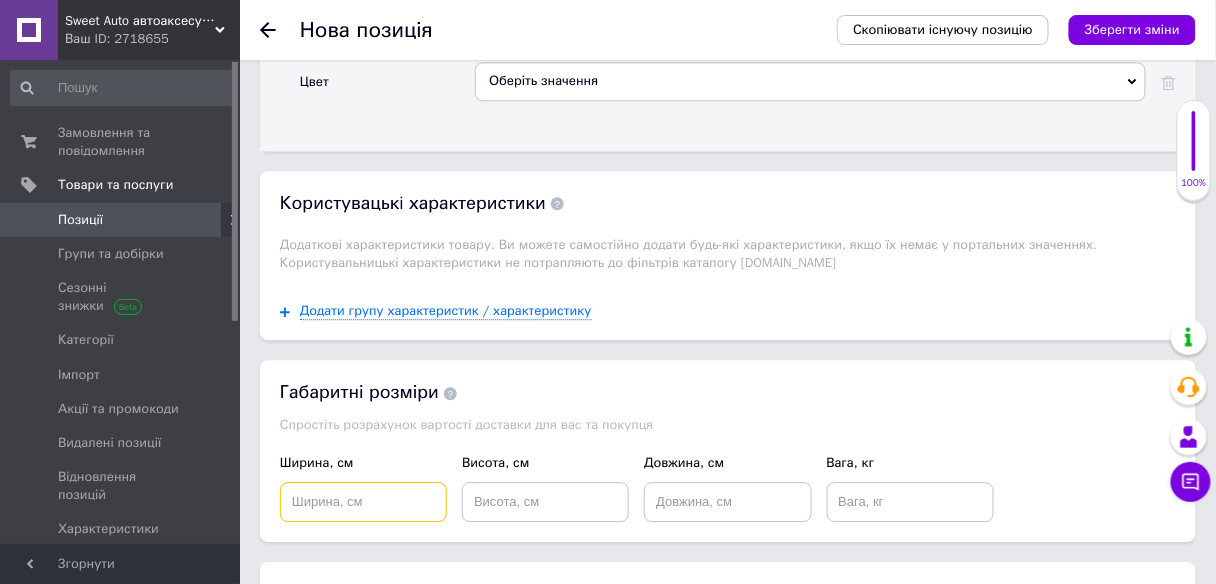 click at bounding box center (363, 502) 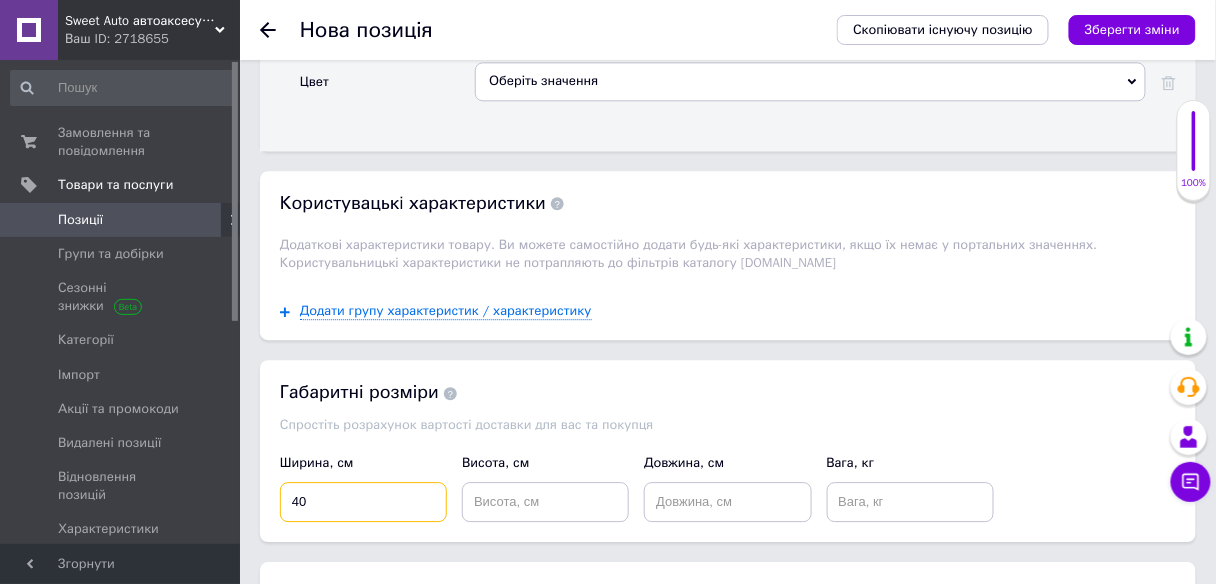 type on "40" 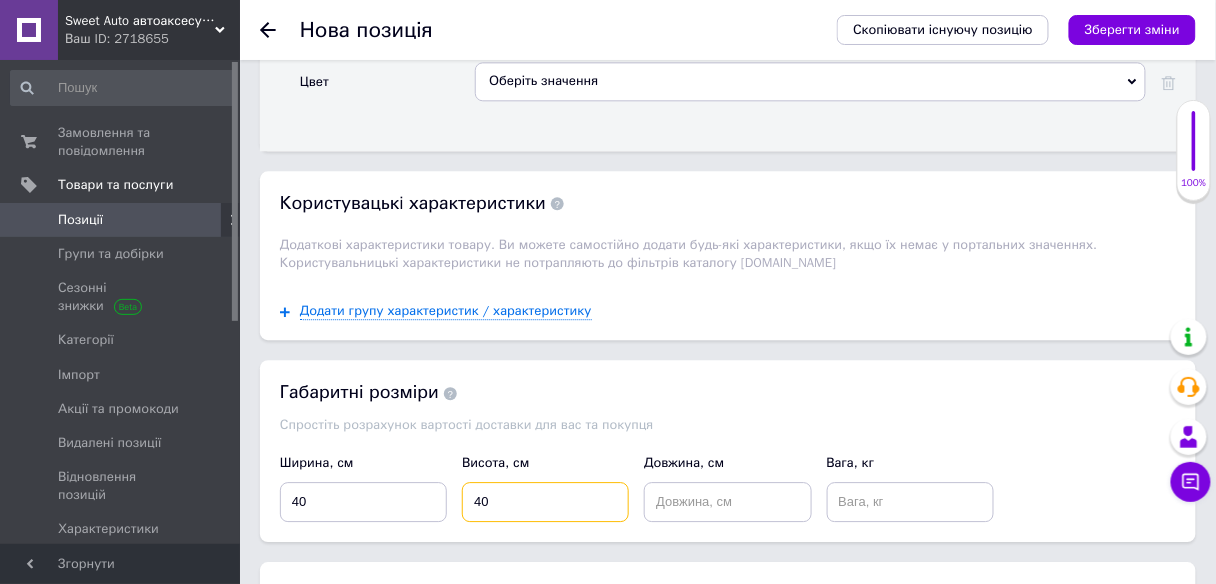 type on "40" 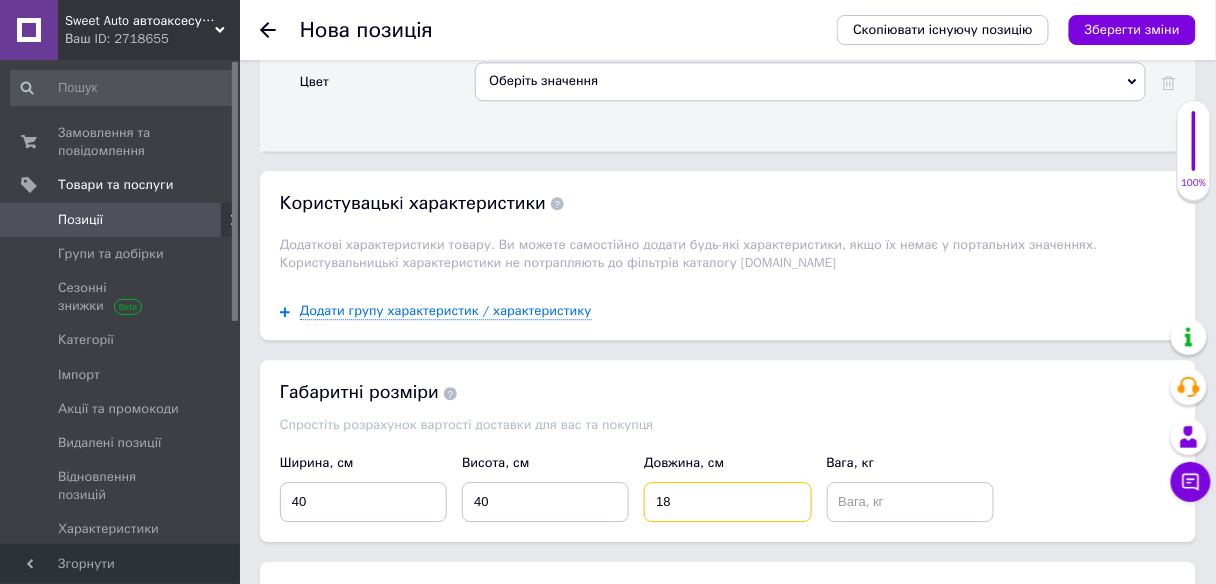 type on "18" 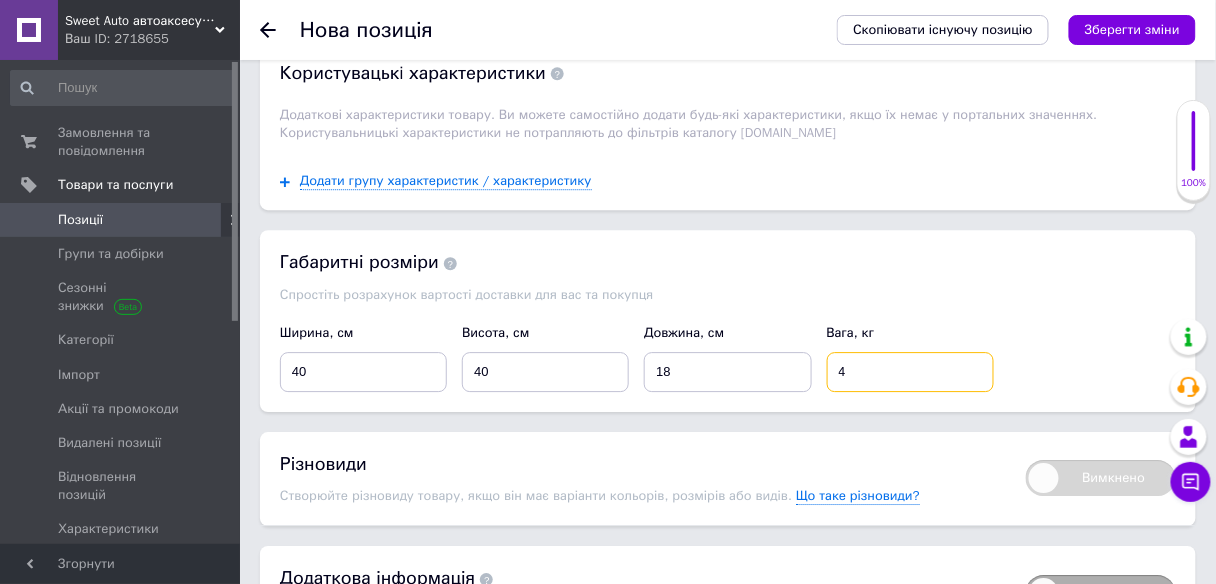scroll, scrollTop: 3232, scrollLeft: 0, axis: vertical 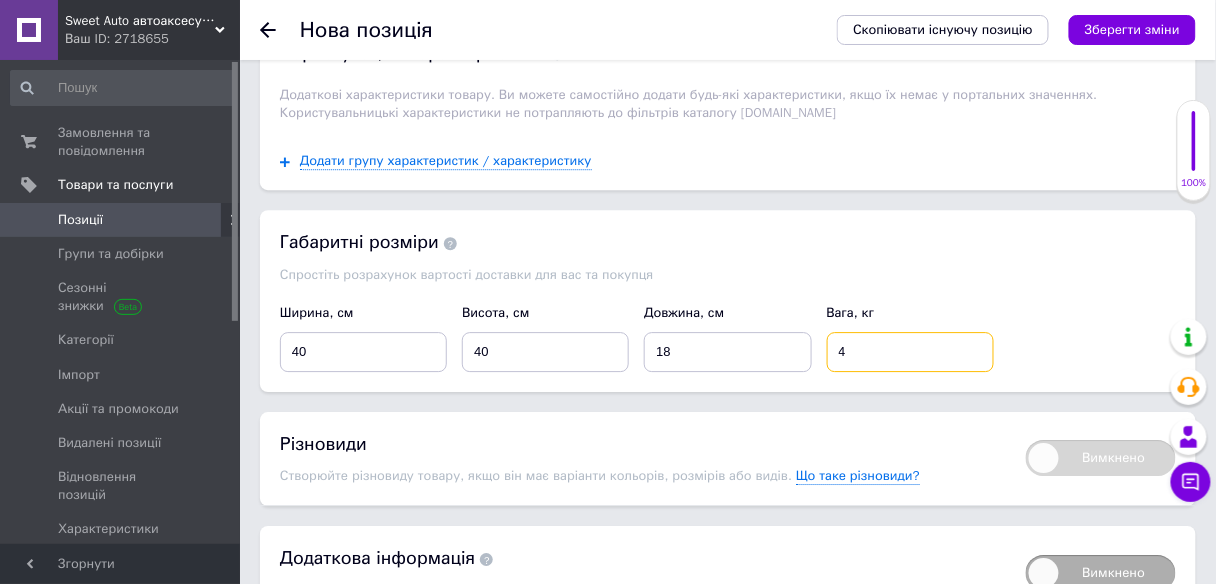 type on "4" 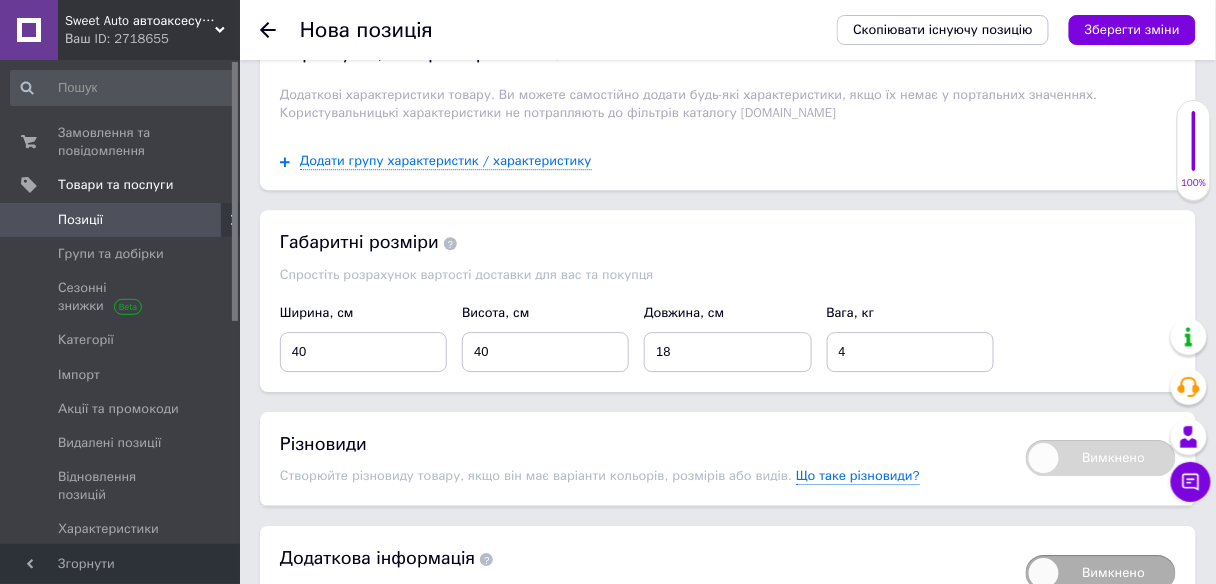 click on "Зберегти зміни" at bounding box center (328, 659) 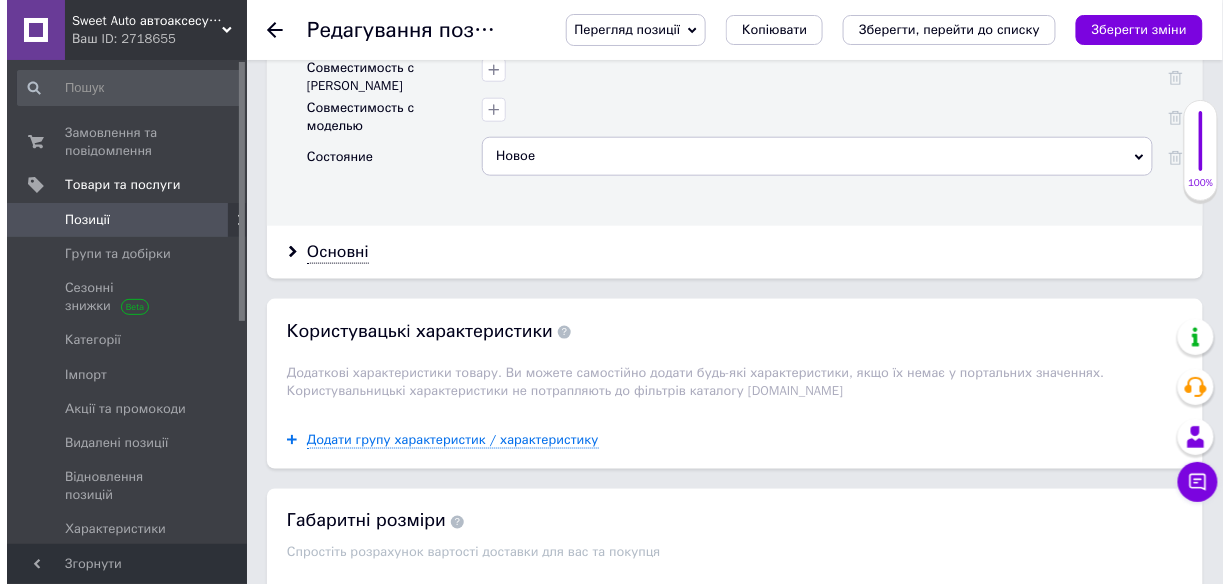 scroll, scrollTop: 2400, scrollLeft: 0, axis: vertical 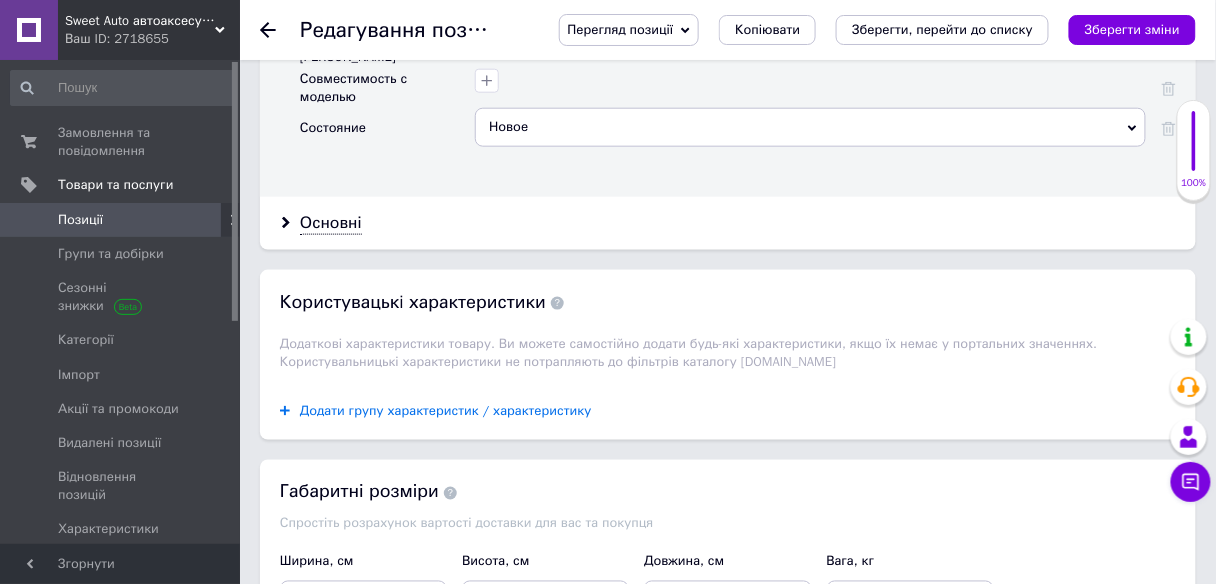 click on "Додати групу характеристик / характеристику" at bounding box center (446, 411) 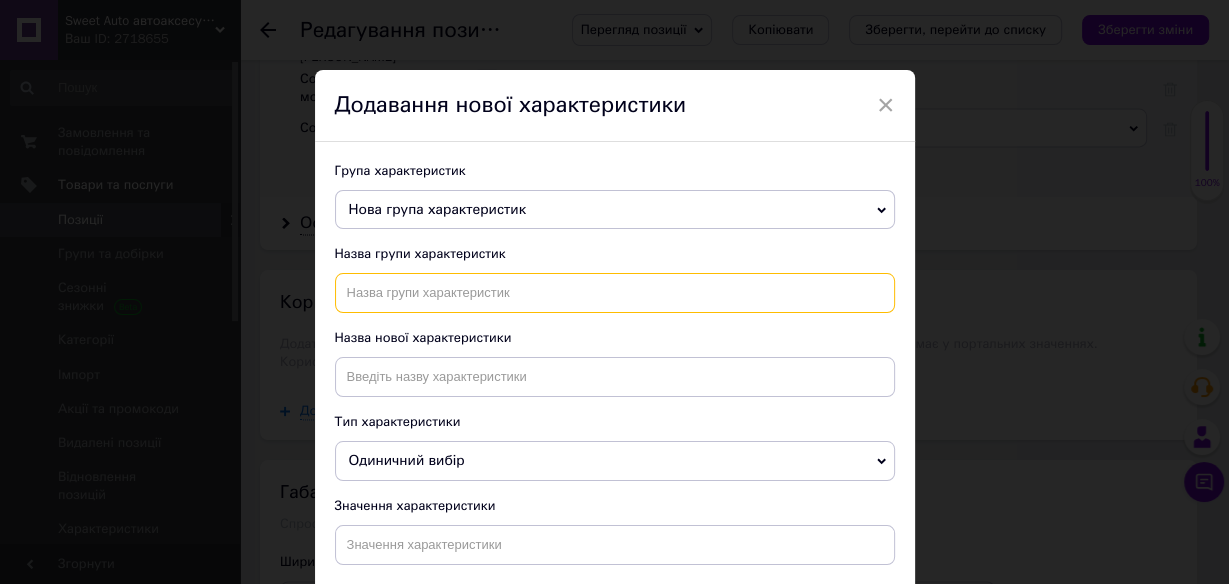 click at bounding box center (615, 293) 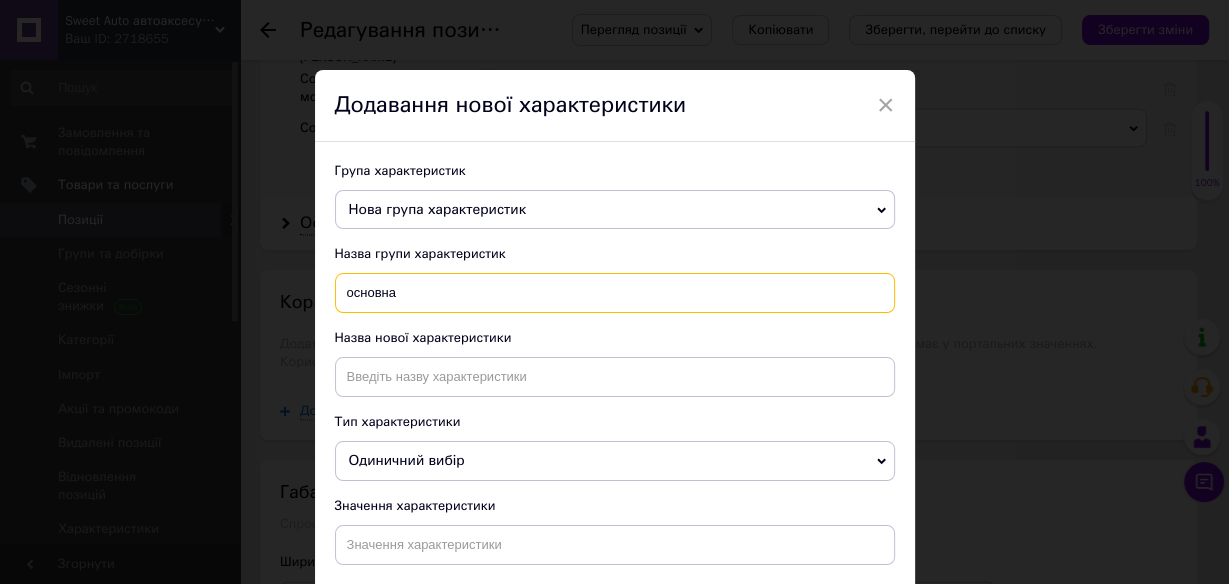 type on "основна" 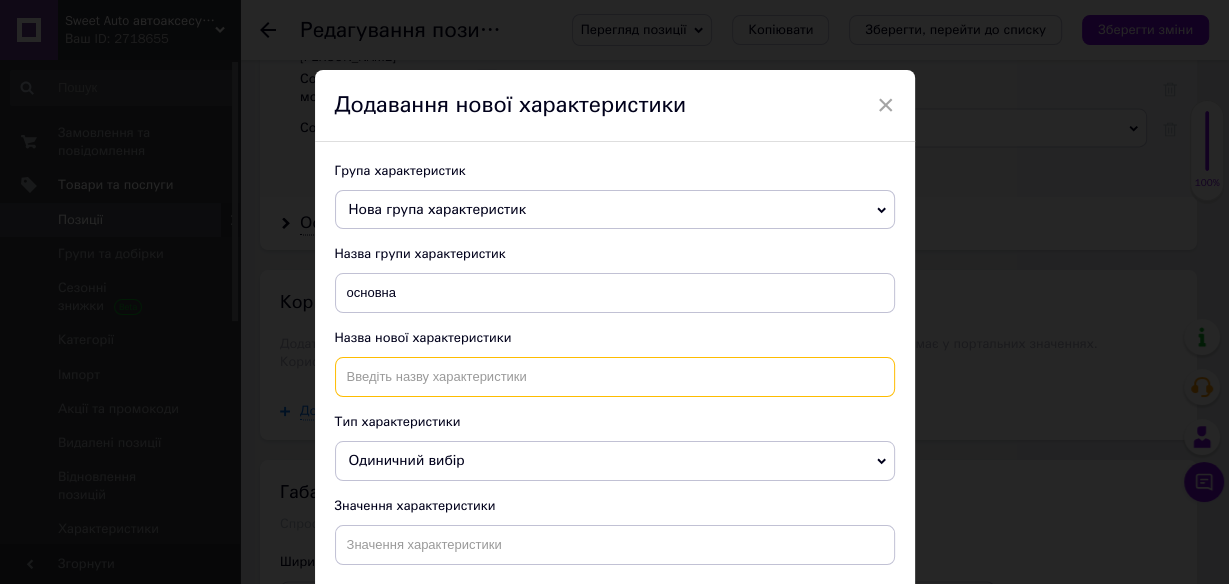 click at bounding box center [615, 377] 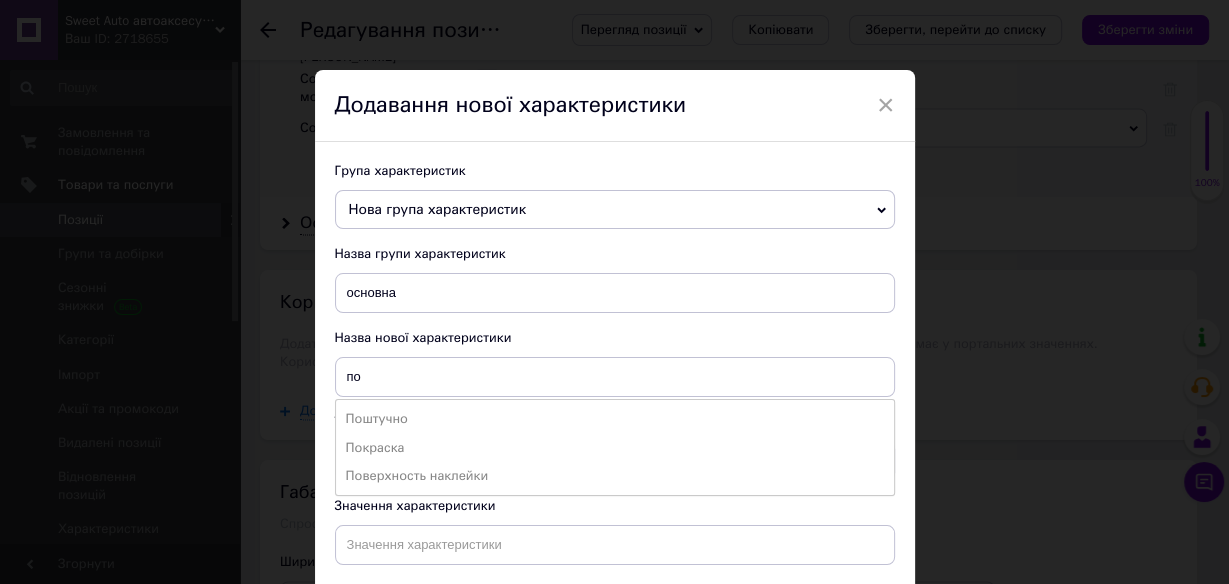 click on "Поштучно" at bounding box center [615, 419] 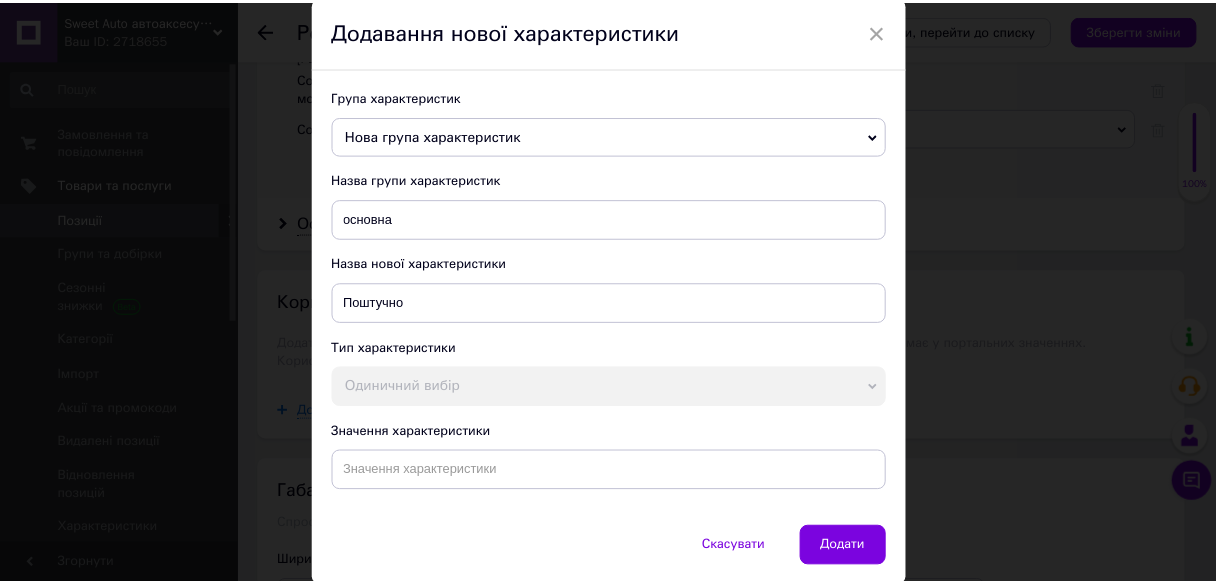 scroll, scrollTop: 139, scrollLeft: 0, axis: vertical 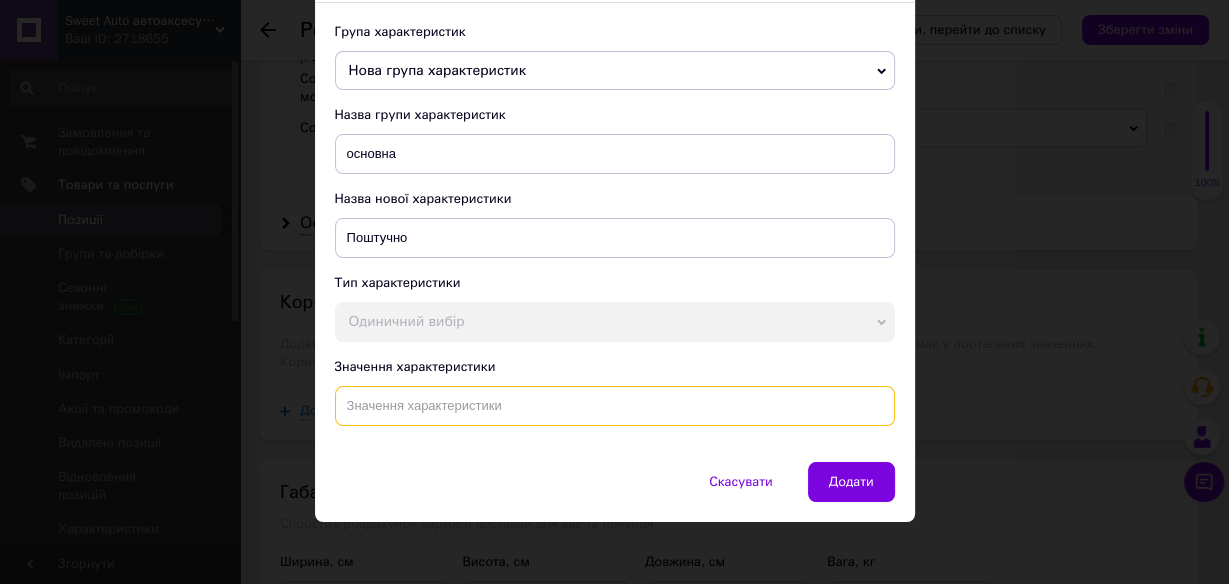 click at bounding box center [615, 406] 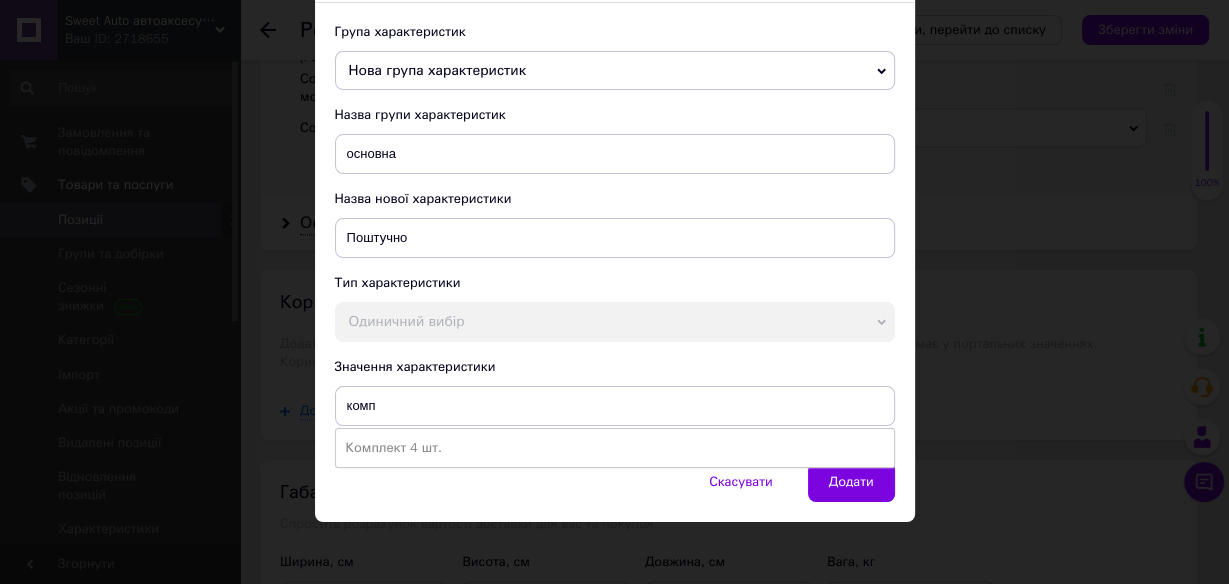 click on "Комплект 4 шт." at bounding box center [615, 448] 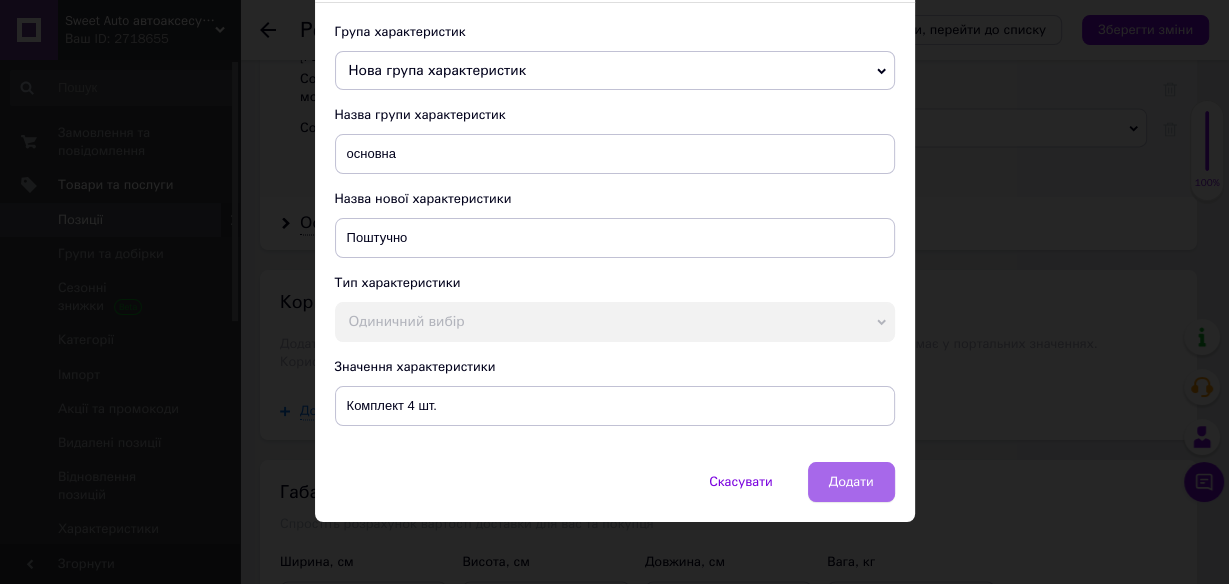 click on "Додати" at bounding box center (851, 482) 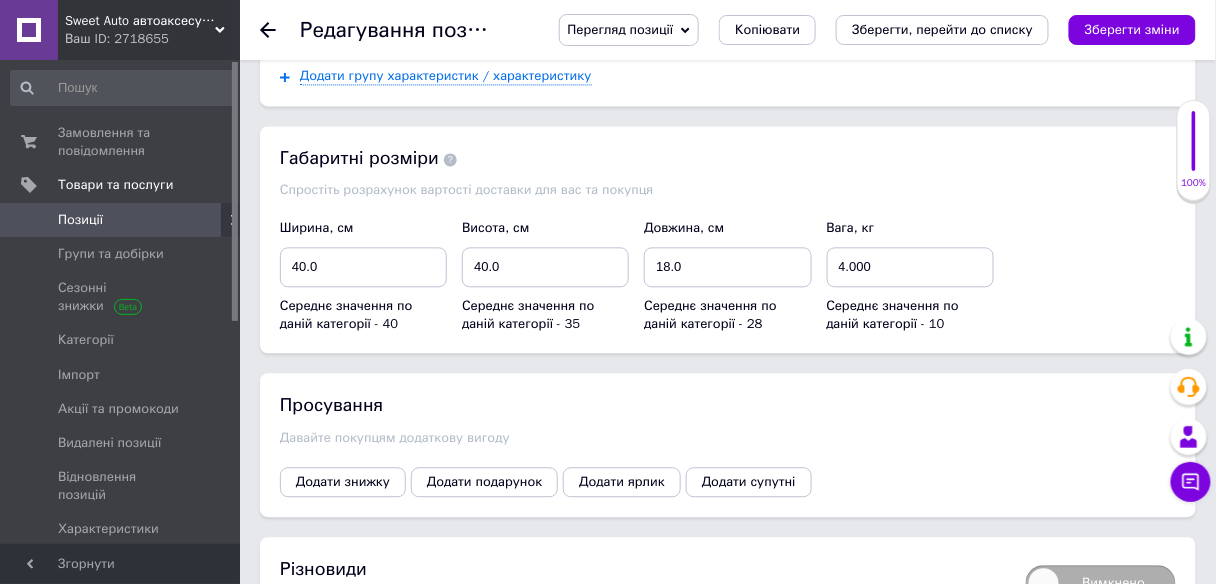 scroll, scrollTop: 2960, scrollLeft: 0, axis: vertical 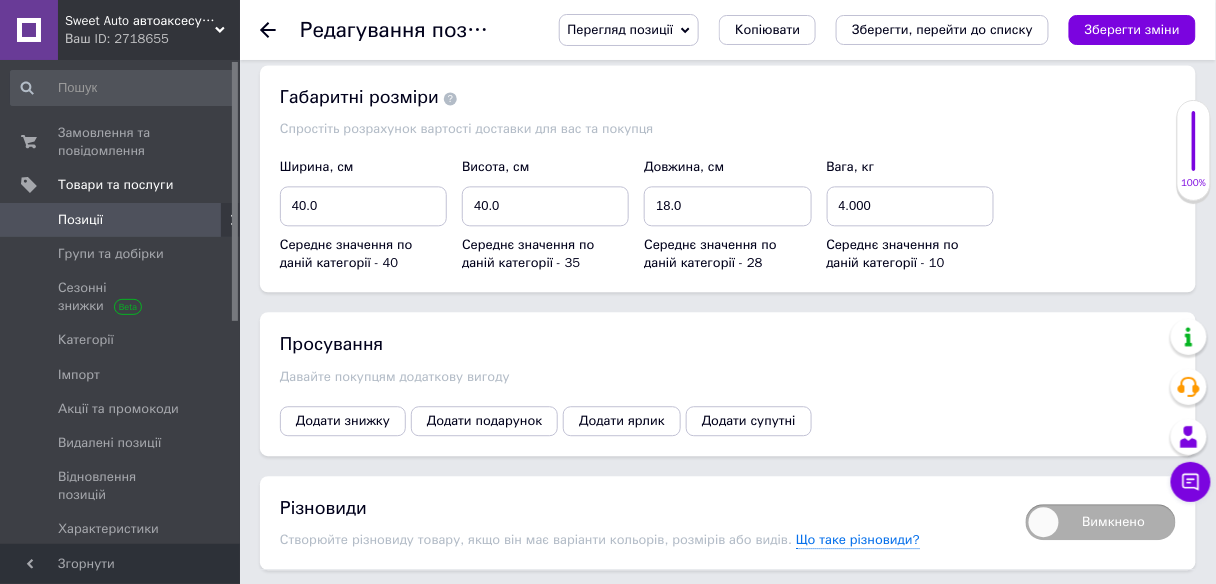 click on "Вимкнено" at bounding box center (1101, 522) 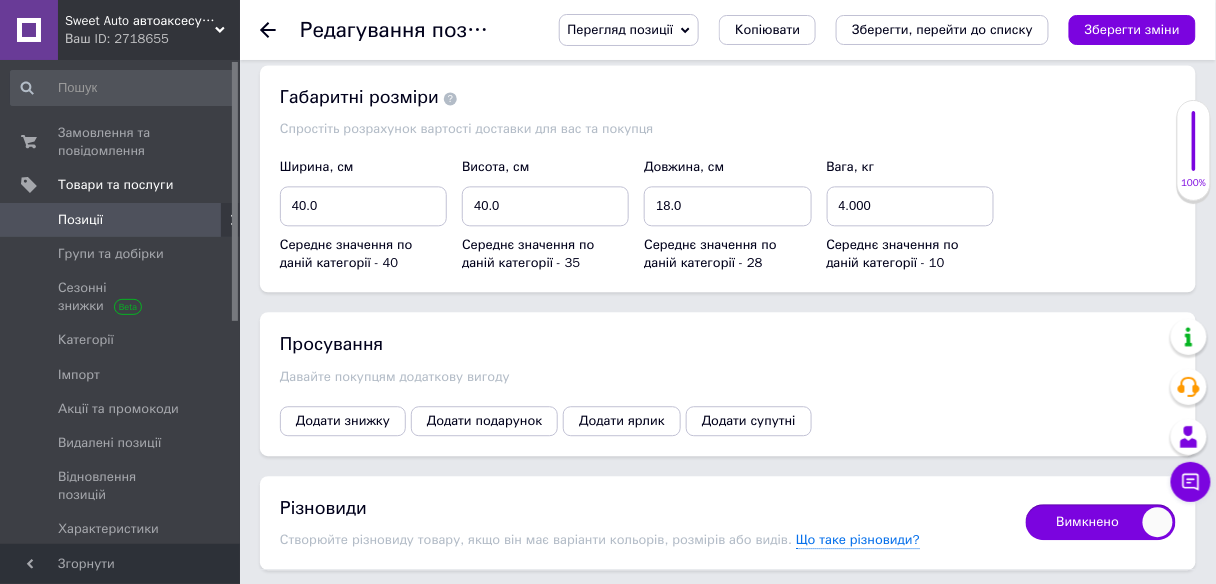 checkbox on "true" 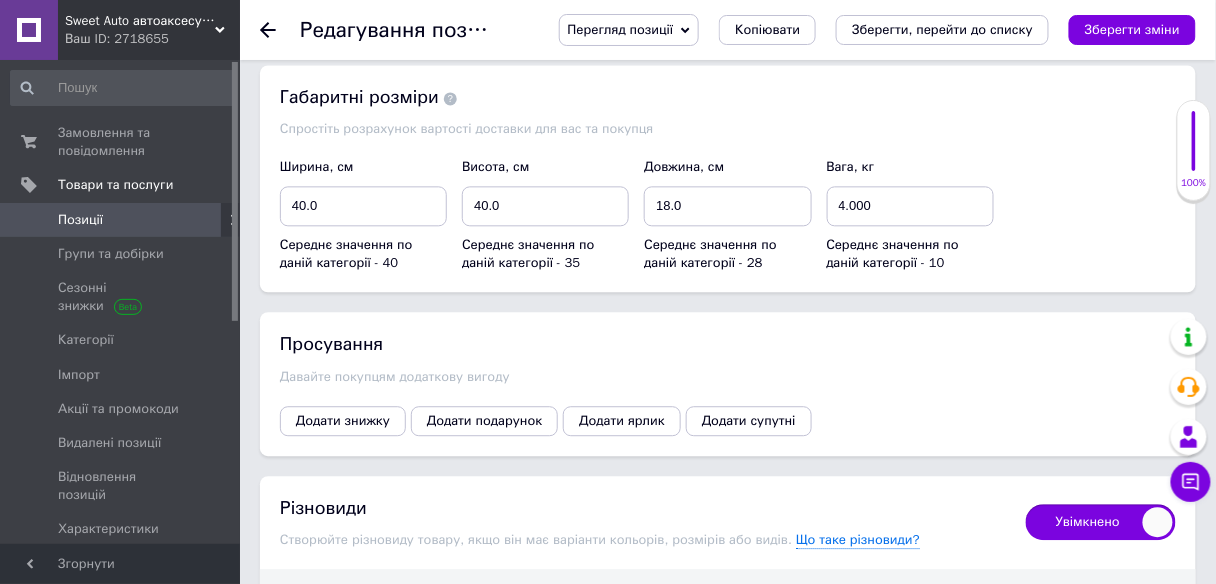 scroll, scrollTop: 3200, scrollLeft: 0, axis: vertical 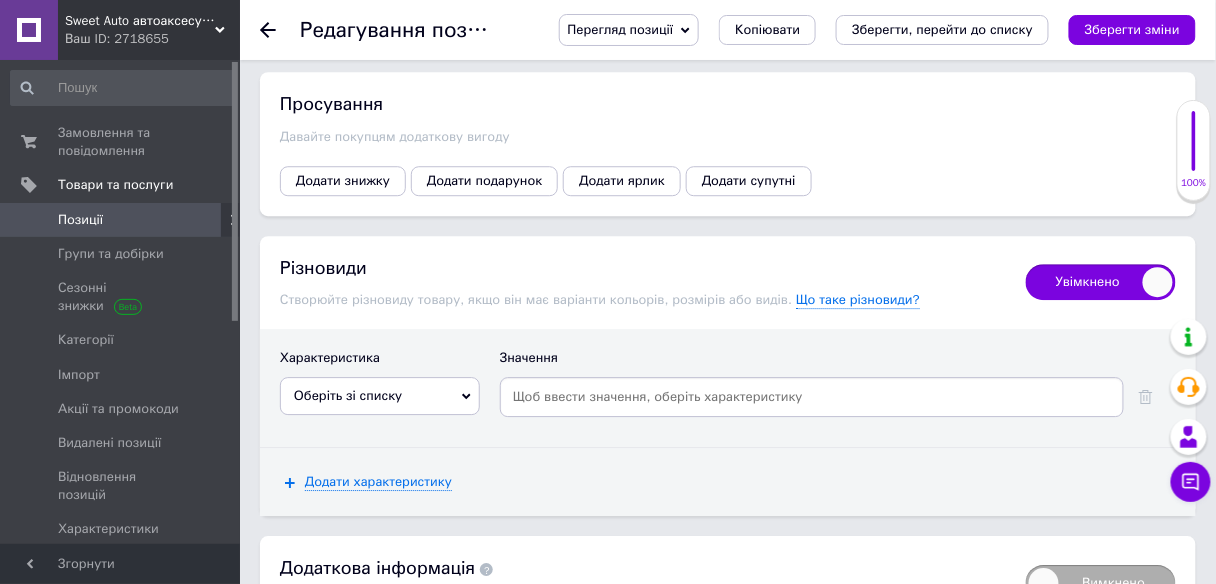 click 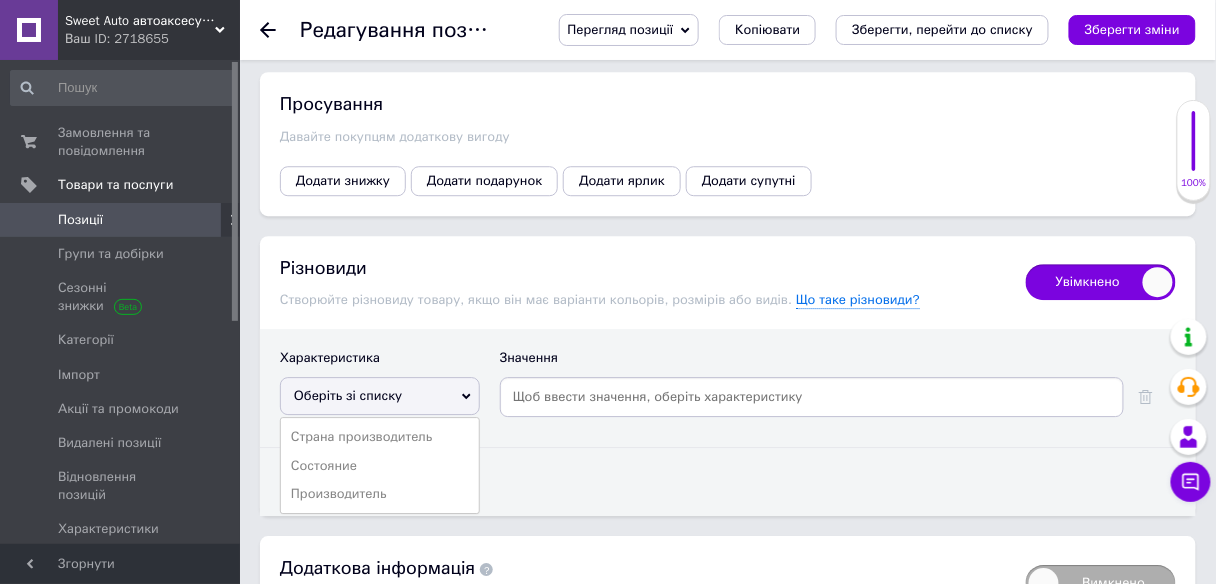 click 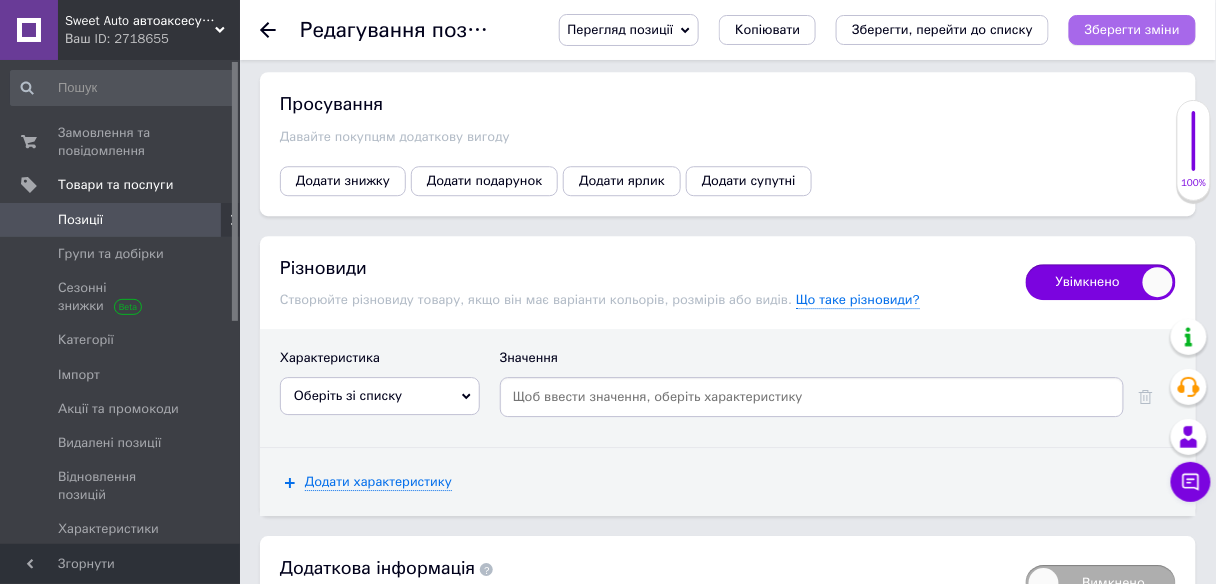 click on "Зберегти зміни" at bounding box center (1132, 29) 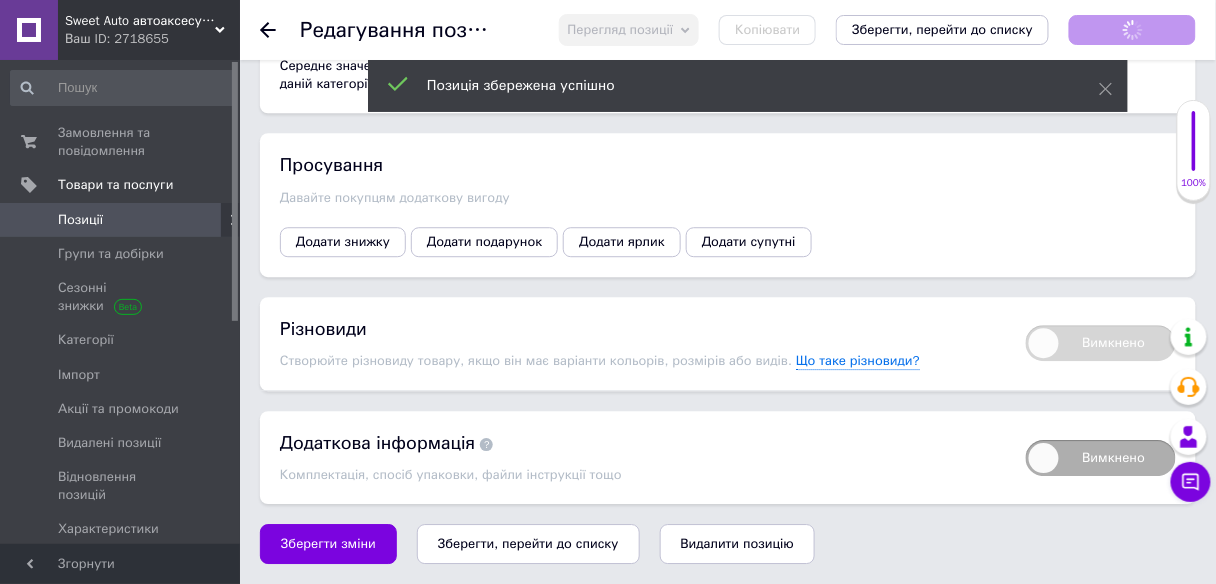 scroll, scrollTop: 3058, scrollLeft: 0, axis: vertical 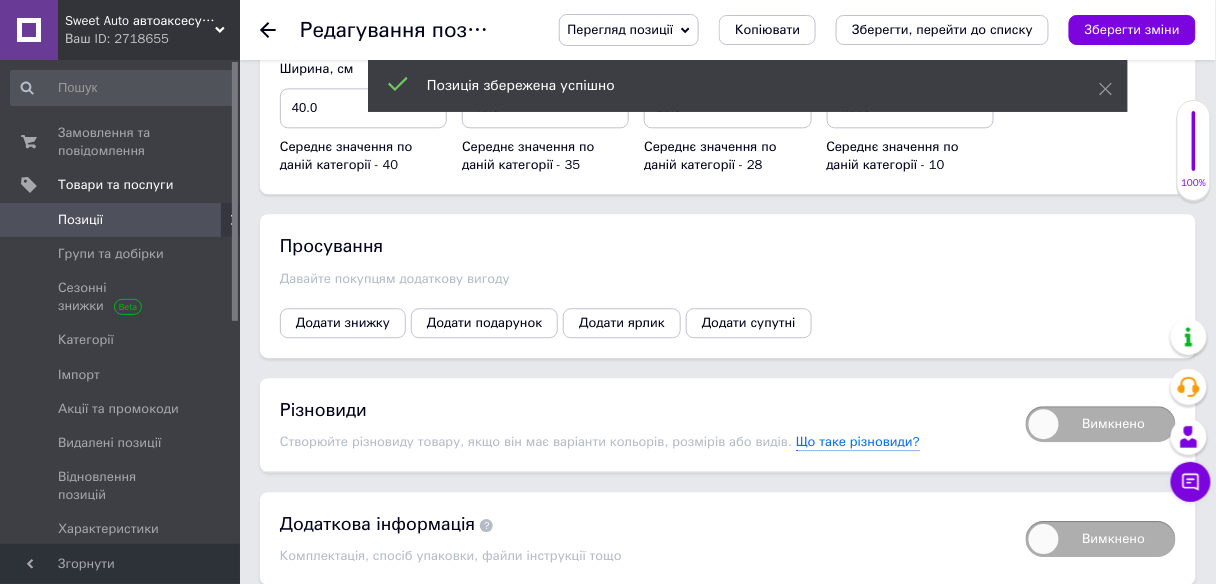 click on "Вимкнено" at bounding box center (1101, 424) 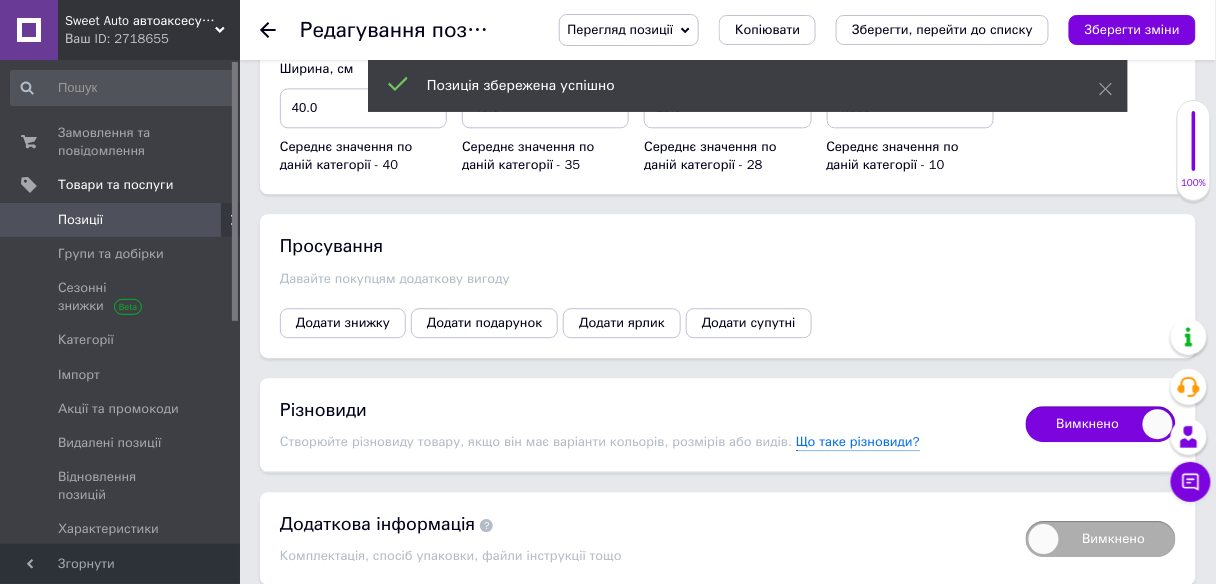 checkbox on "true" 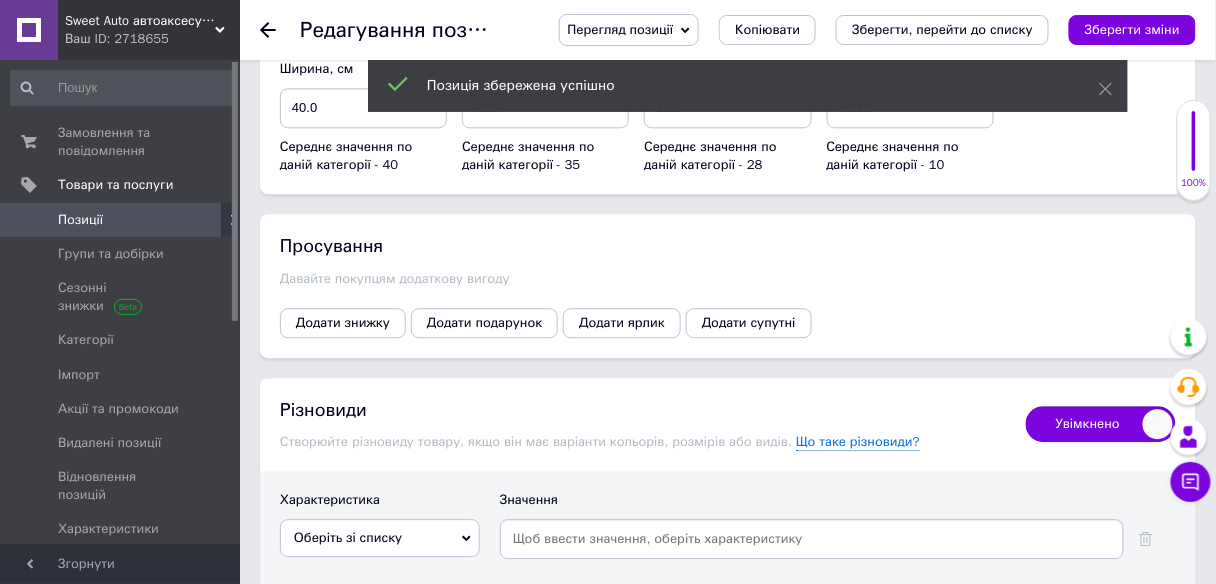 scroll, scrollTop: 3244, scrollLeft: 0, axis: vertical 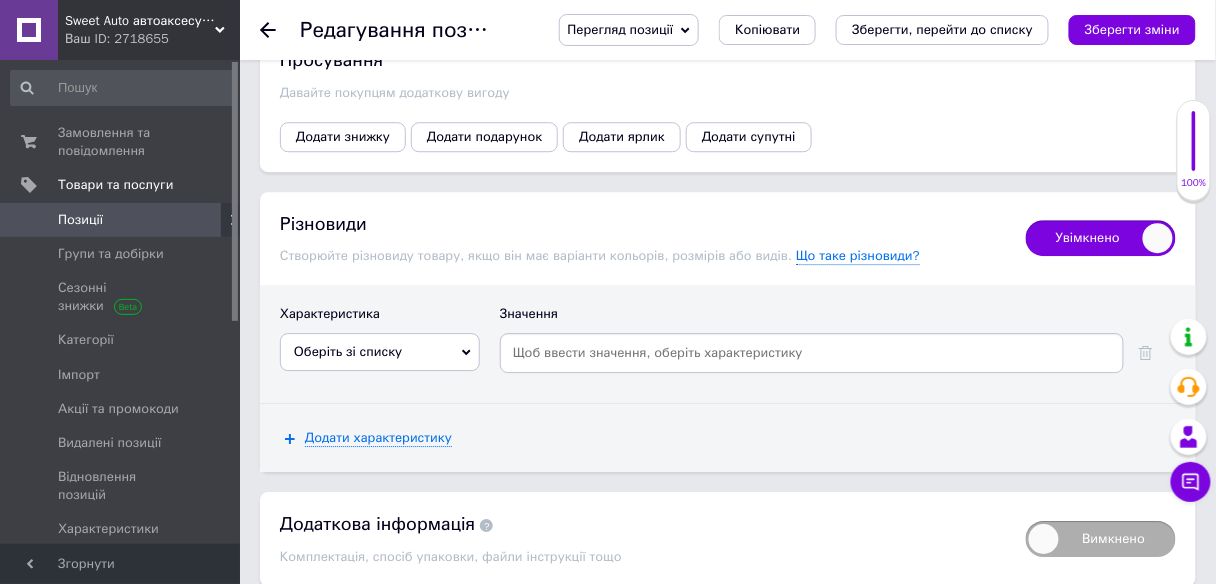 click on "Оберіть зі списку Страна производитель Состояние Производитель Поштучно" at bounding box center (380, 352) 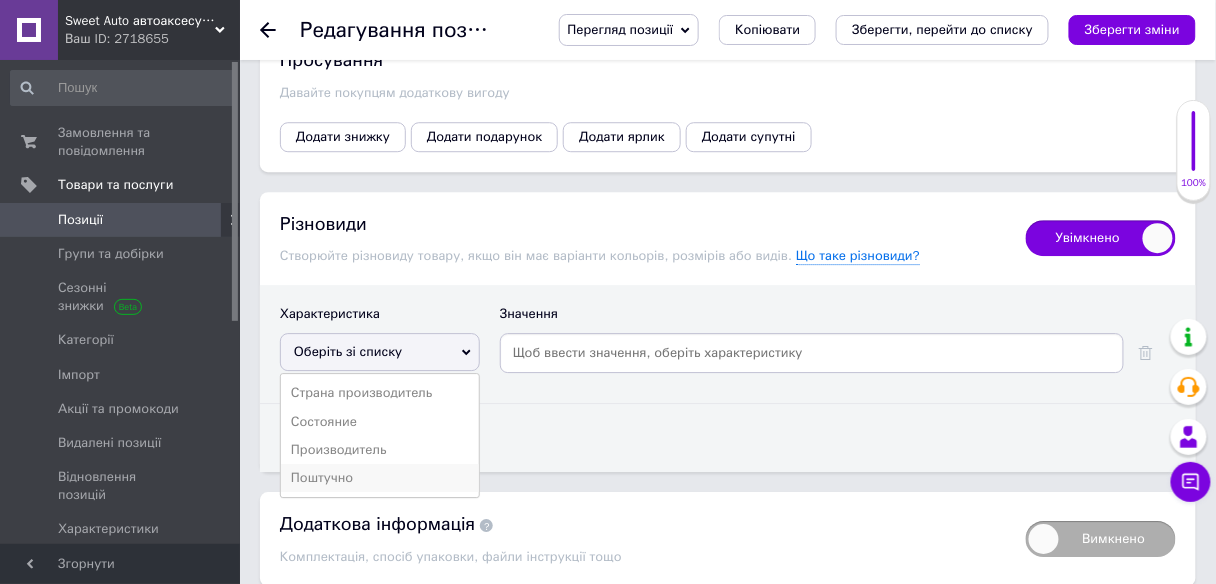 click on "Поштучно" at bounding box center [380, 478] 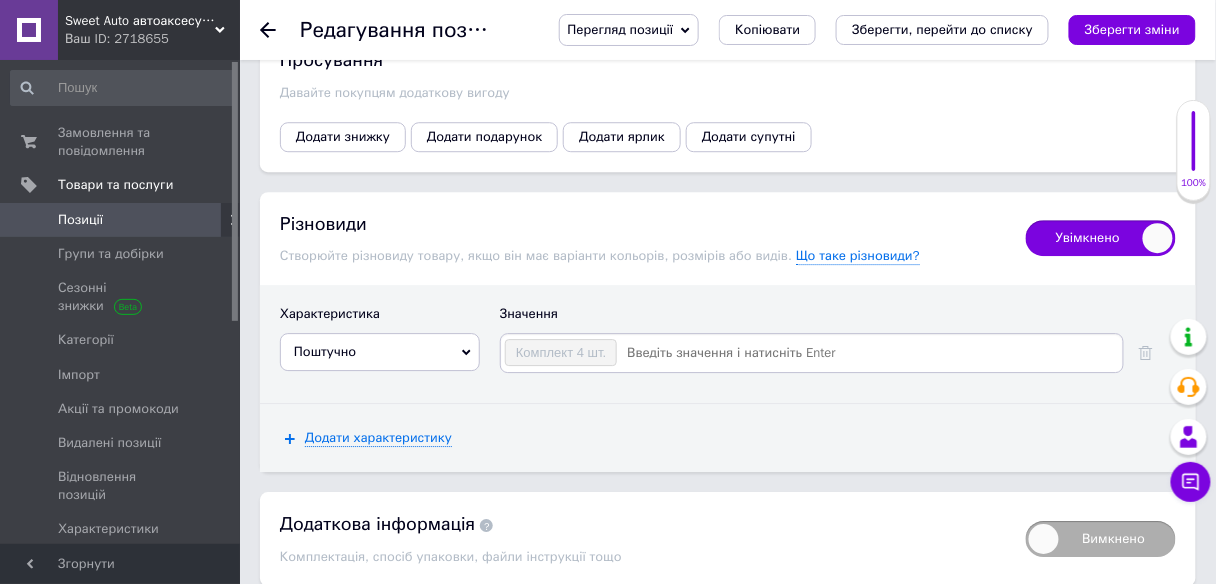 click at bounding box center (869, 353) 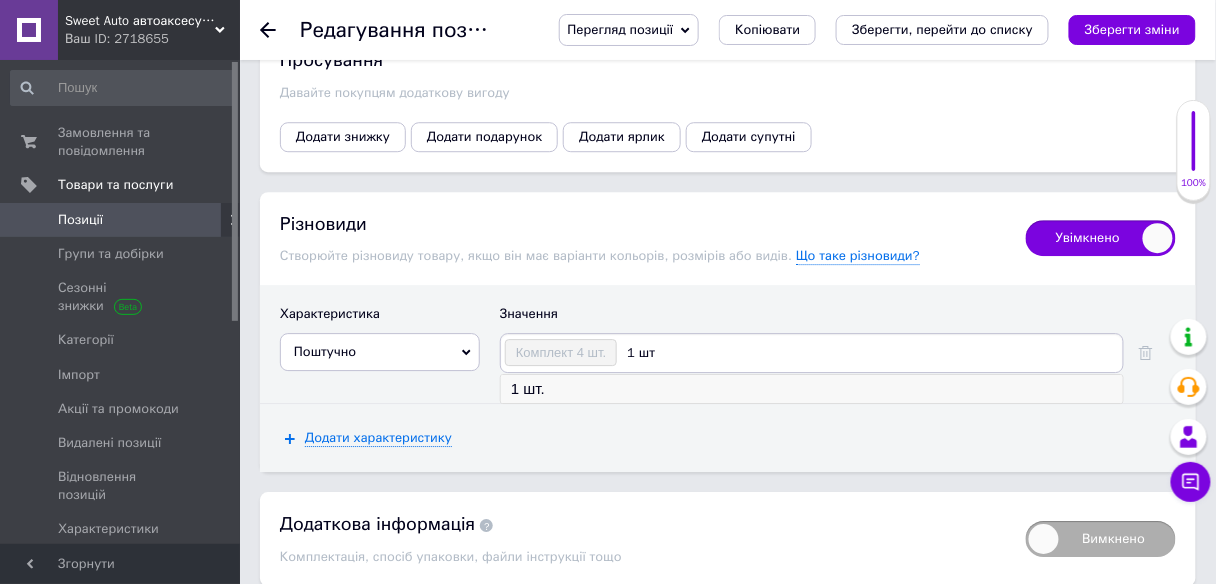 type on "1 шт" 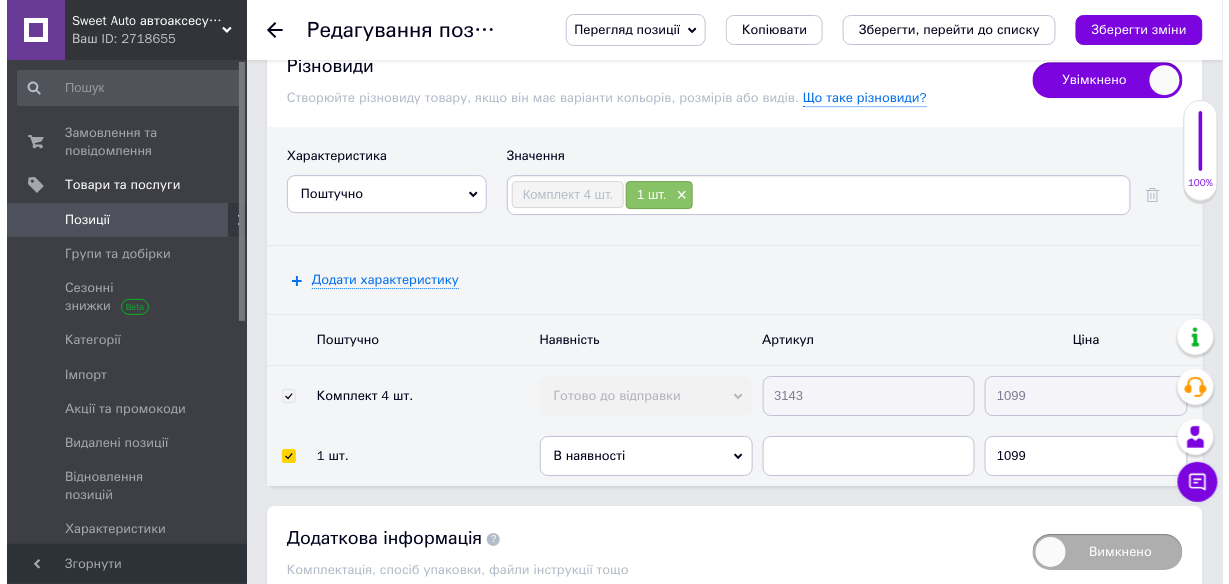 scroll, scrollTop: 3404, scrollLeft: 0, axis: vertical 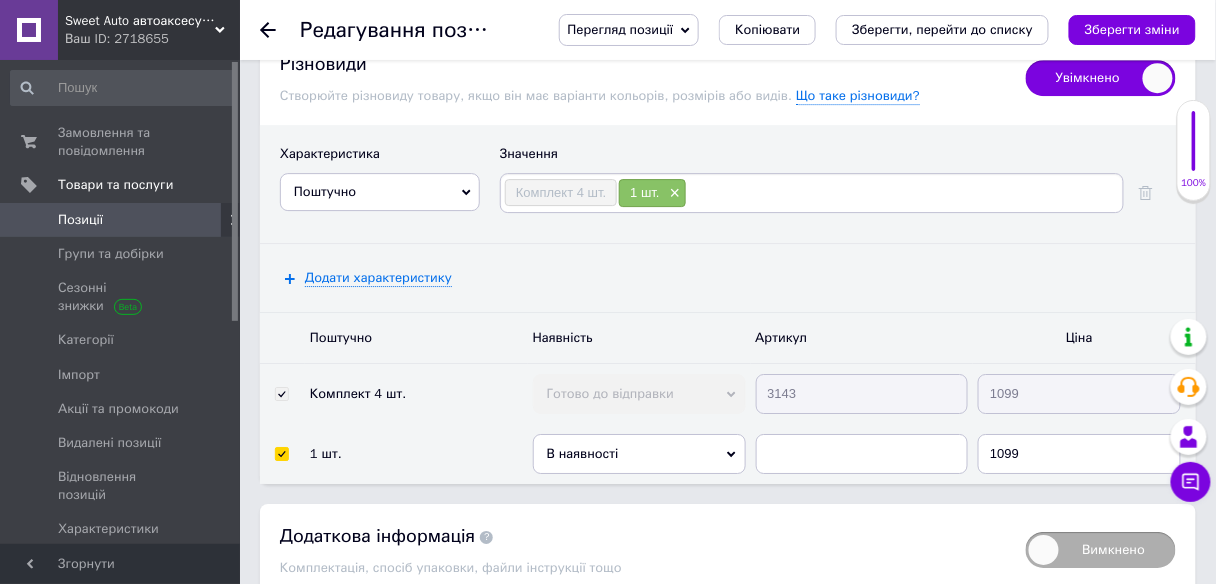click on "В наявності" at bounding box center [639, 454] 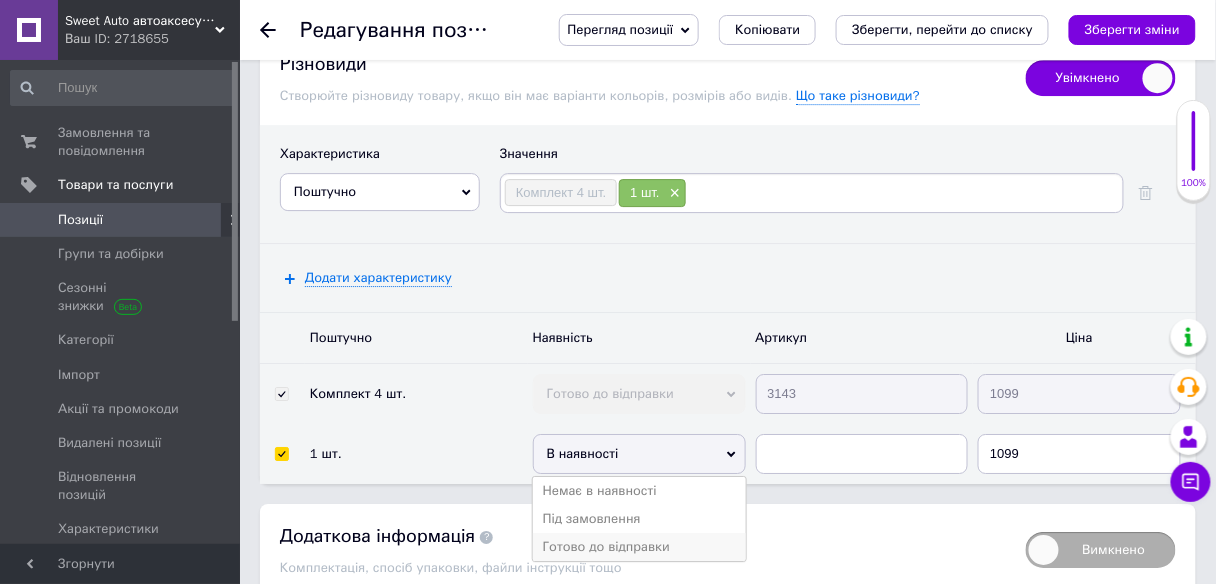 click on "Готово до відправки" at bounding box center [639, 547] 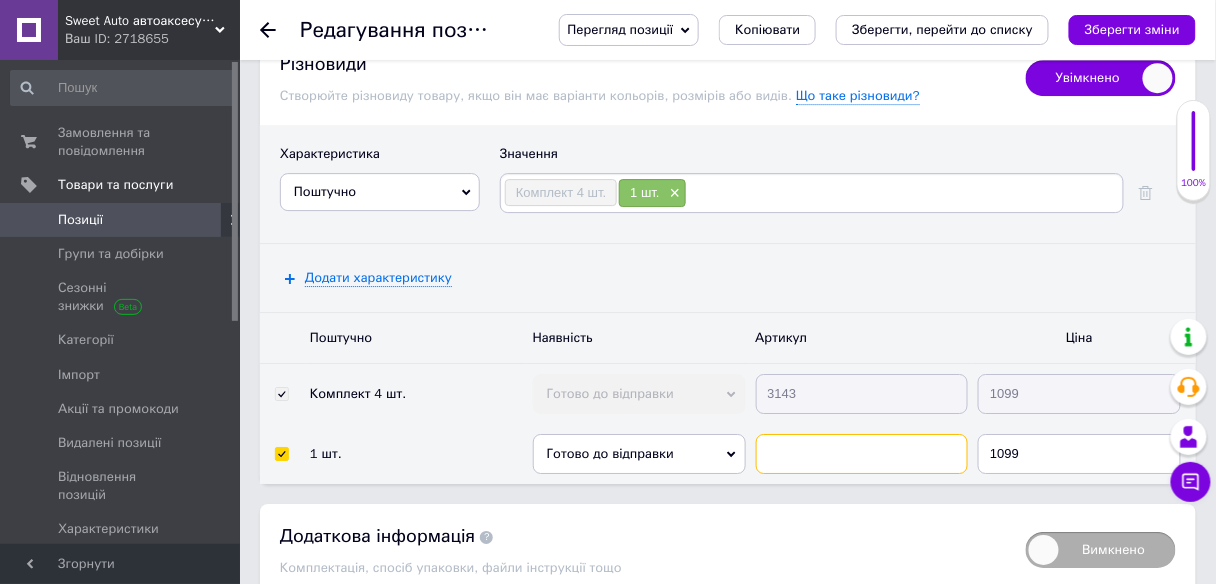click at bounding box center [862, 454] 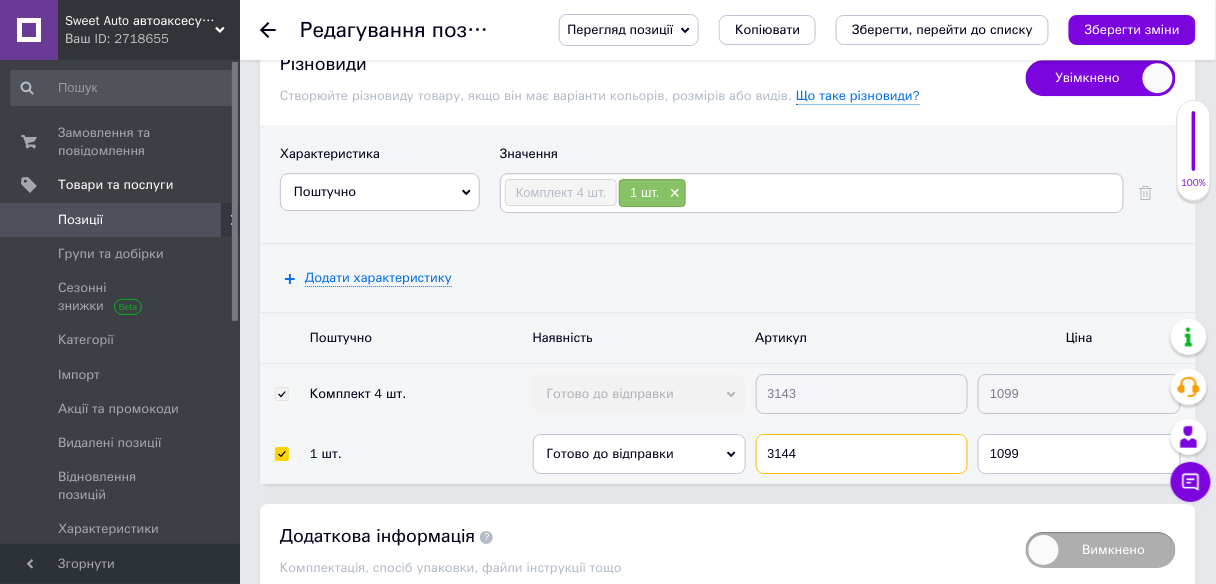 type on "3144" 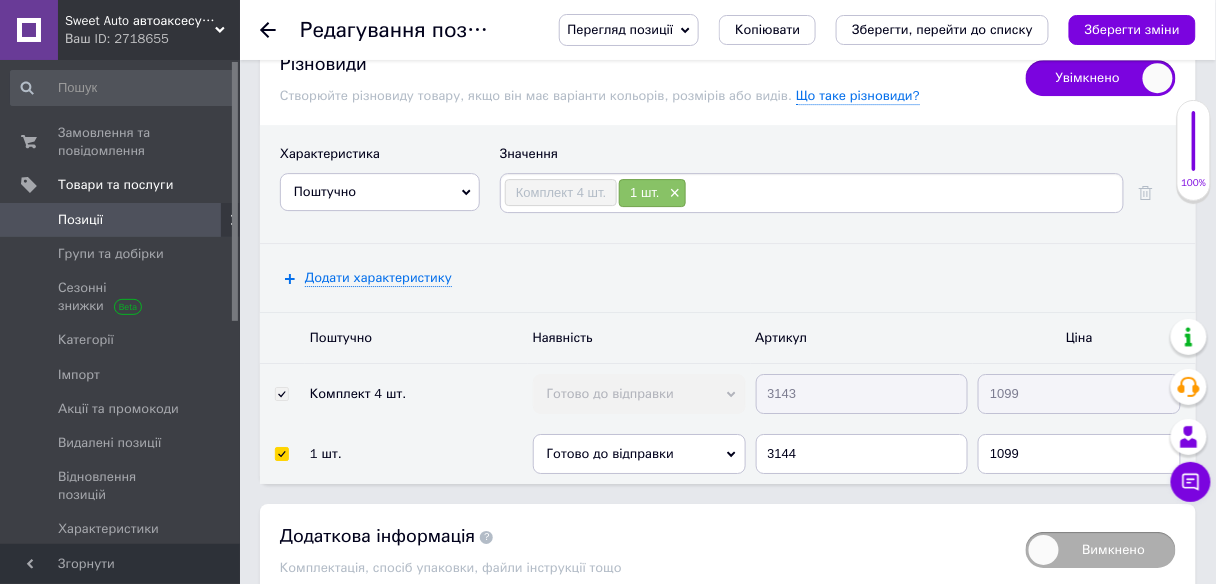 click on "1099" at bounding box center [1084, 454] 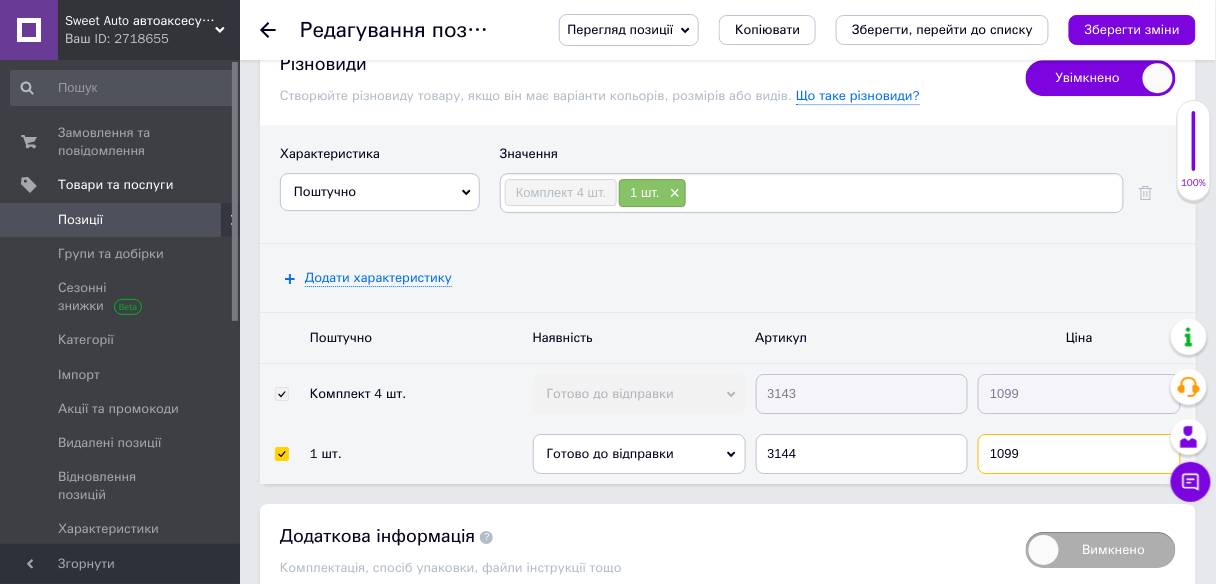 drag, startPoint x: 1030, startPoint y: 366, endPoint x: 898, endPoint y: 389, distance: 133.9888 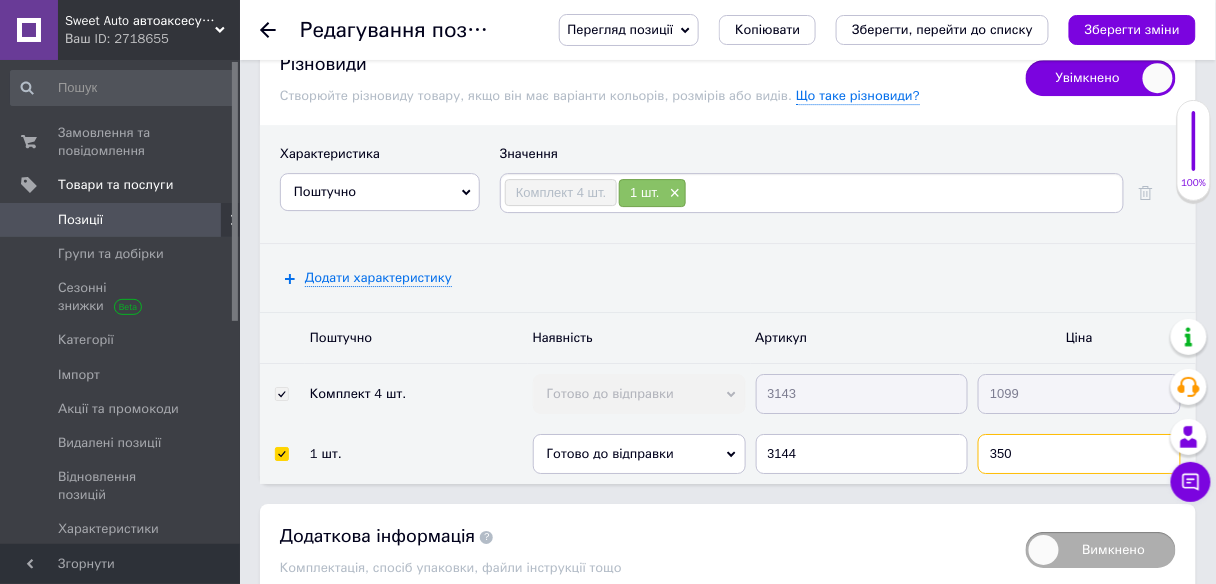 type on "350" 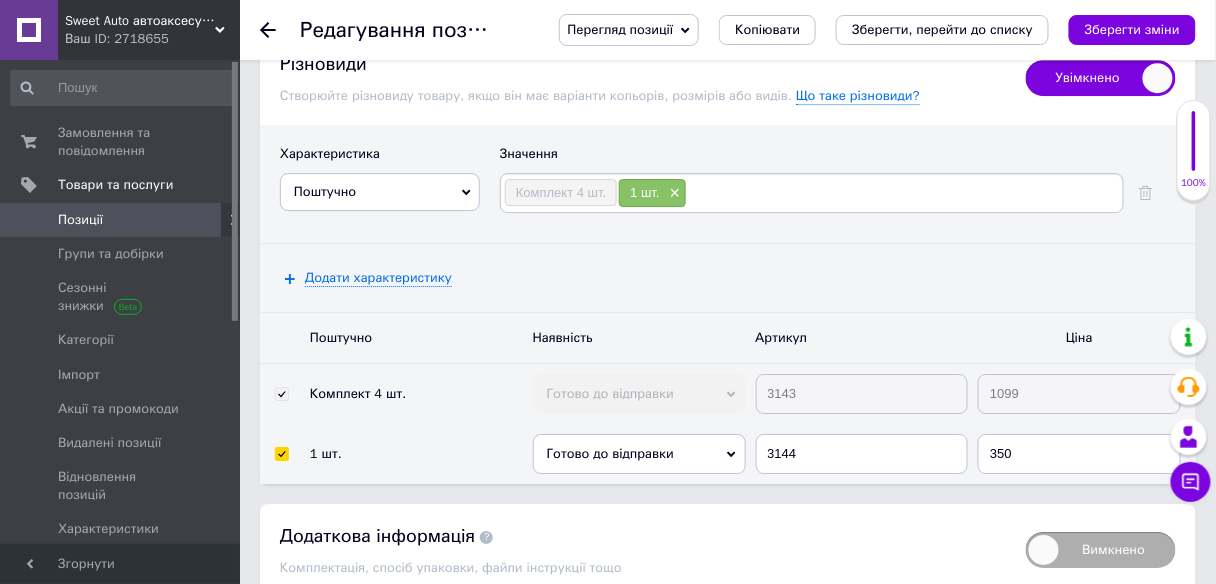 click on "Зберегти зміни" at bounding box center (328, 637) 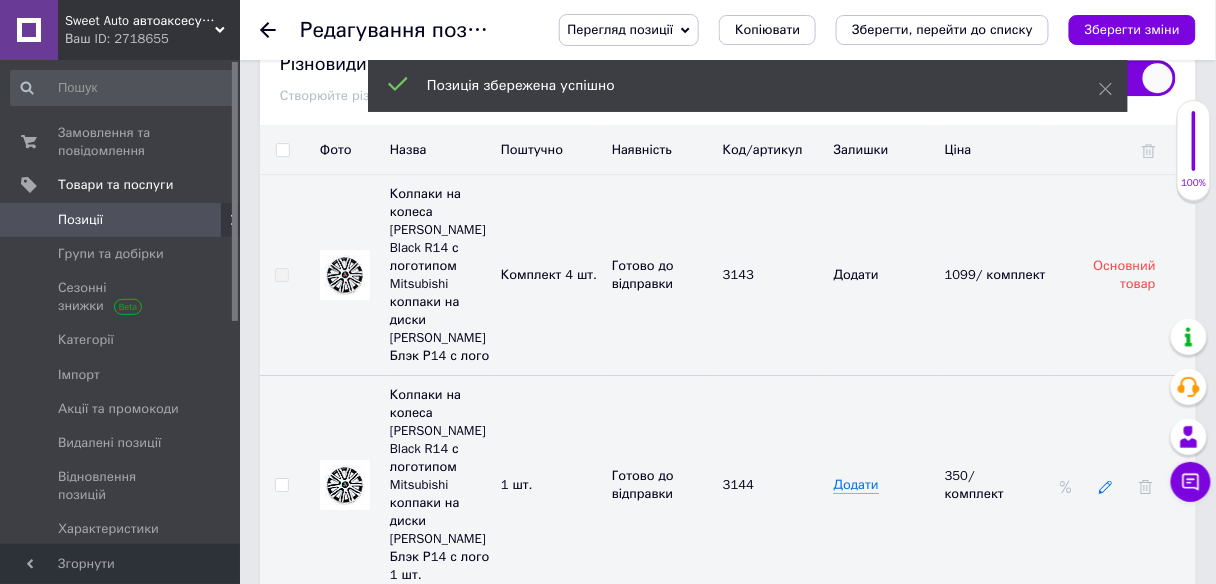 click at bounding box center [1106, 486] 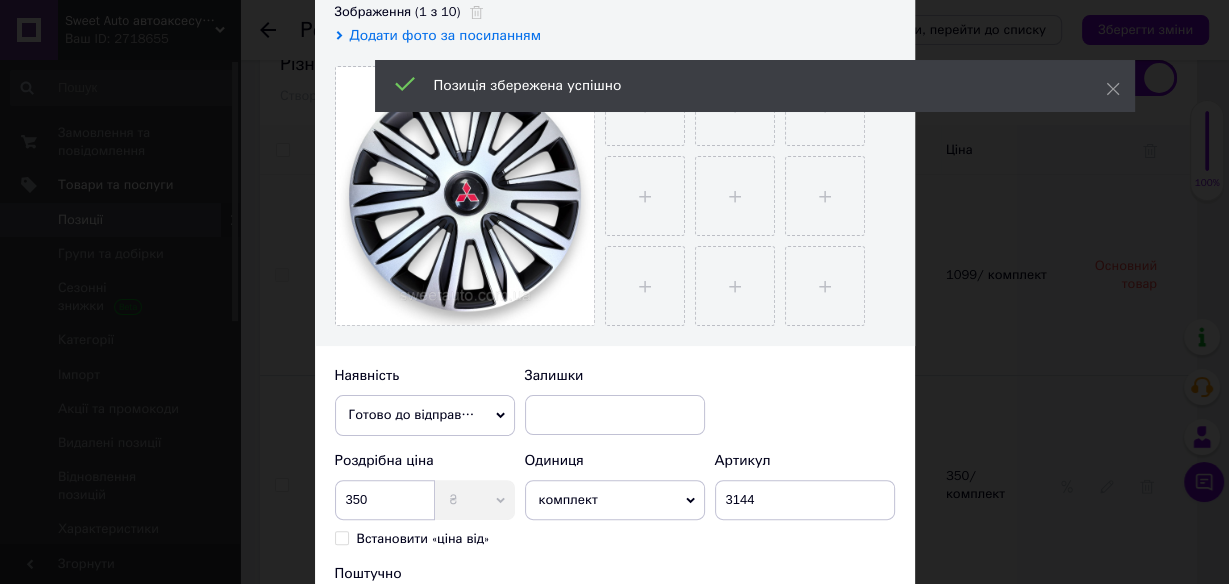 scroll, scrollTop: 480, scrollLeft: 0, axis: vertical 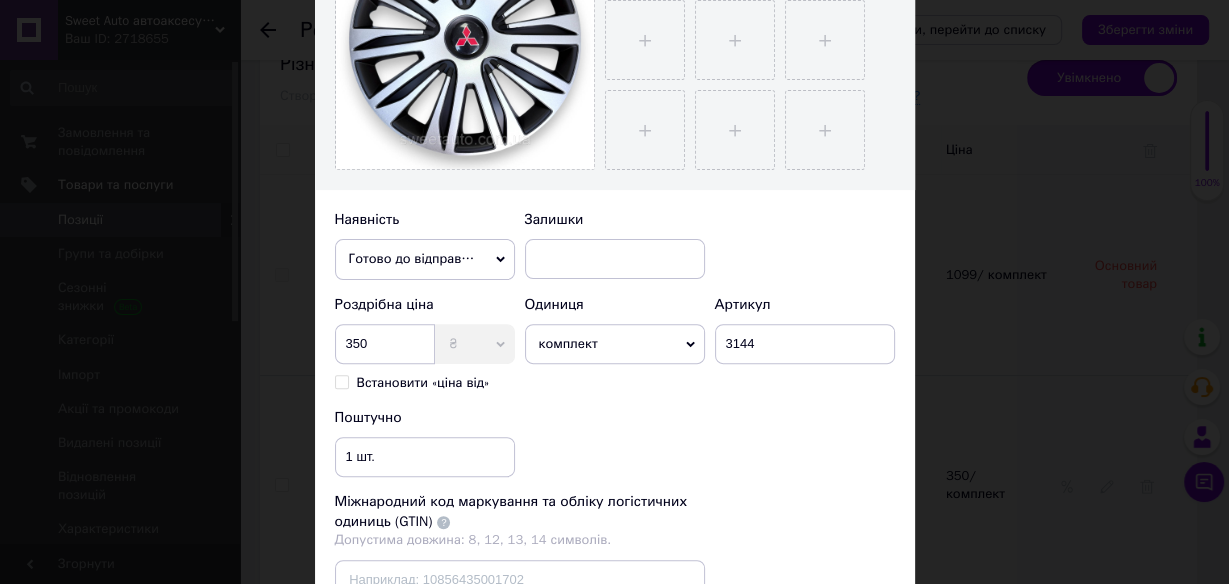 click on "комплект" at bounding box center (615, 344) 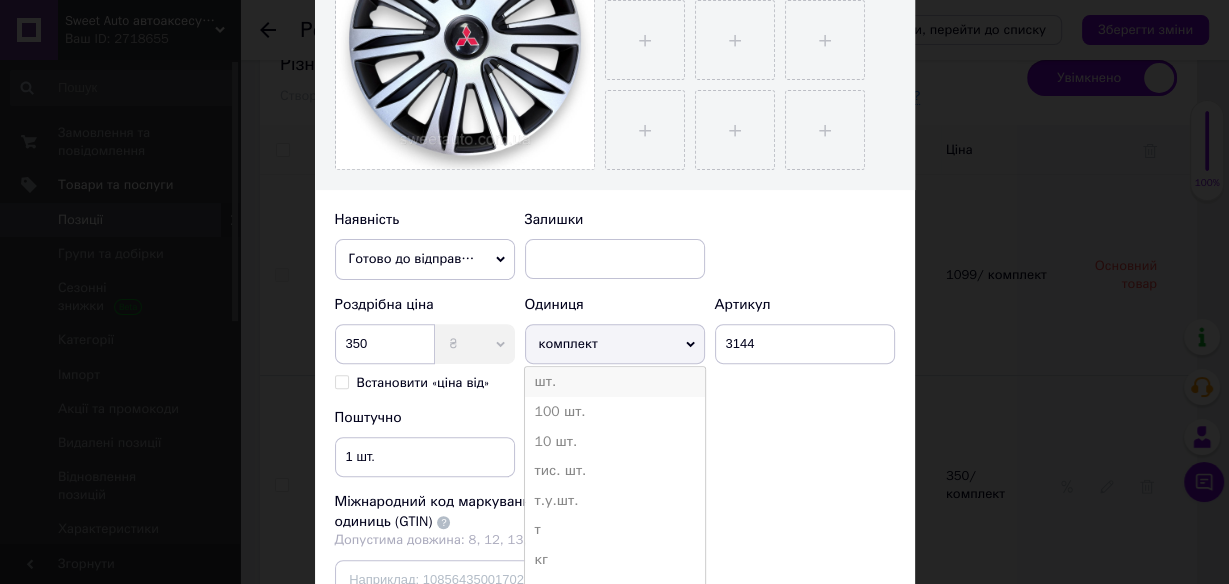 click on "шт." at bounding box center [615, 382] 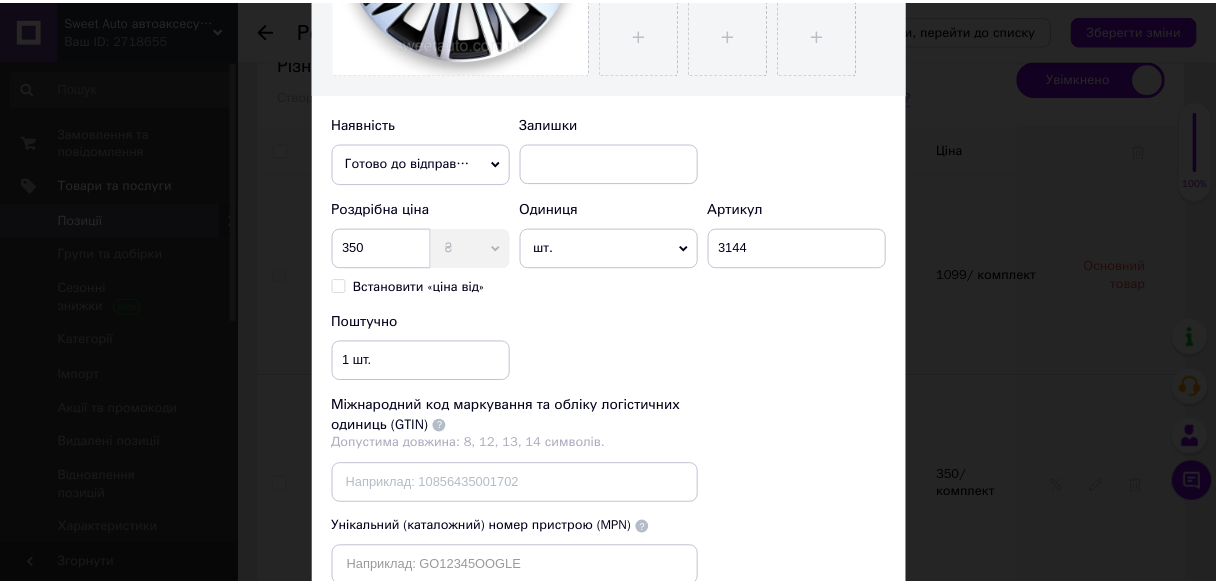 scroll, scrollTop: 723, scrollLeft: 0, axis: vertical 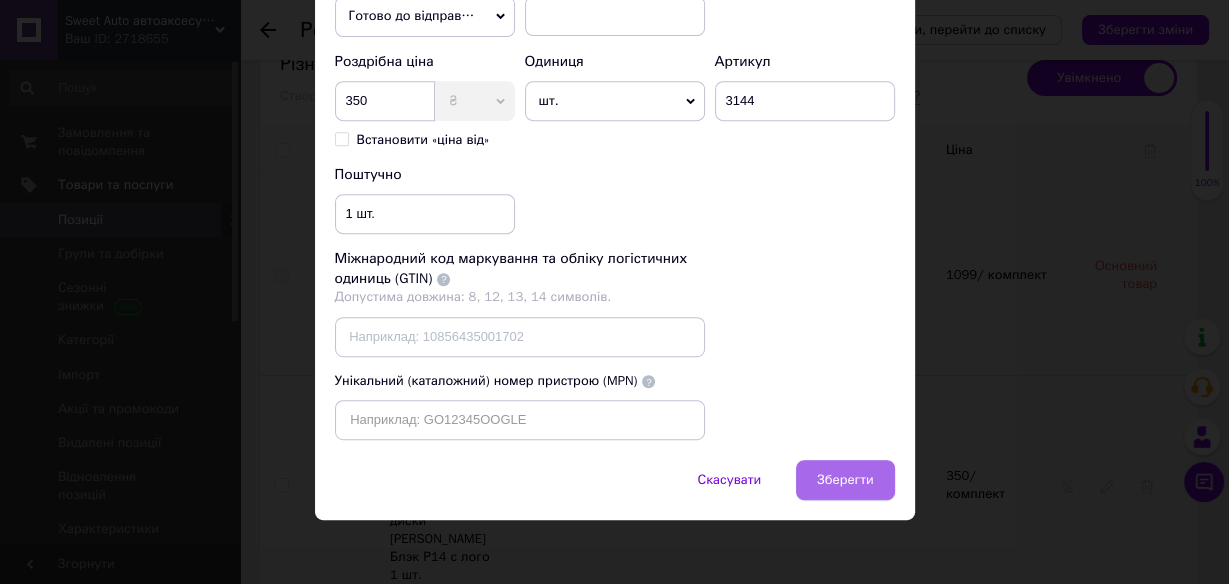 click on "Зберегти" at bounding box center [845, 480] 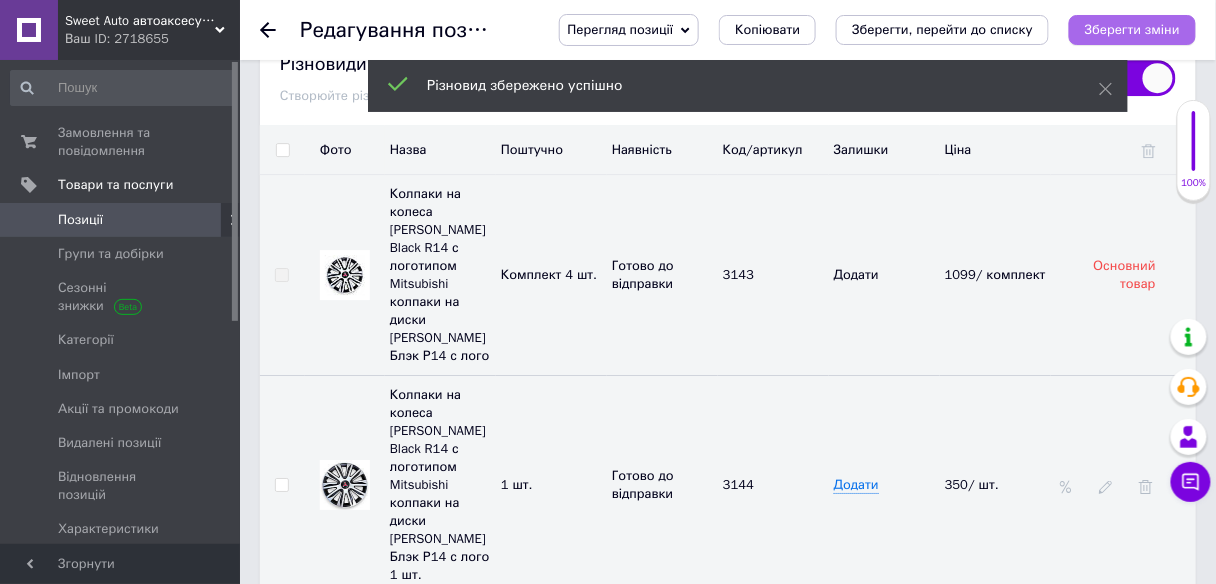 click on "Зберегти зміни" at bounding box center (1132, 29) 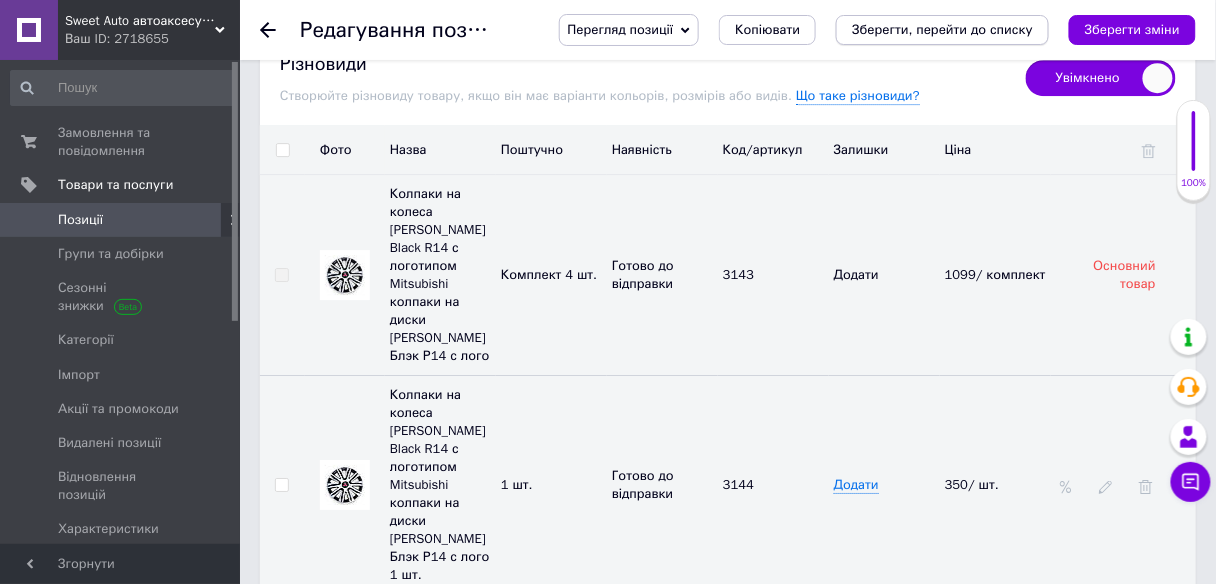 click on "Зберегти, перейти до списку" at bounding box center [942, 29] 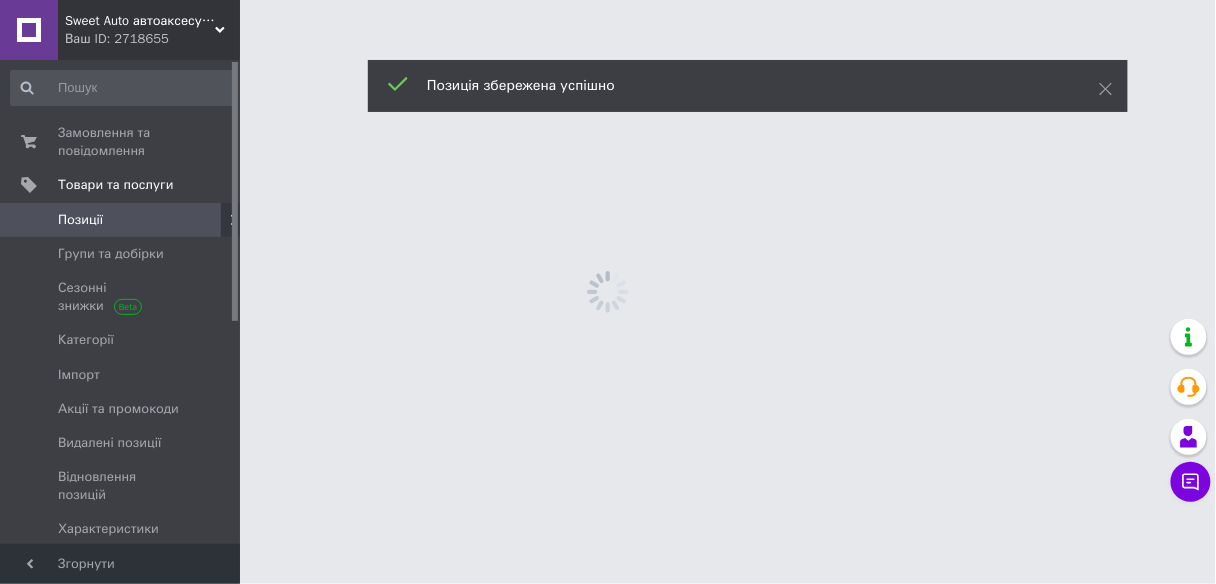 scroll, scrollTop: 0, scrollLeft: 0, axis: both 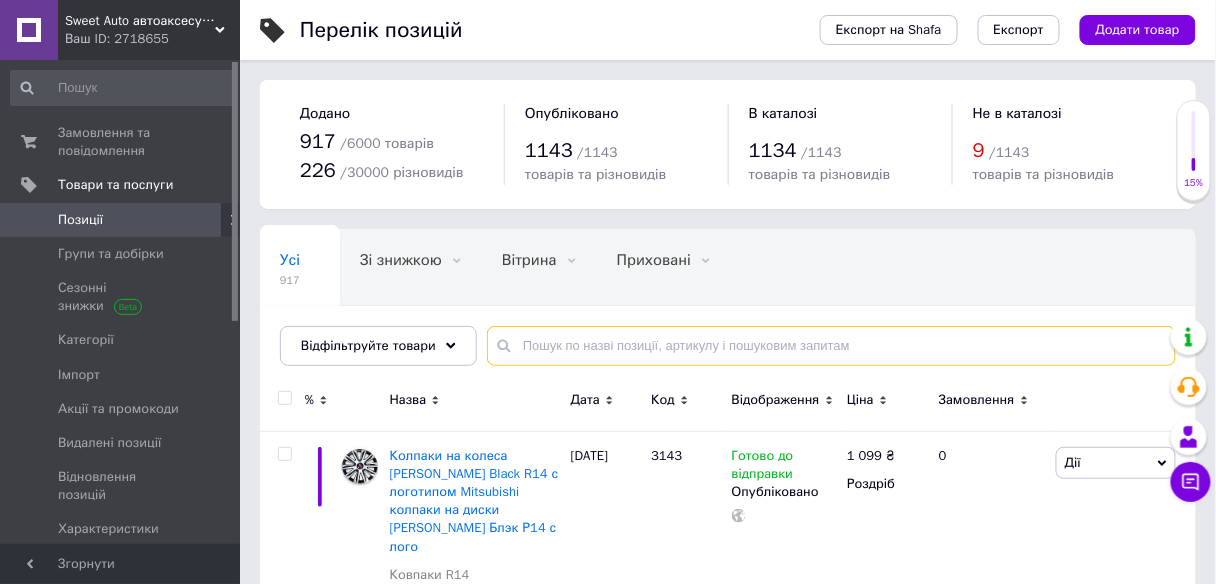 click at bounding box center [831, 346] 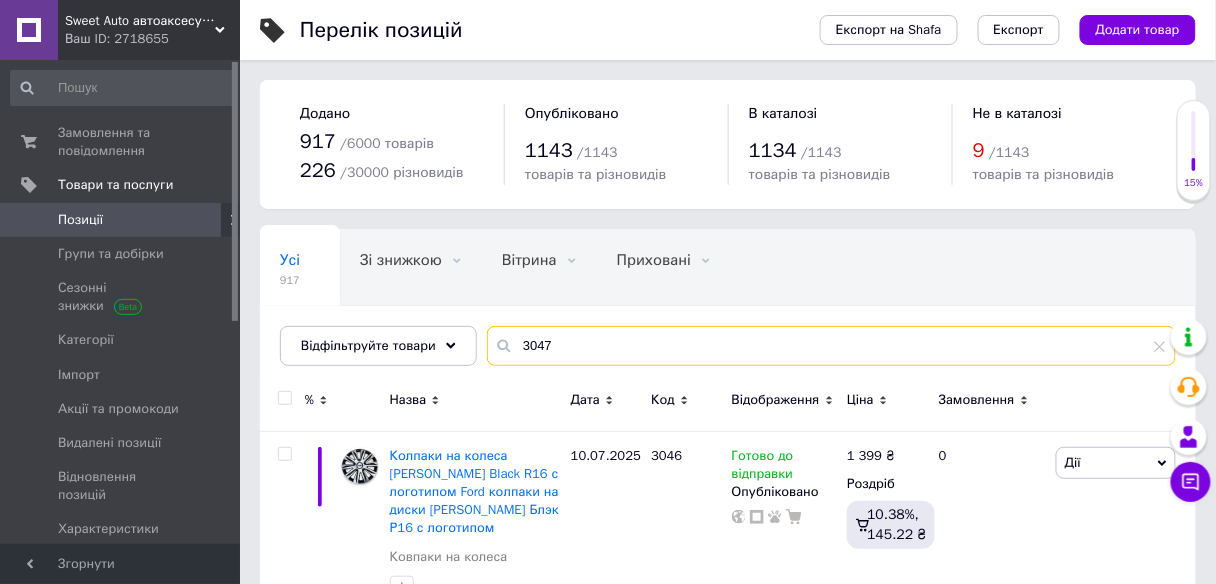 scroll, scrollTop: 80, scrollLeft: 0, axis: vertical 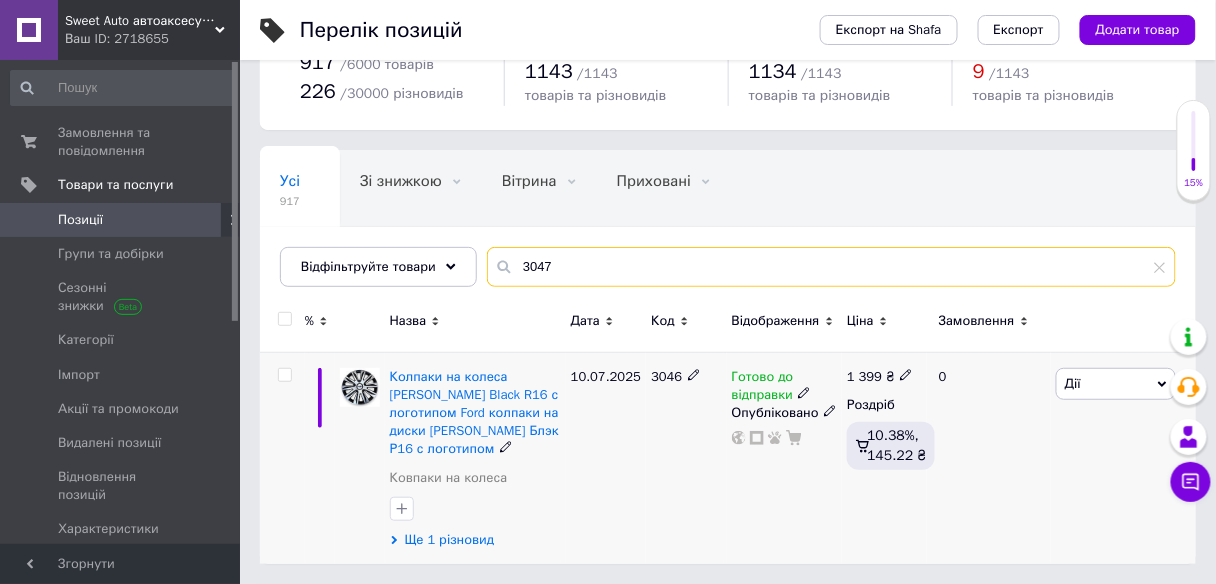 type on "3047" 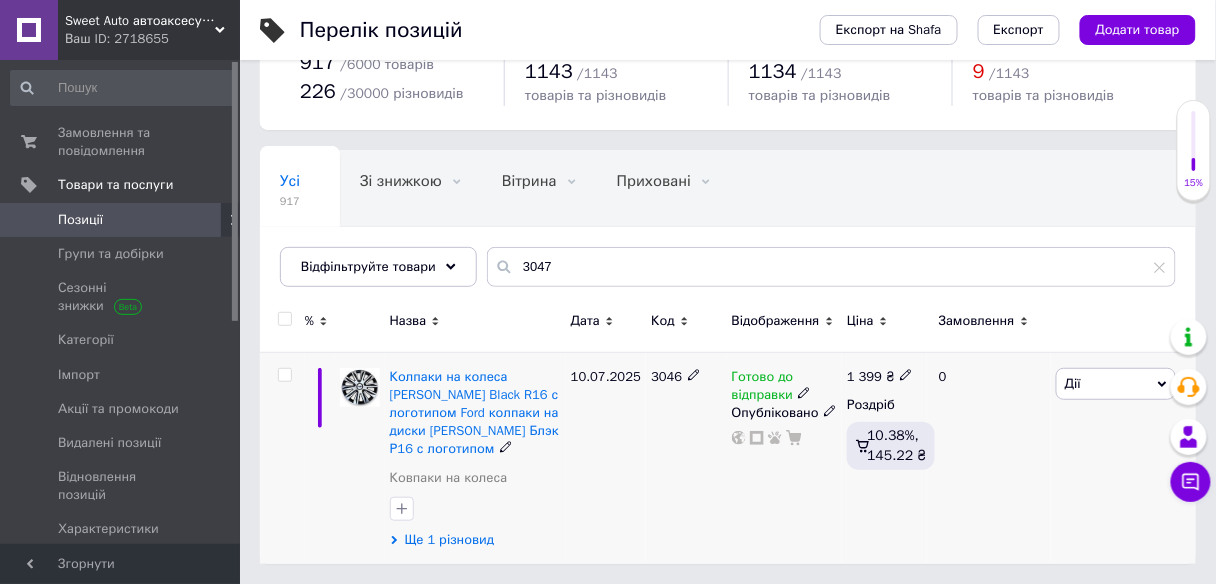 click on "Ще 1 різновид" at bounding box center [450, 540] 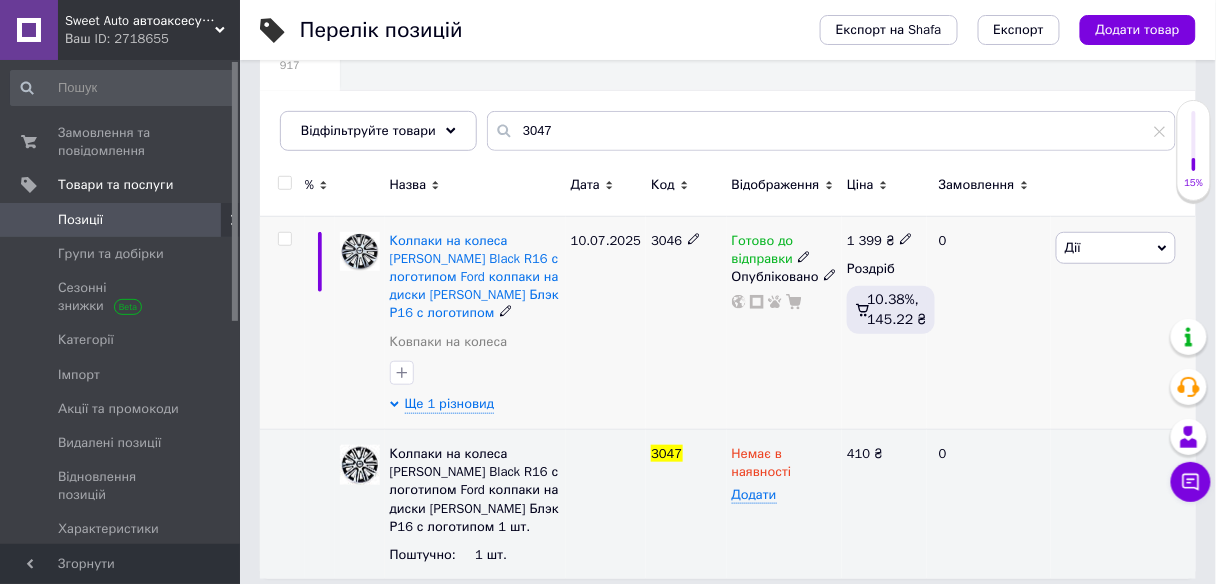 scroll, scrollTop: 240, scrollLeft: 0, axis: vertical 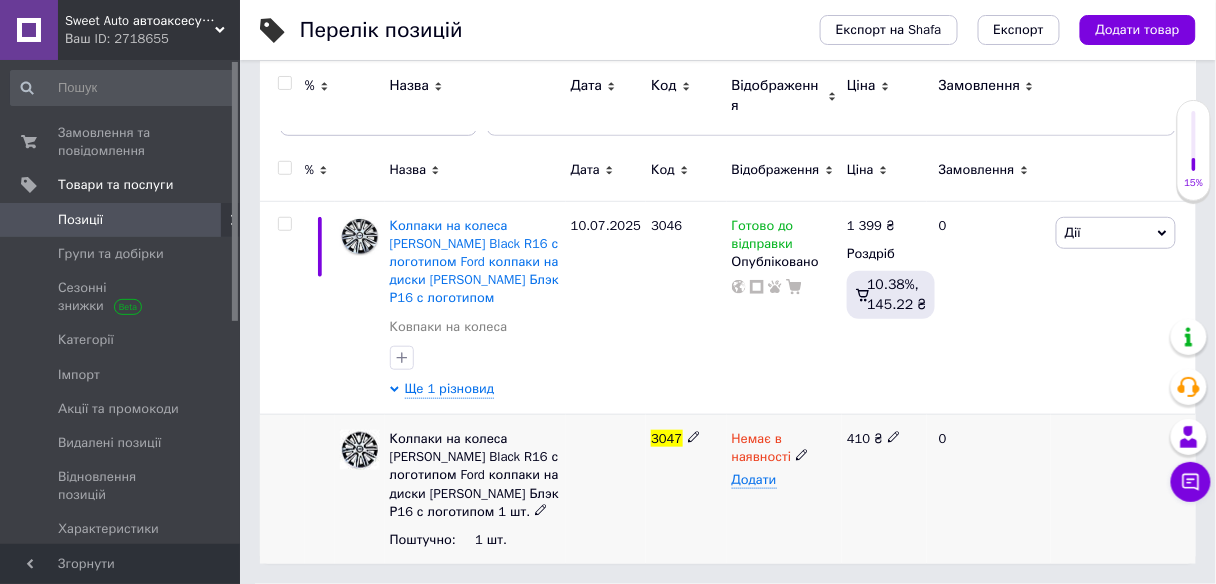 click 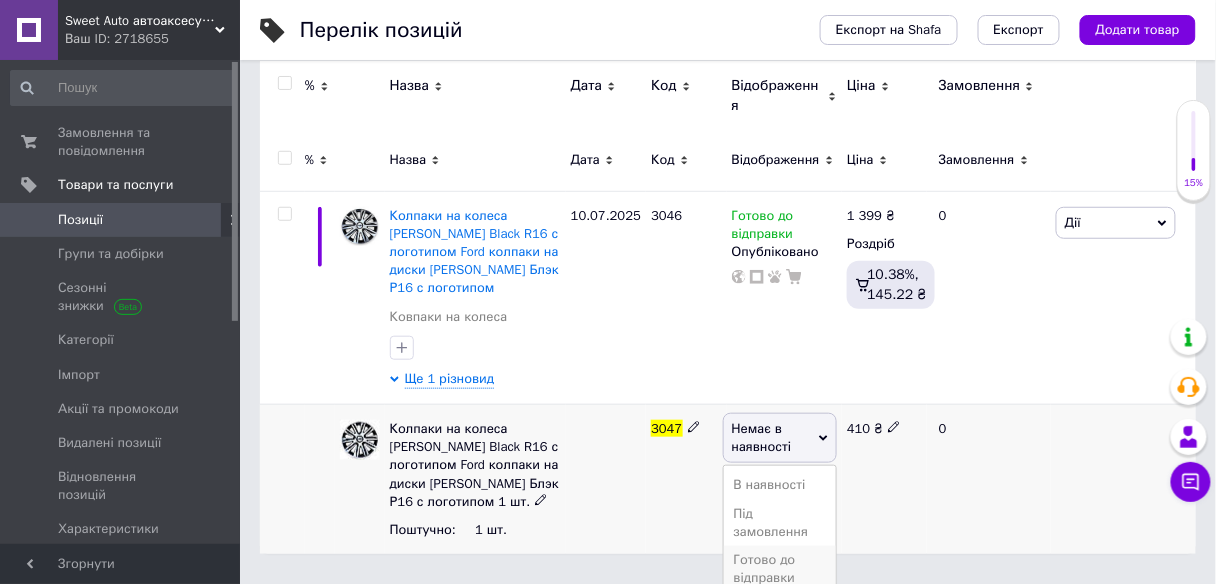 click on "Готово до відправки" at bounding box center (780, 569) 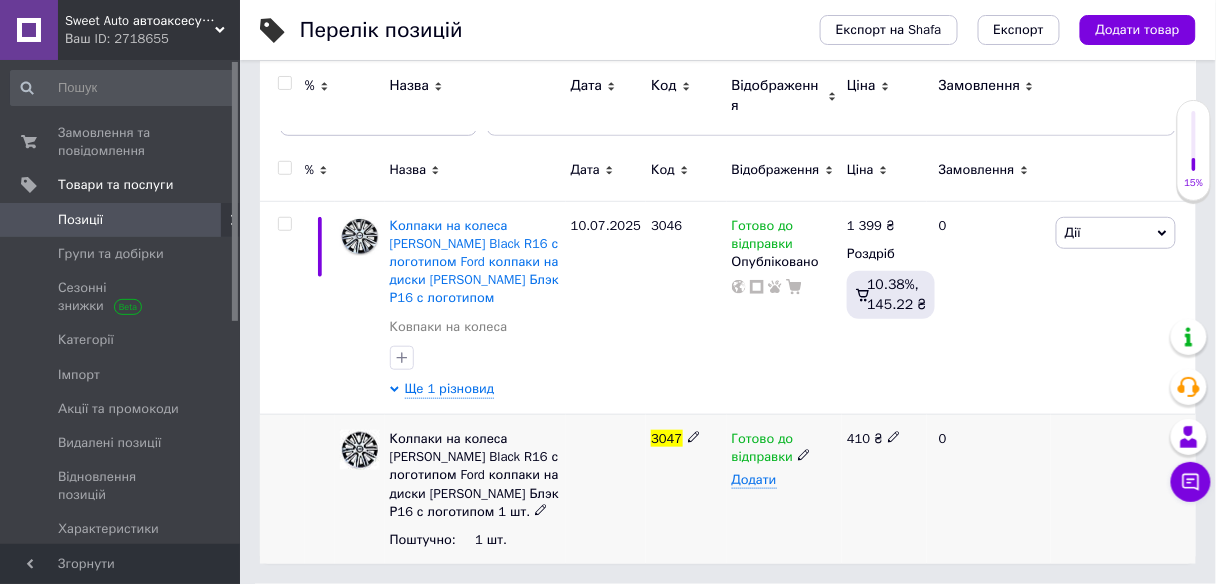 click on "3047" at bounding box center (686, 489) 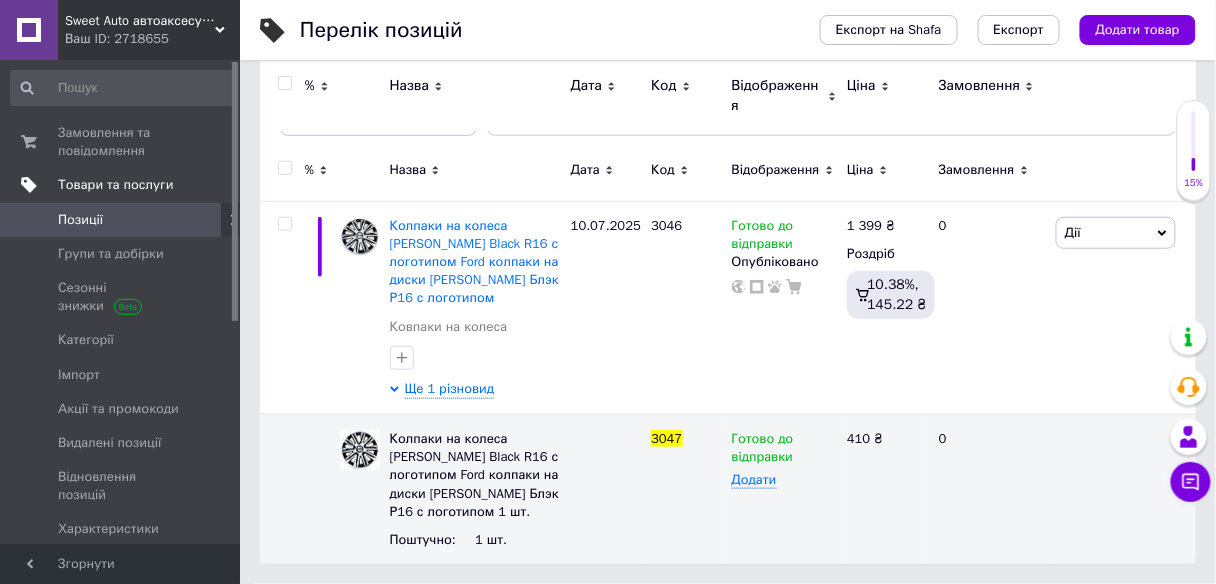 click on "Товари та послуги" at bounding box center [115, 185] 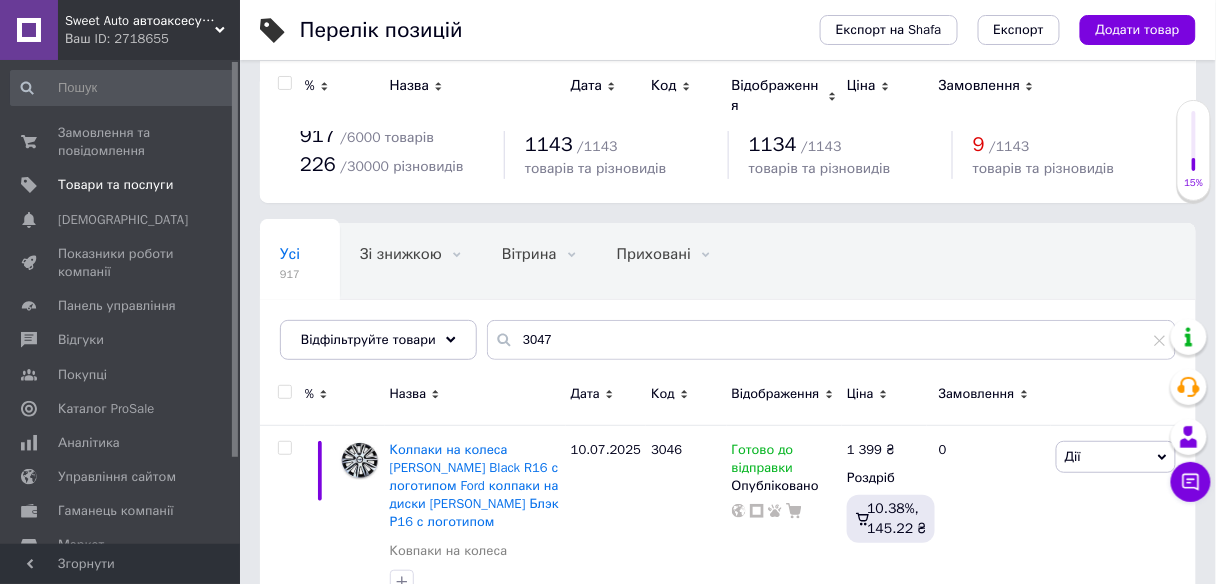 scroll, scrollTop: 0, scrollLeft: 0, axis: both 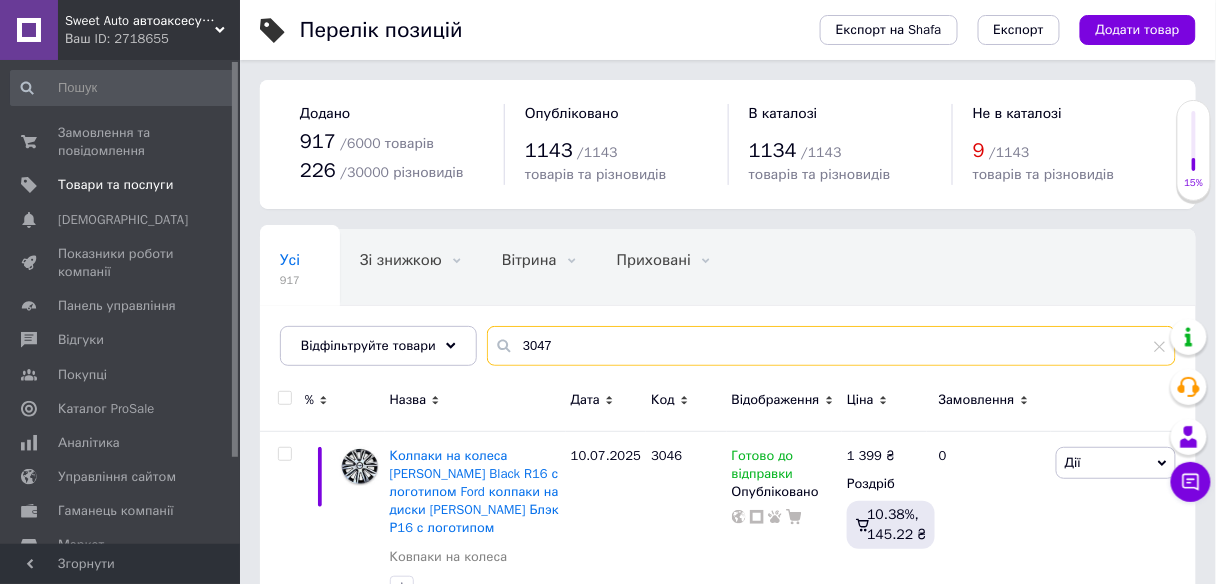 drag, startPoint x: 577, startPoint y: 350, endPoint x: 469, endPoint y: 358, distance: 108.29589 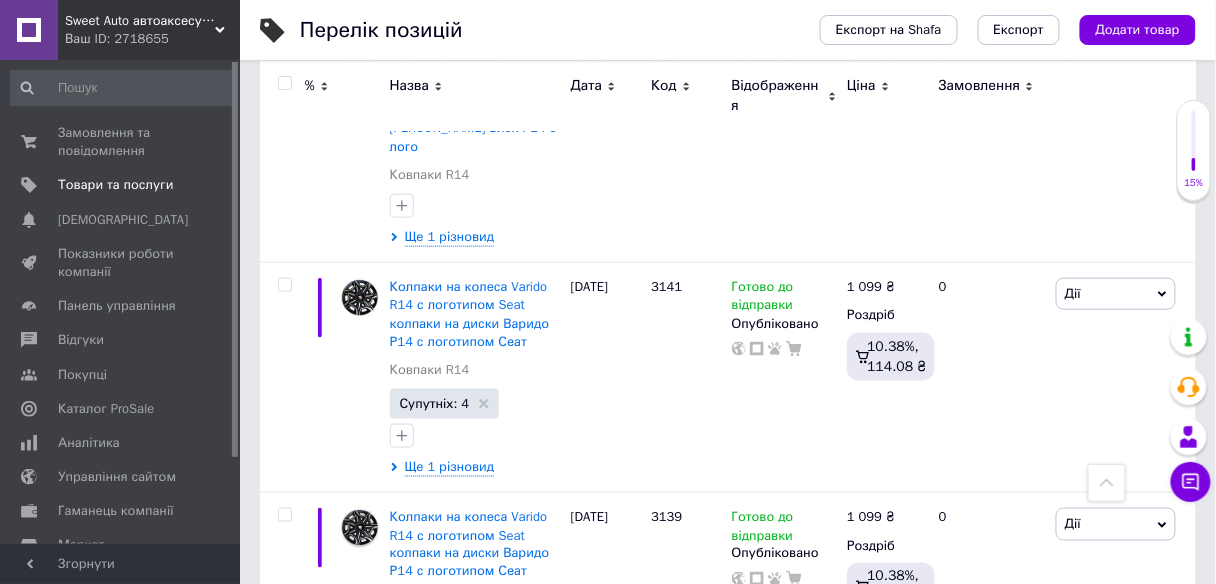 scroll, scrollTop: 320, scrollLeft: 0, axis: vertical 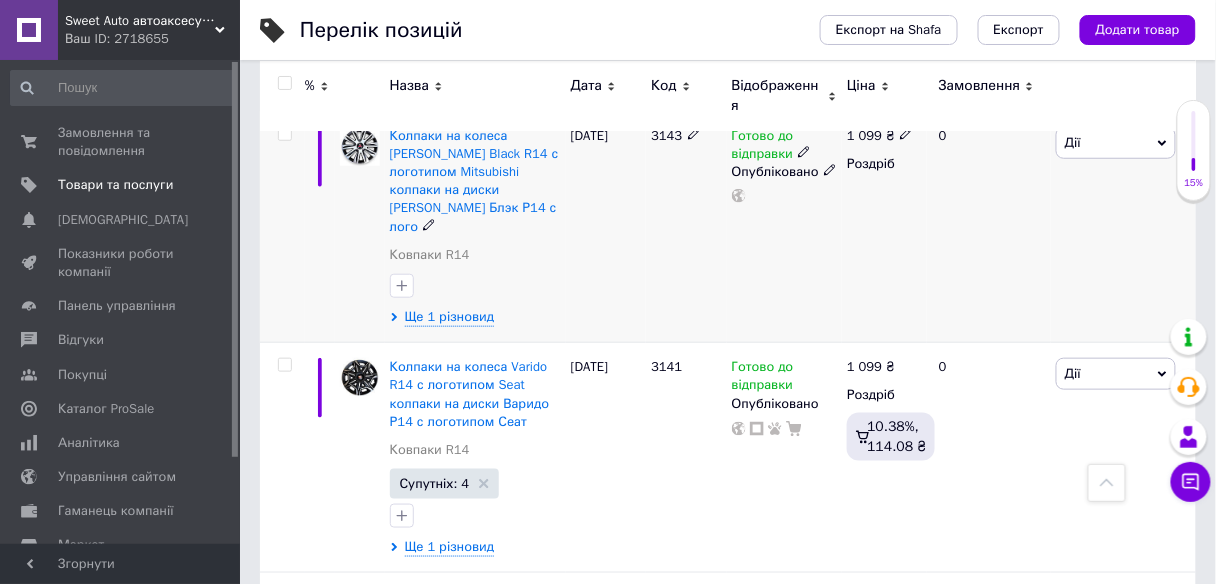 type 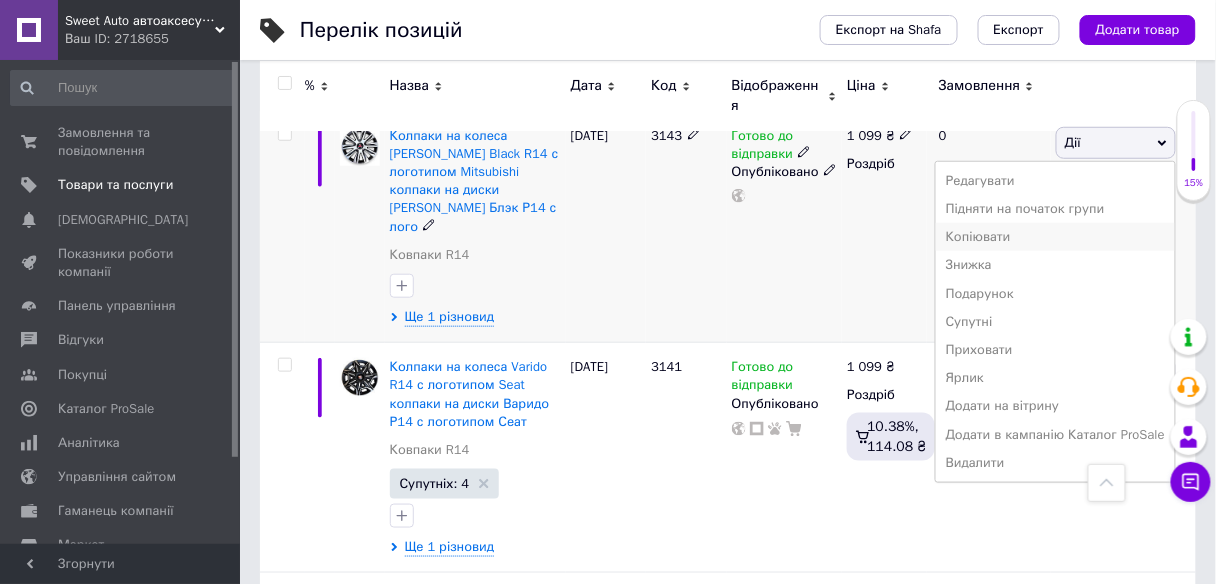click on "Копіювати" at bounding box center (1055, 237) 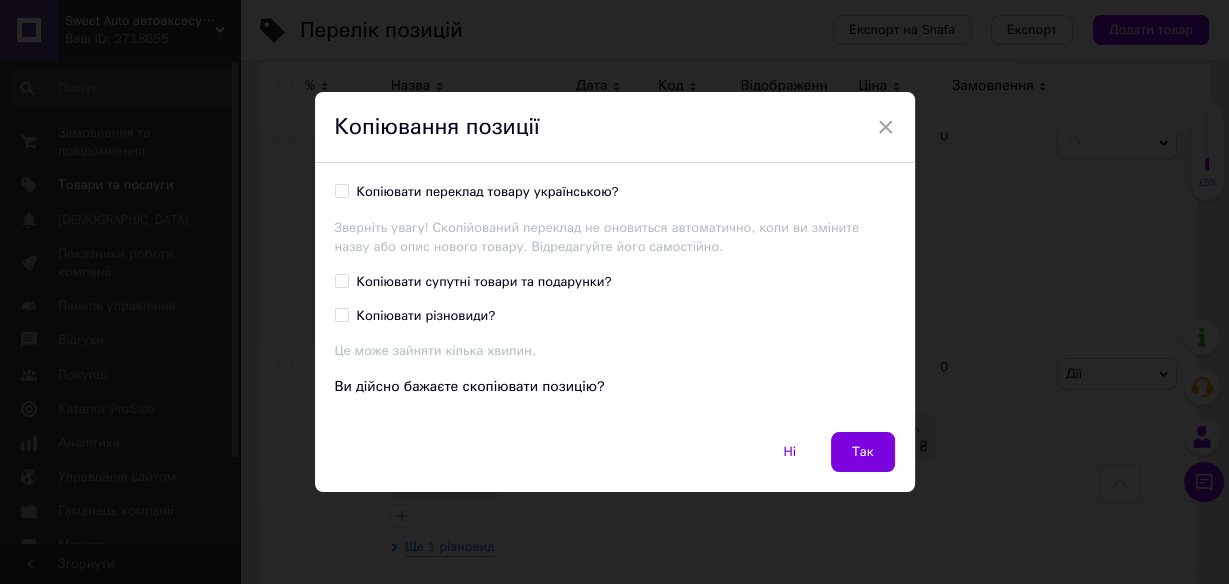 click on "Копіювати різновиди?" at bounding box center (341, 314) 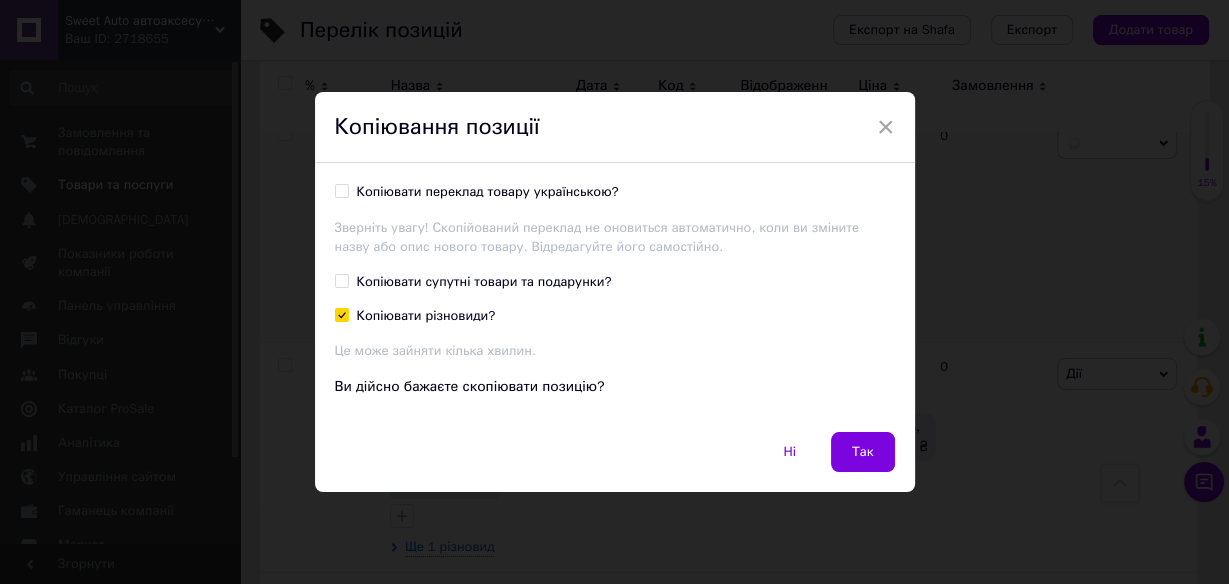 click on "Копіювати різновиди?" at bounding box center (341, 314) 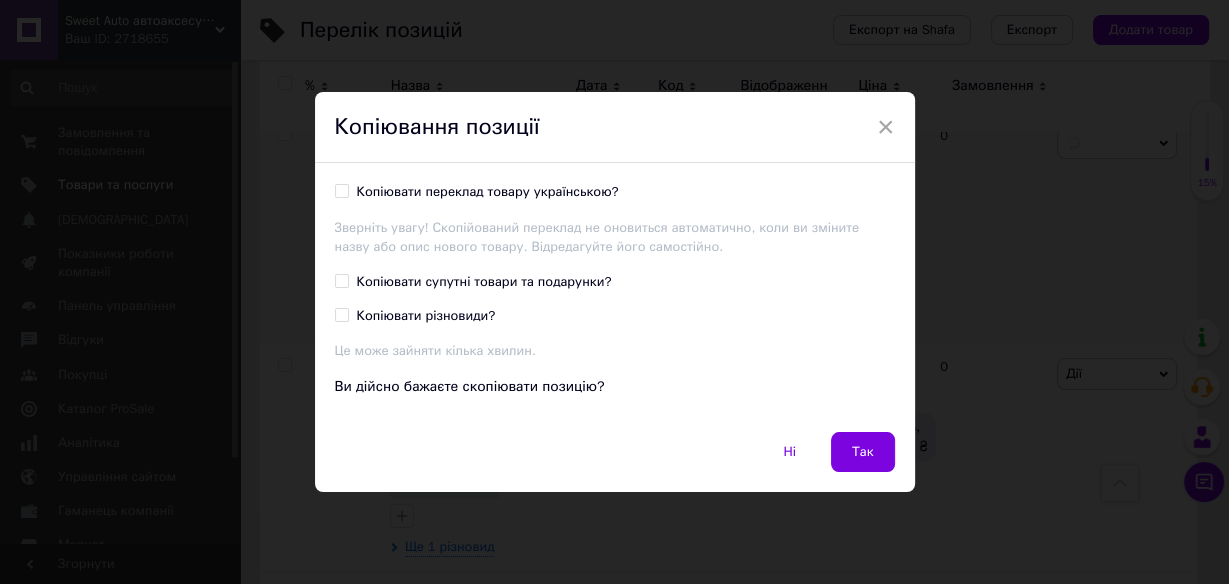 checkbox on "false" 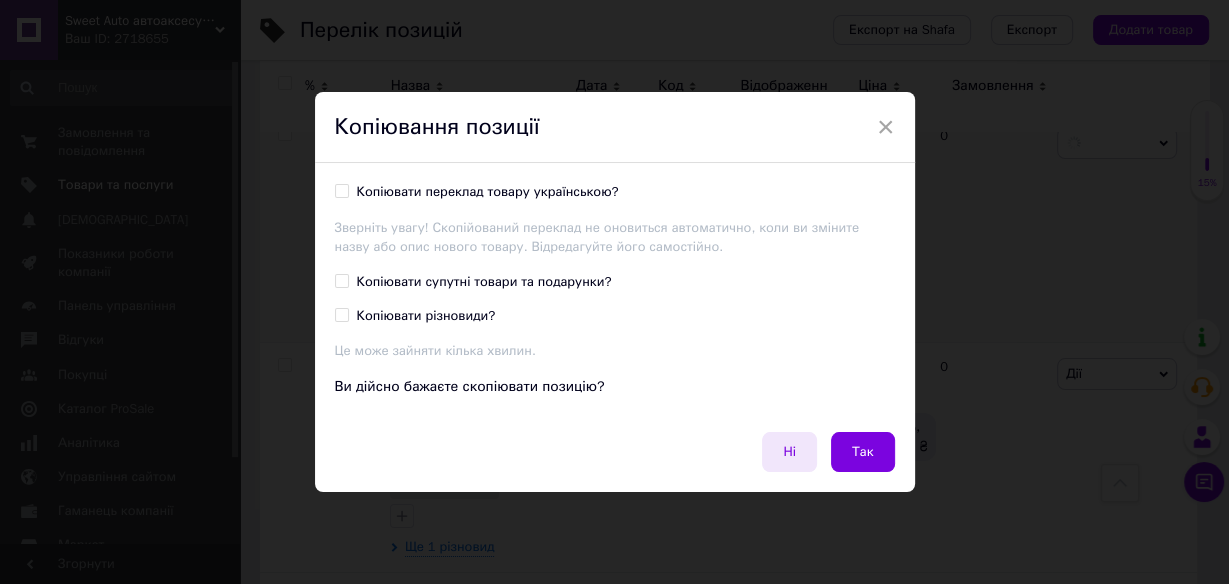 drag, startPoint x: 794, startPoint y: 455, endPoint x: 800, endPoint y: 435, distance: 20.880613 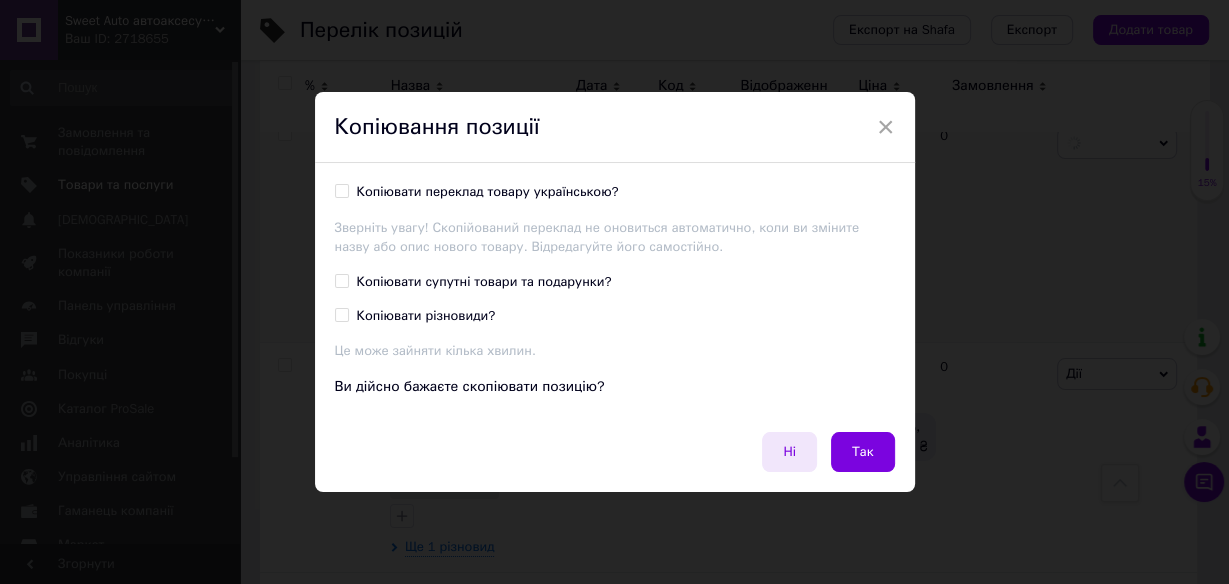 click on "Ні" at bounding box center (789, 452) 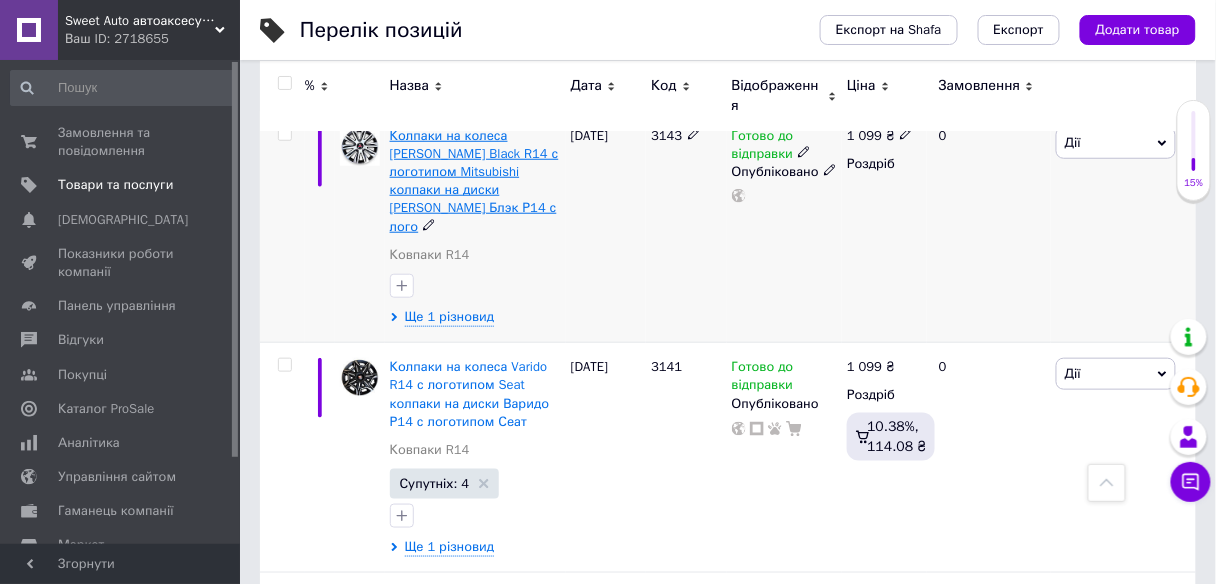 click on "Колпаки на колеса [PERSON_NAME] Black R14 с логотипом Mitsubishi колпаки на диски [PERSON_NAME] Блэк Р14 с лого" at bounding box center (474, 181) 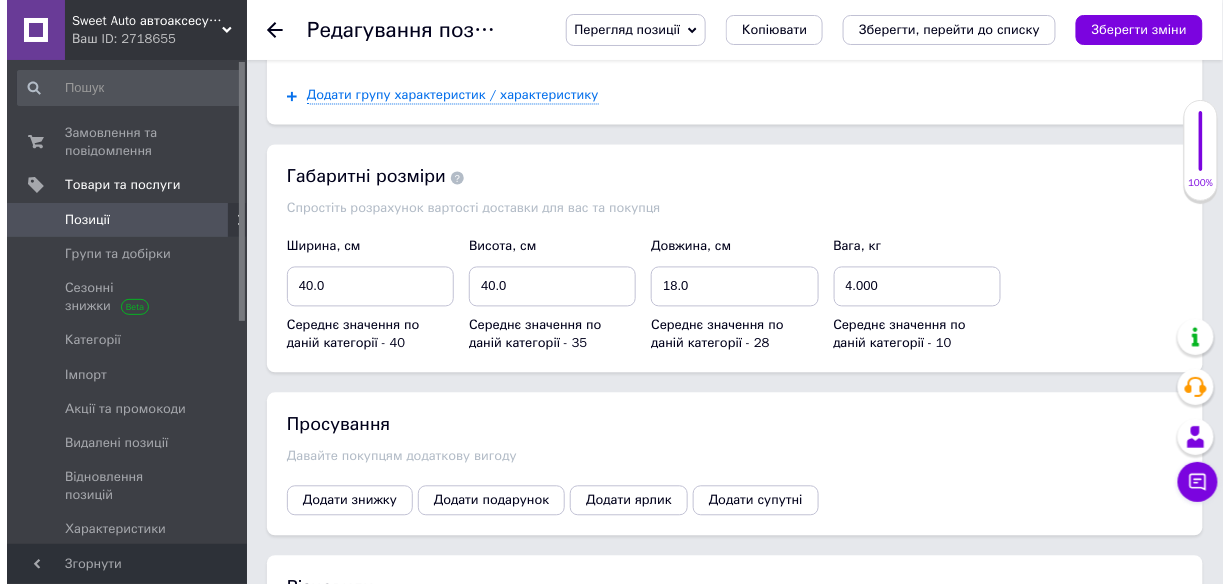 scroll, scrollTop: 2807, scrollLeft: 0, axis: vertical 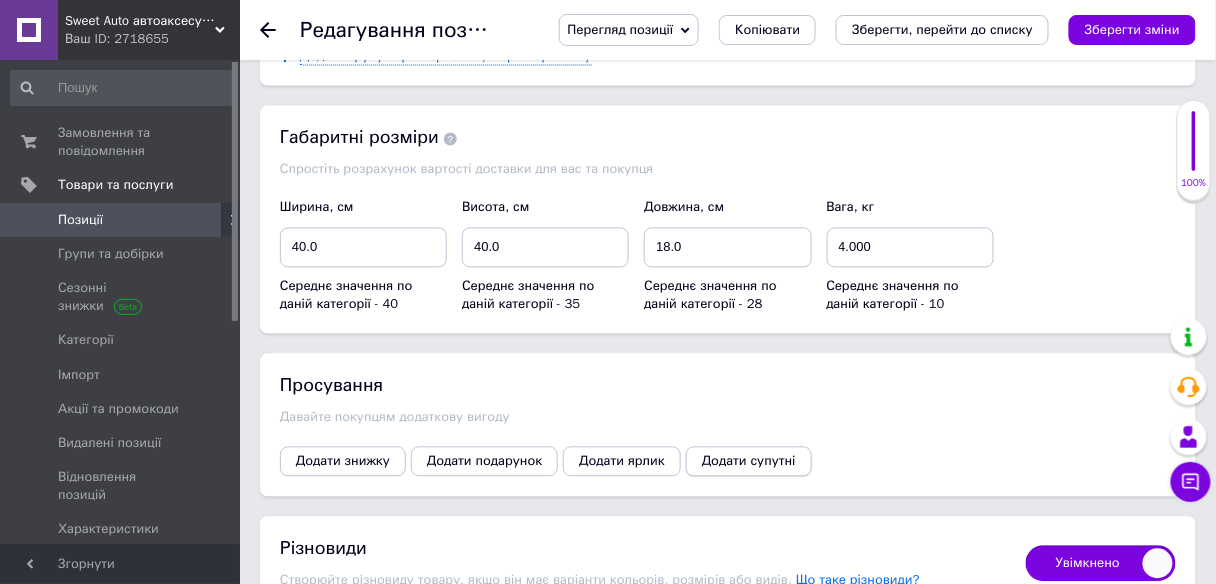 click on "Додати супутні" at bounding box center [749, 462] 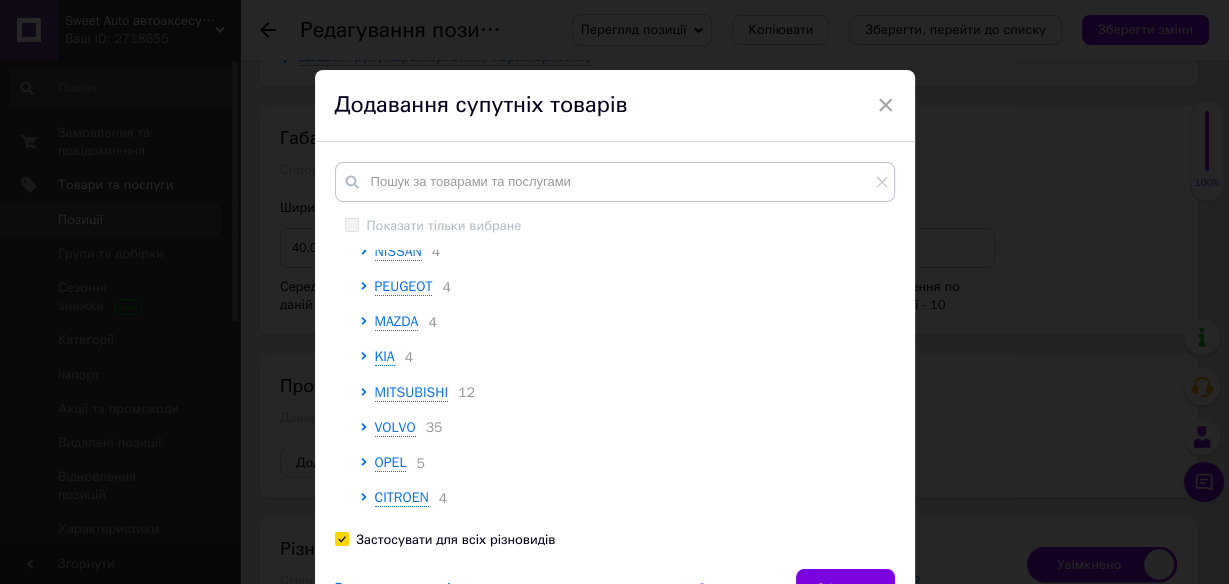 scroll, scrollTop: 560, scrollLeft: 0, axis: vertical 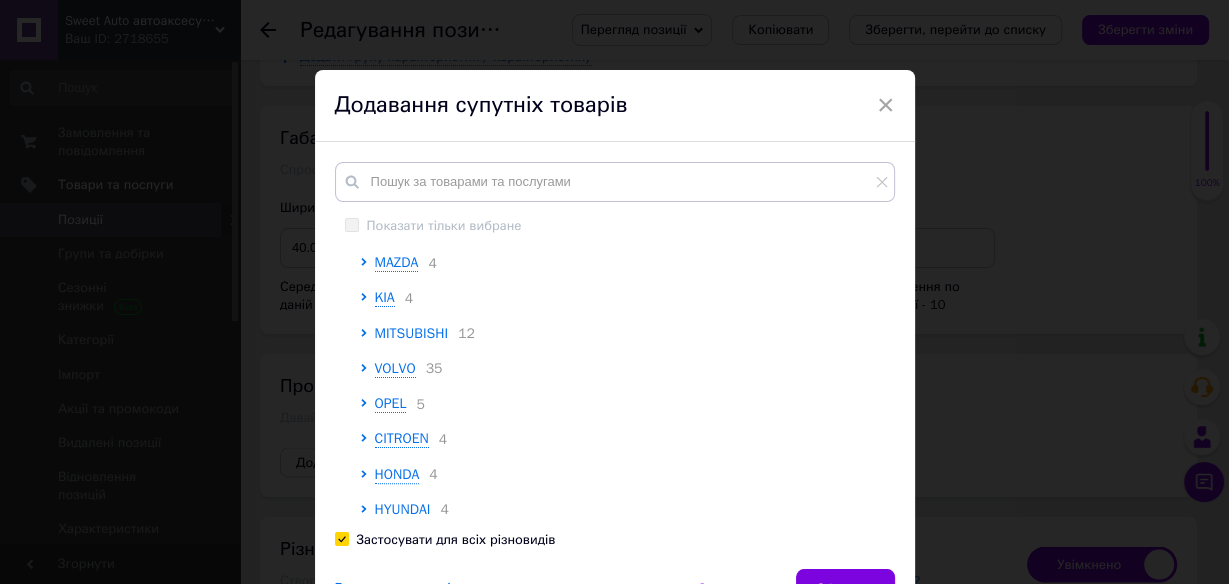 click on "MITSUBISHI" at bounding box center (412, 333) 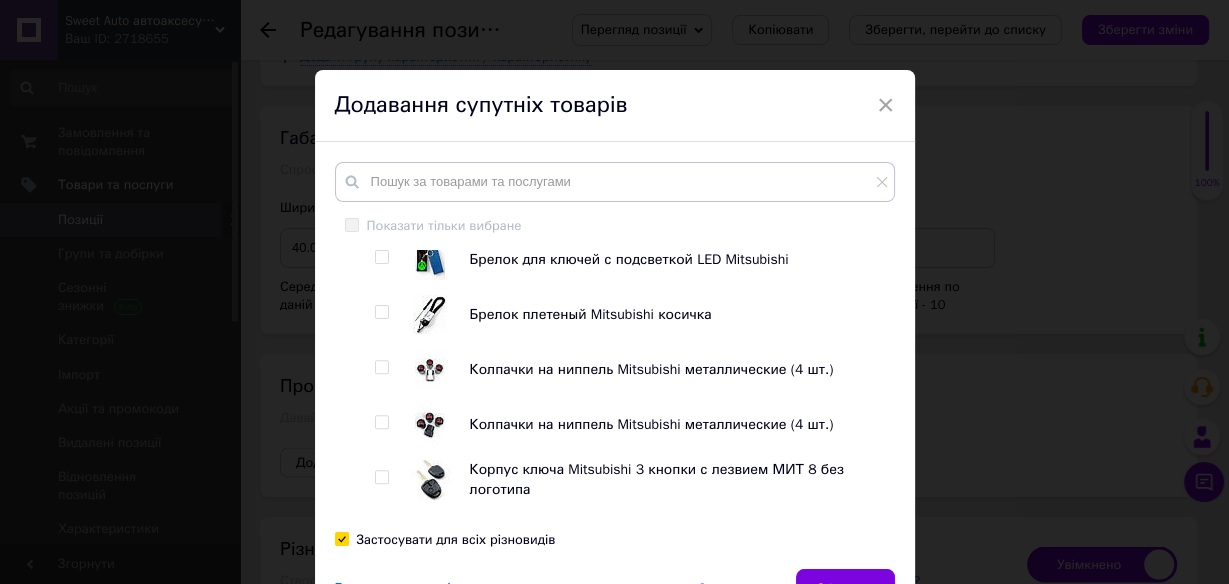 scroll, scrollTop: 640, scrollLeft: 0, axis: vertical 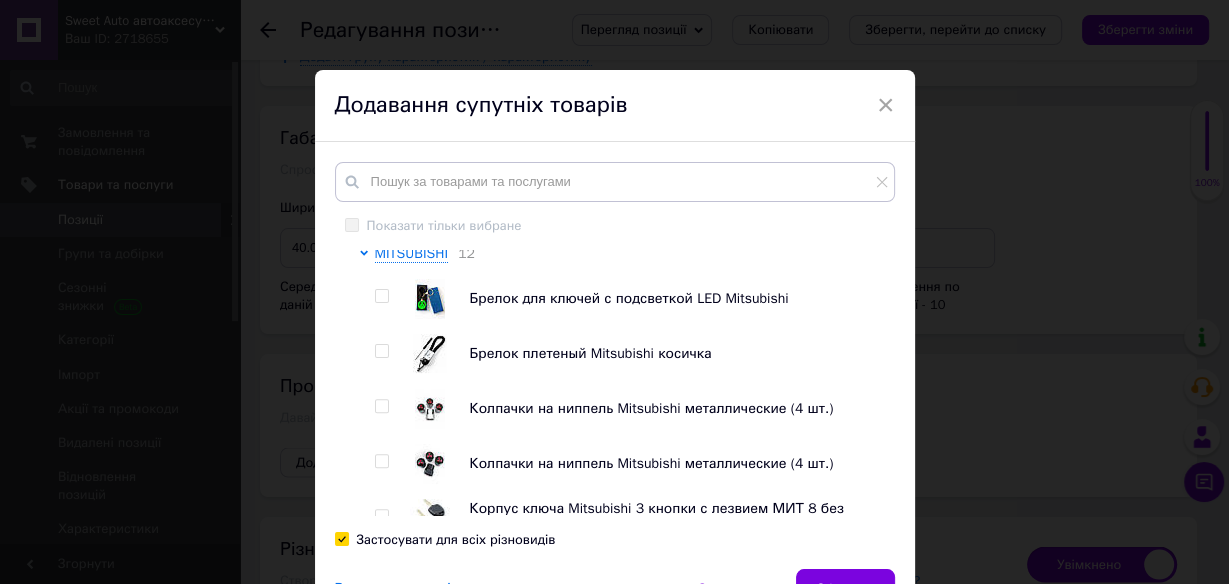 click at bounding box center [381, 296] 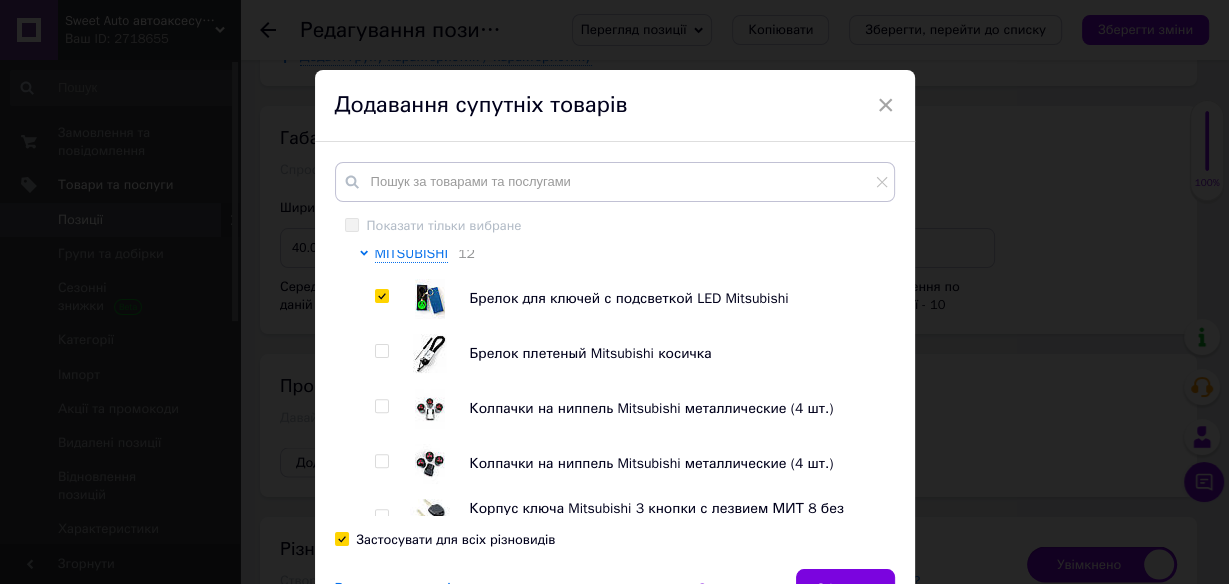 checkbox on "true" 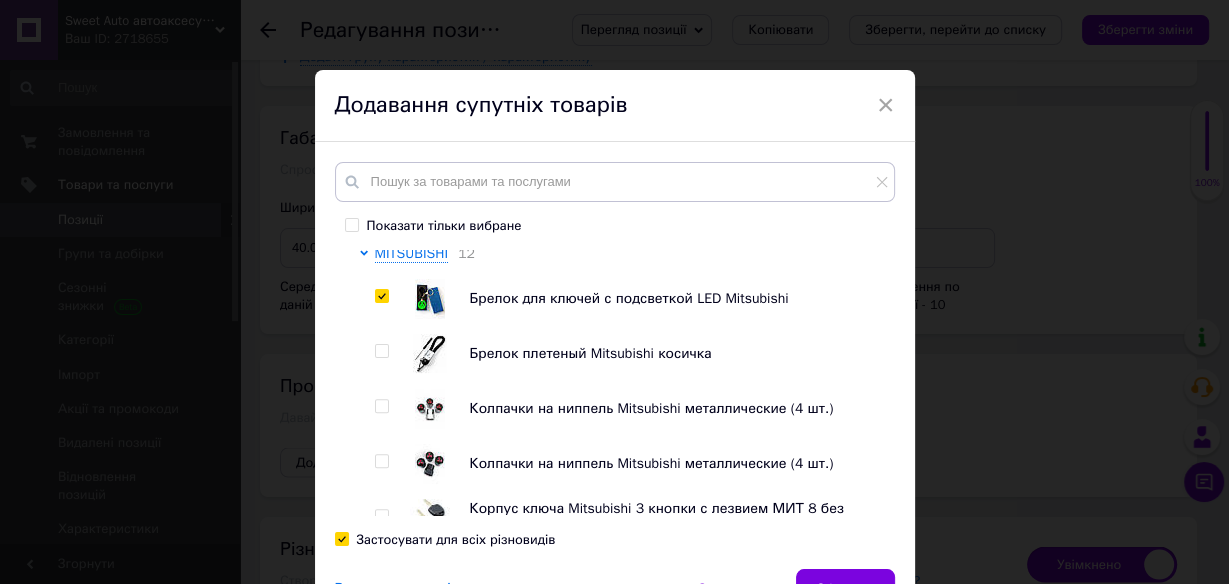click at bounding box center (381, 351) 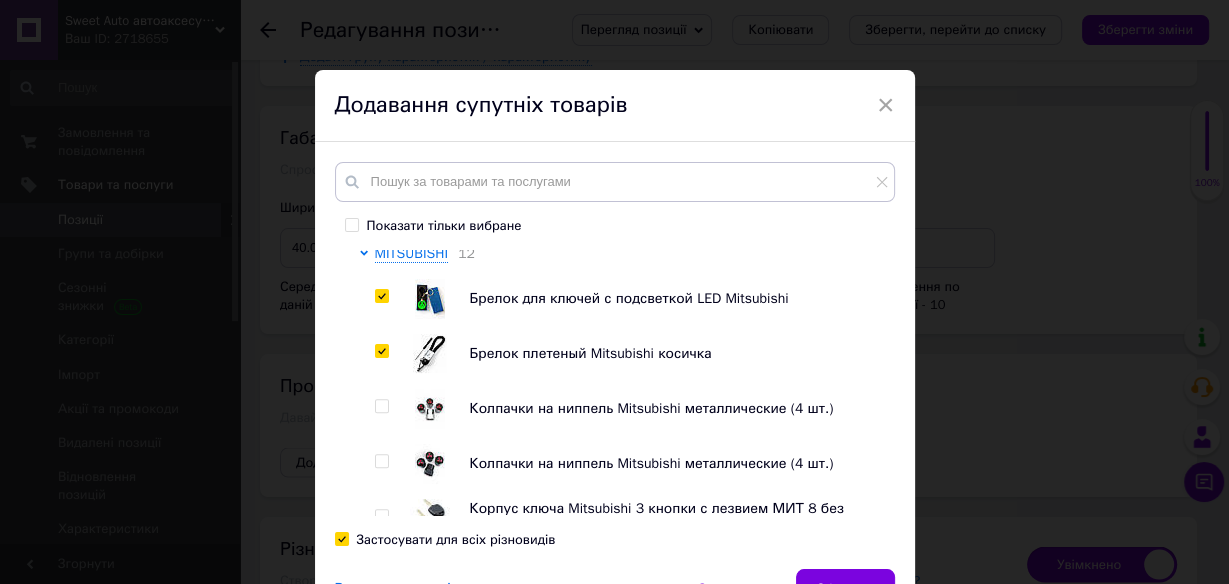 checkbox on "true" 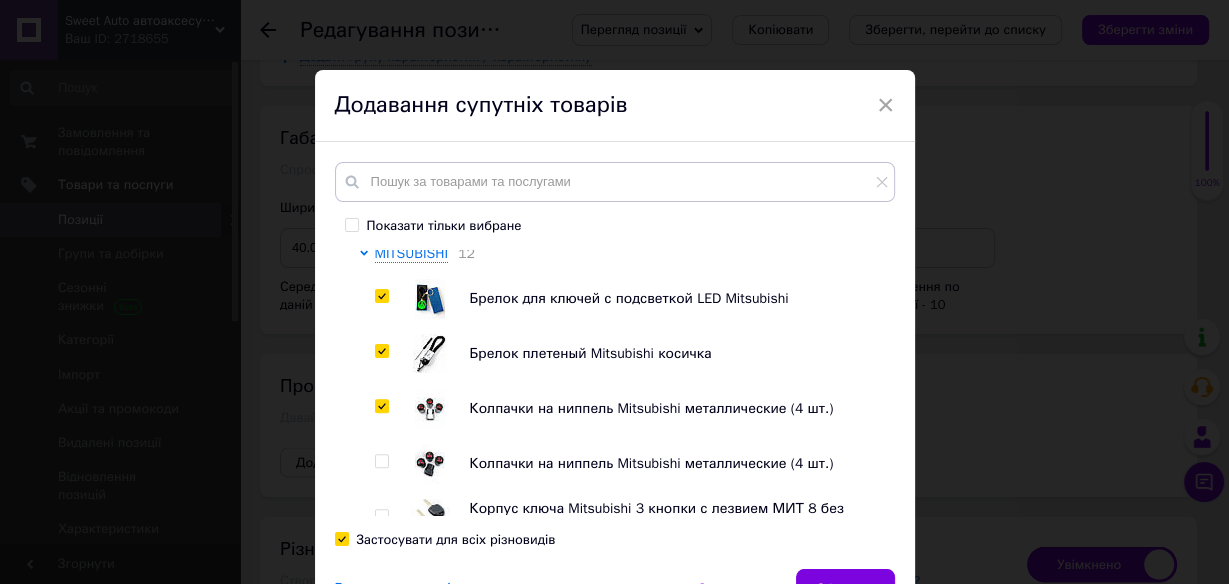 checkbox on "true" 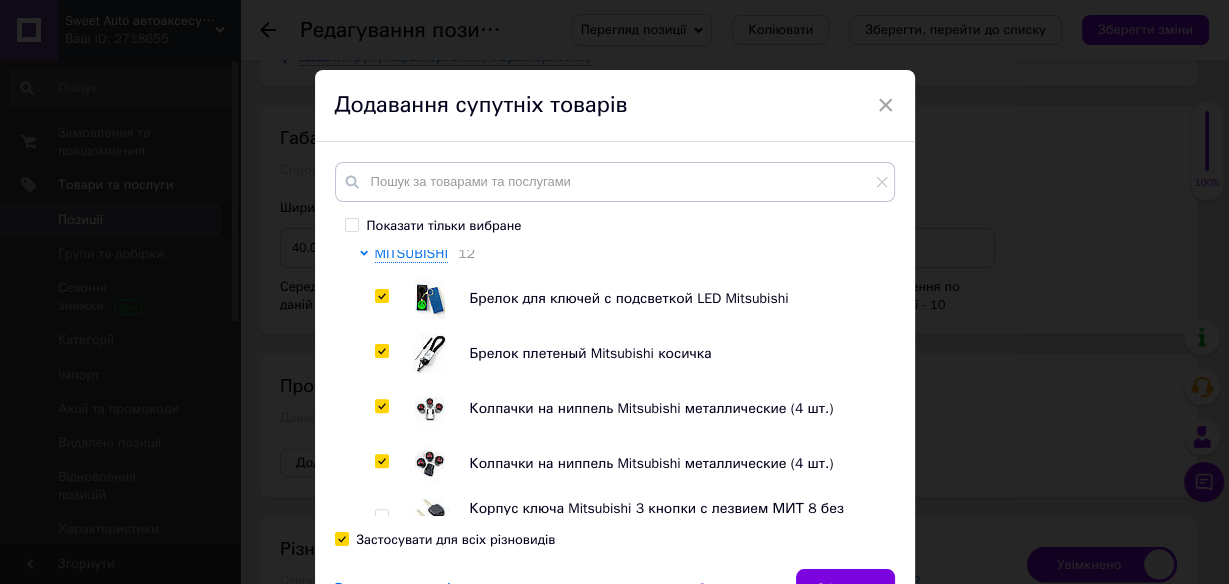 checkbox on "true" 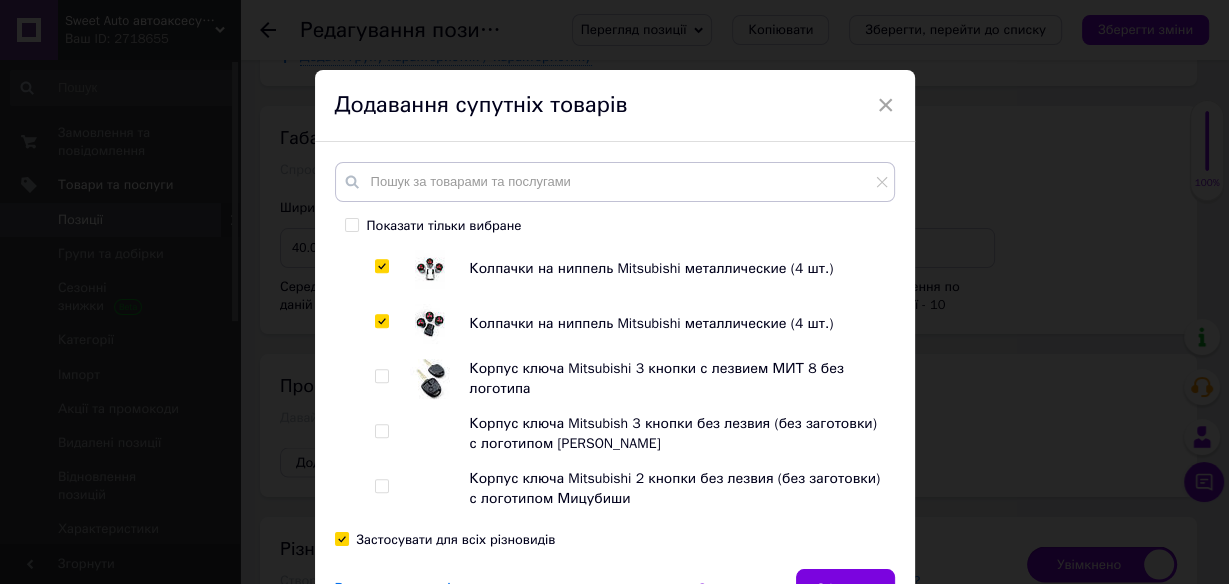 scroll, scrollTop: 800, scrollLeft: 0, axis: vertical 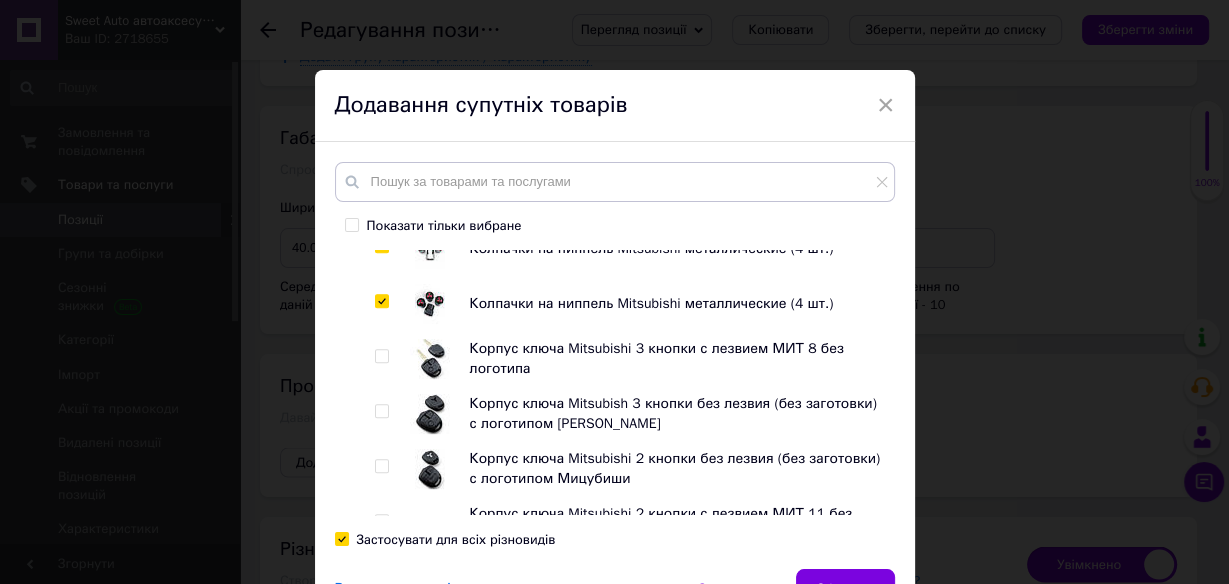 click at bounding box center [381, 356] 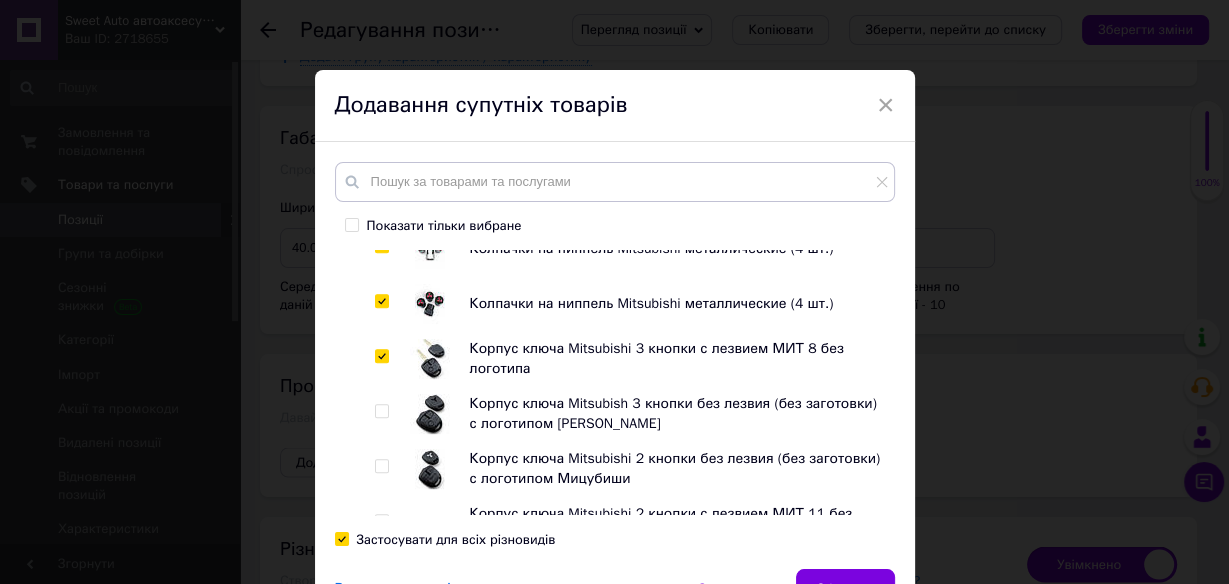 checkbox on "true" 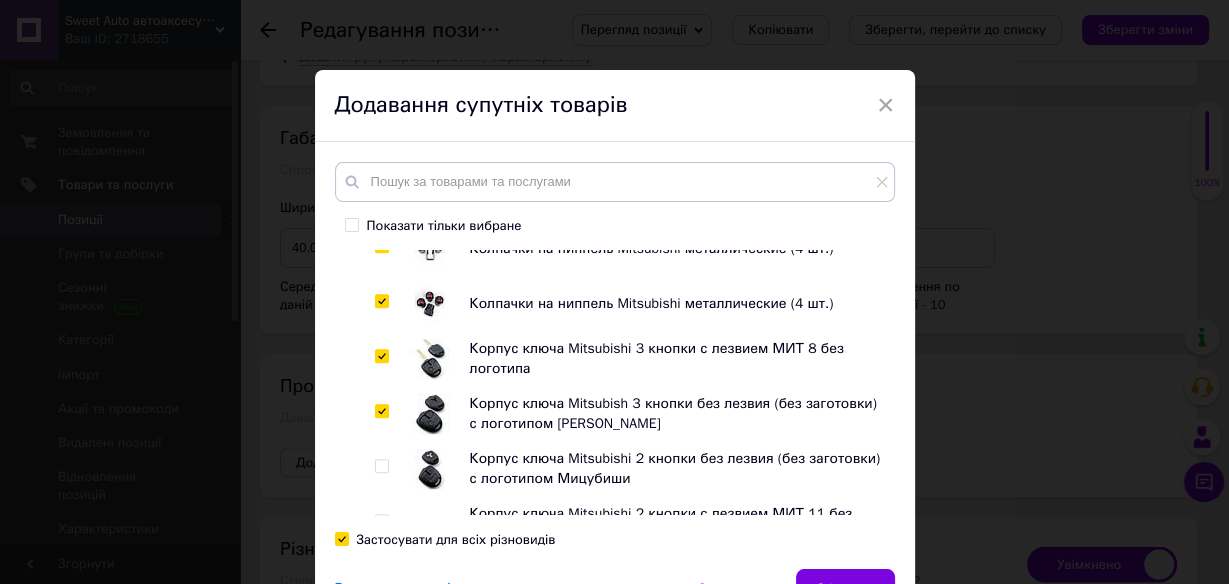 checkbox on "true" 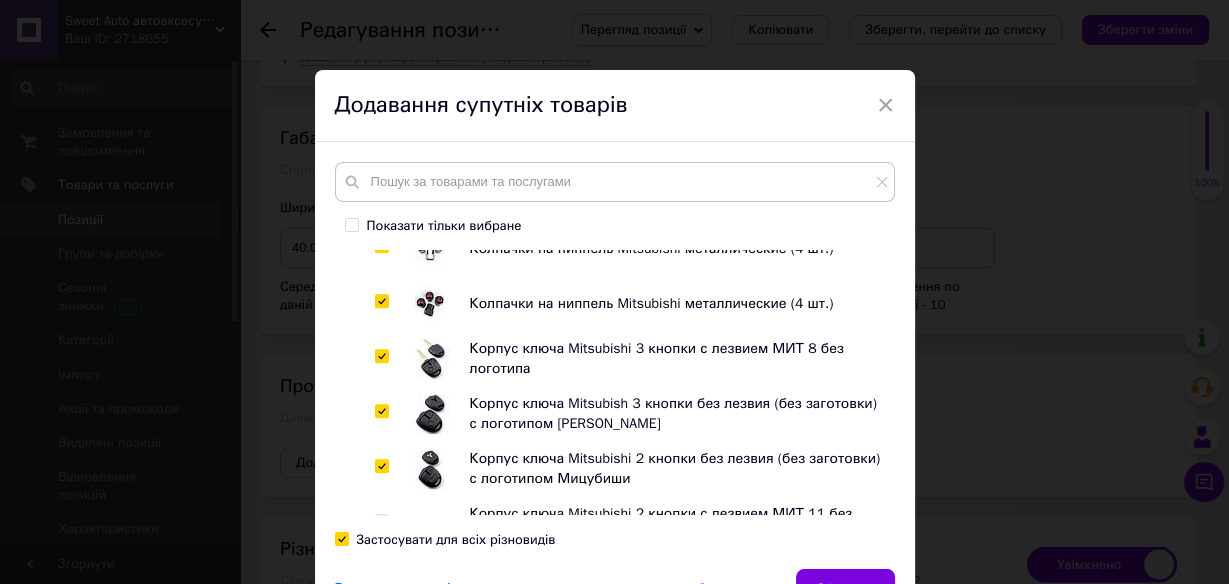 checkbox on "true" 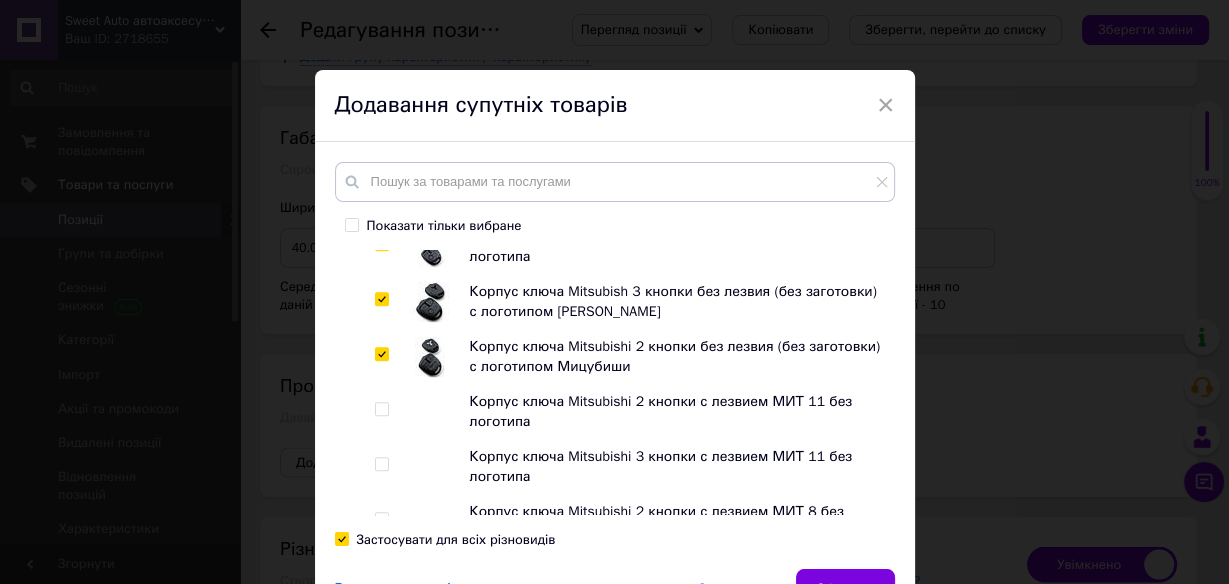 scroll, scrollTop: 960, scrollLeft: 0, axis: vertical 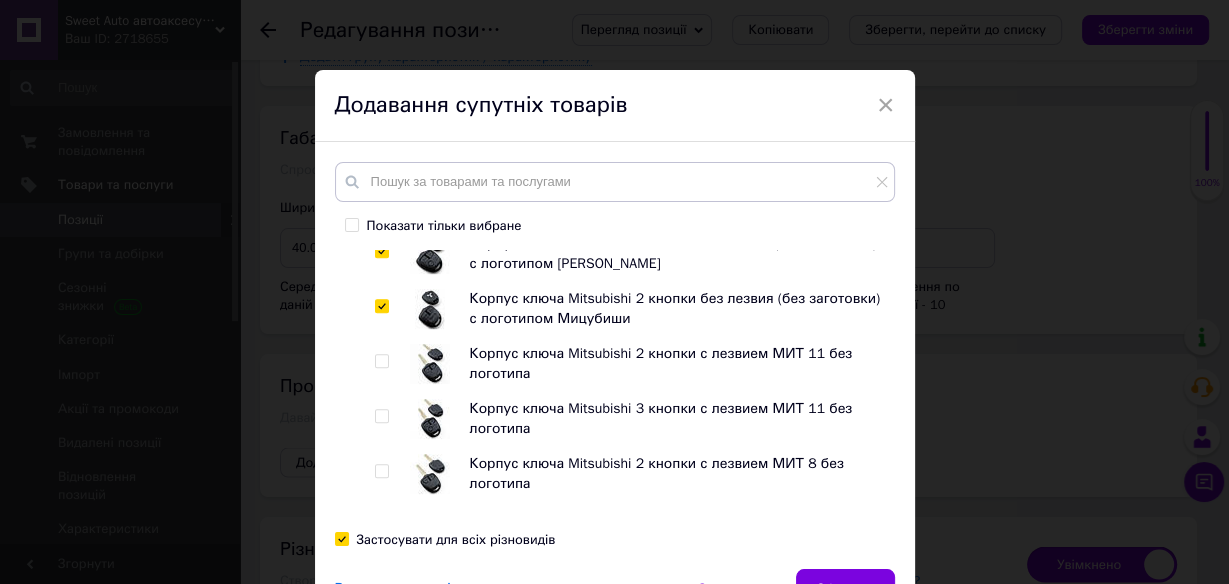 click at bounding box center [381, 361] 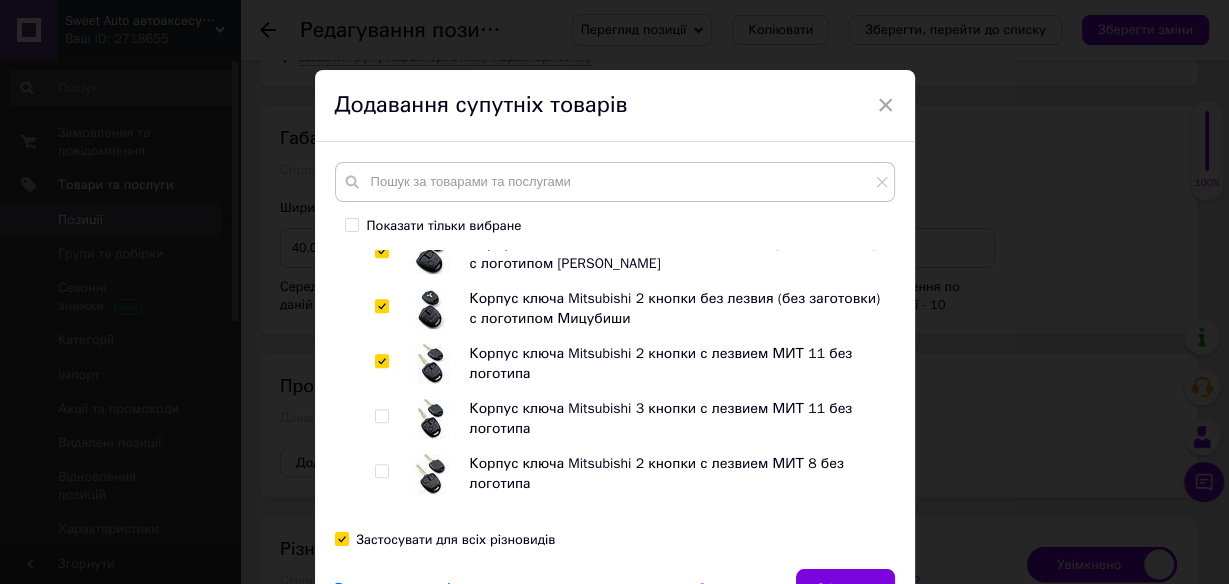 checkbox on "true" 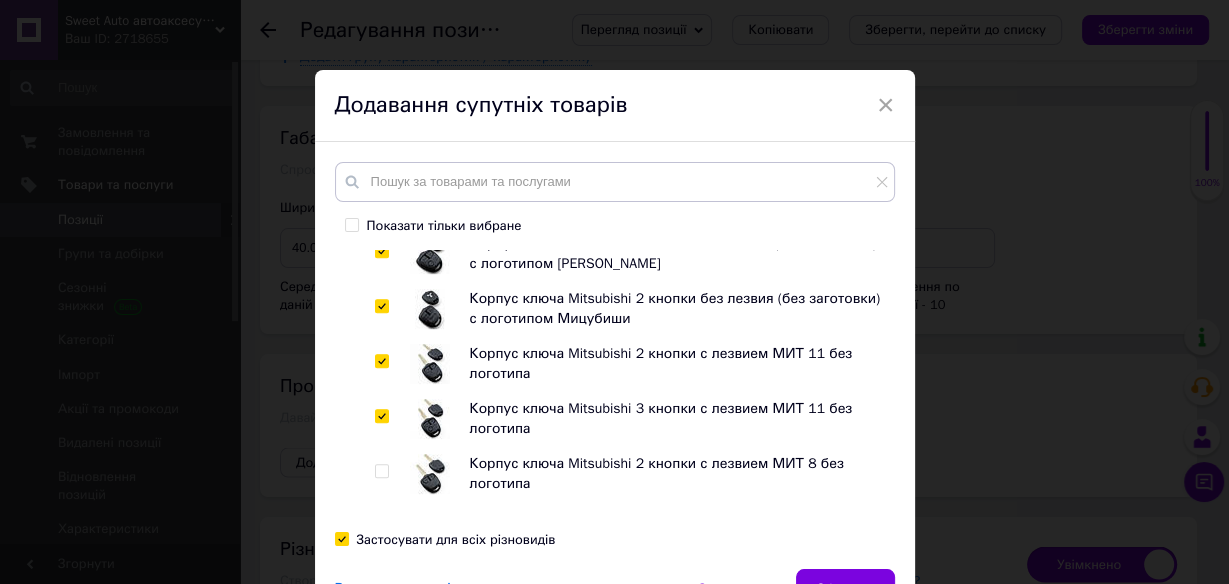 checkbox on "true" 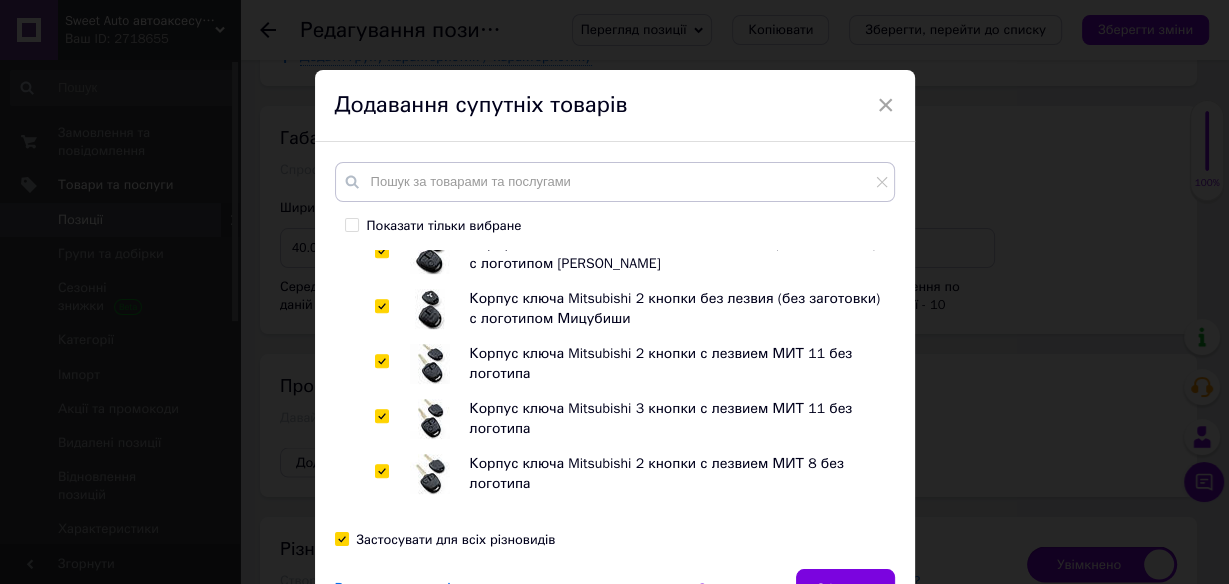 checkbox on "true" 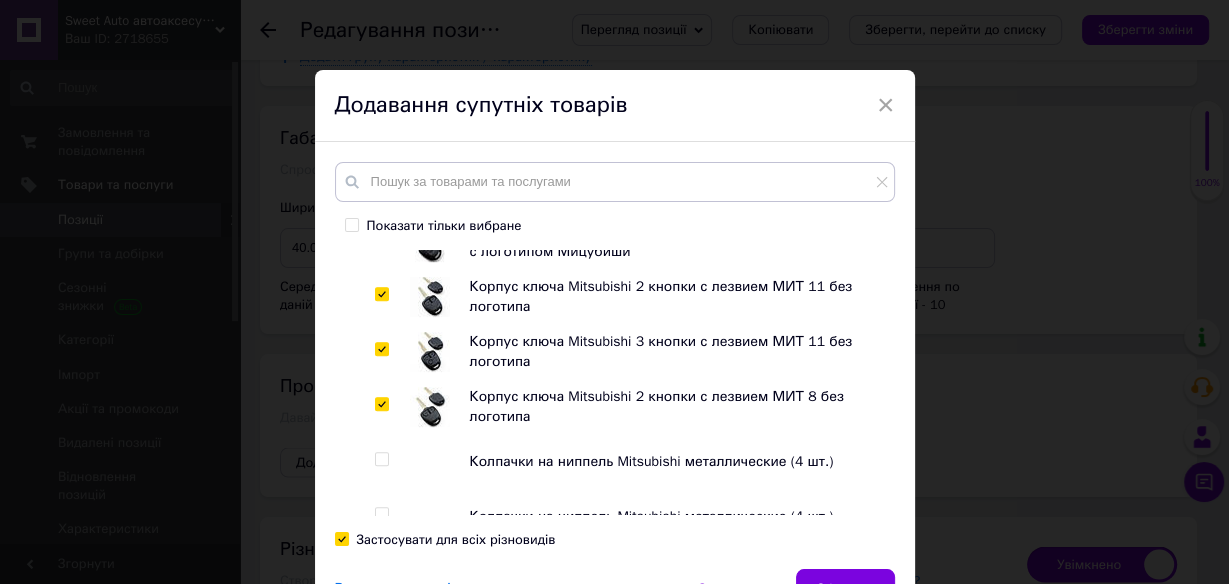 scroll, scrollTop: 1200, scrollLeft: 0, axis: vertical 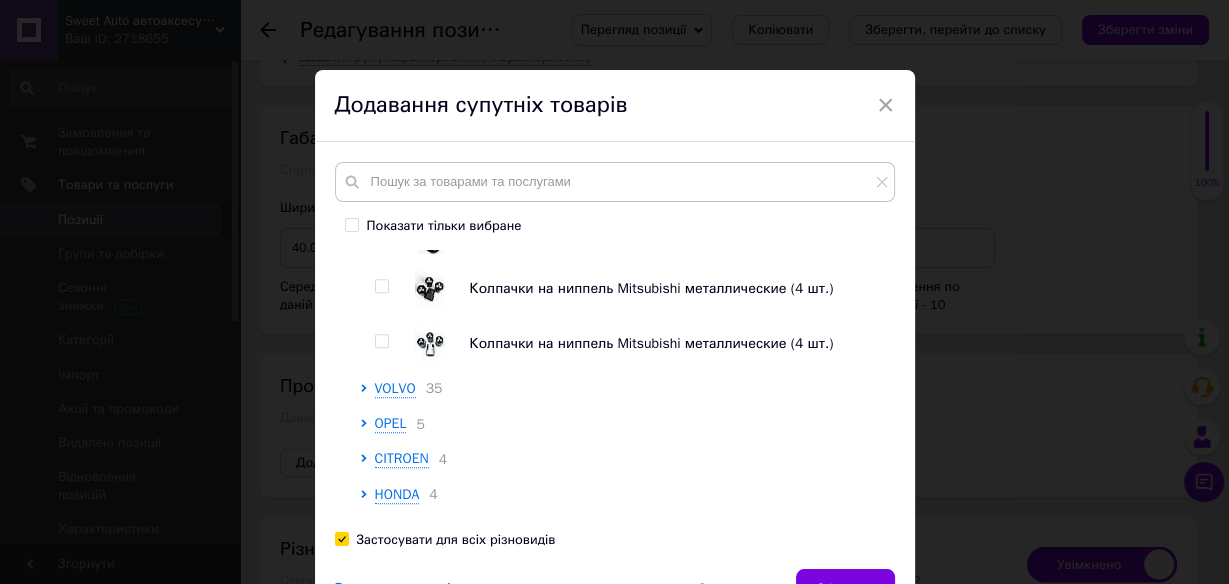 click at bounding box center (381, 286) 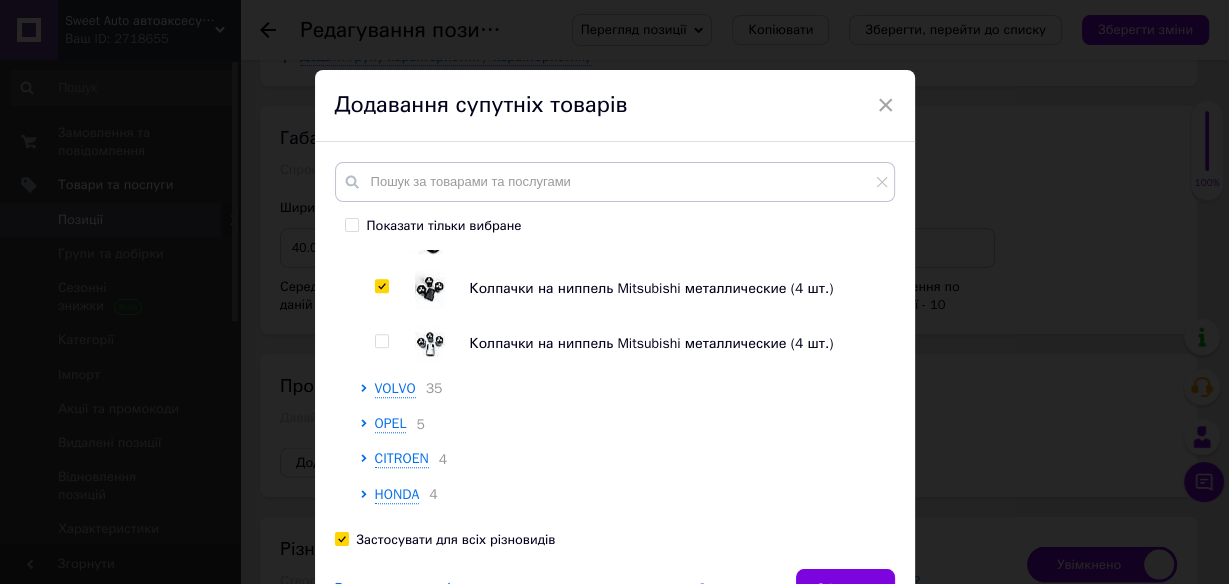 checkbox on "true" 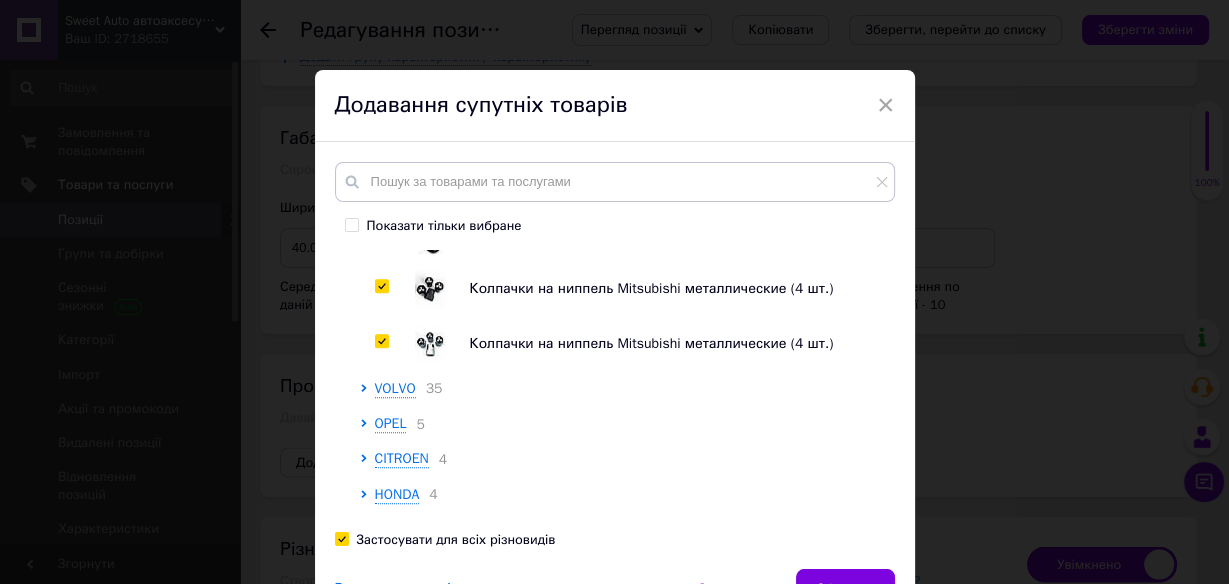 checkbox on "true" 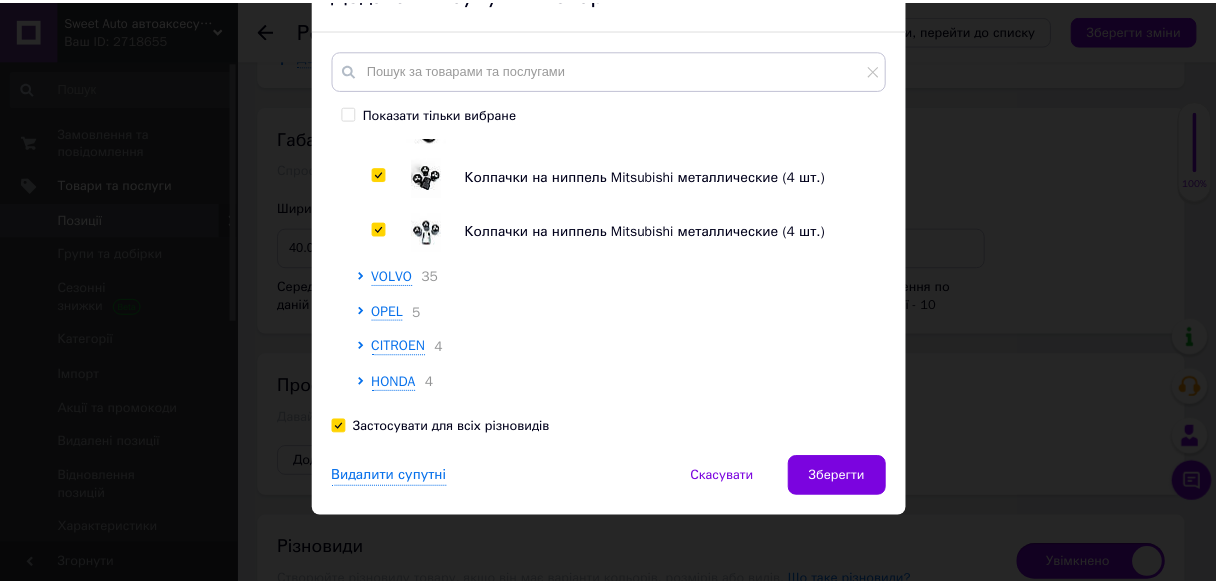 scroll, scrollTop: 114, scrollLeft: 0, axis: vertical 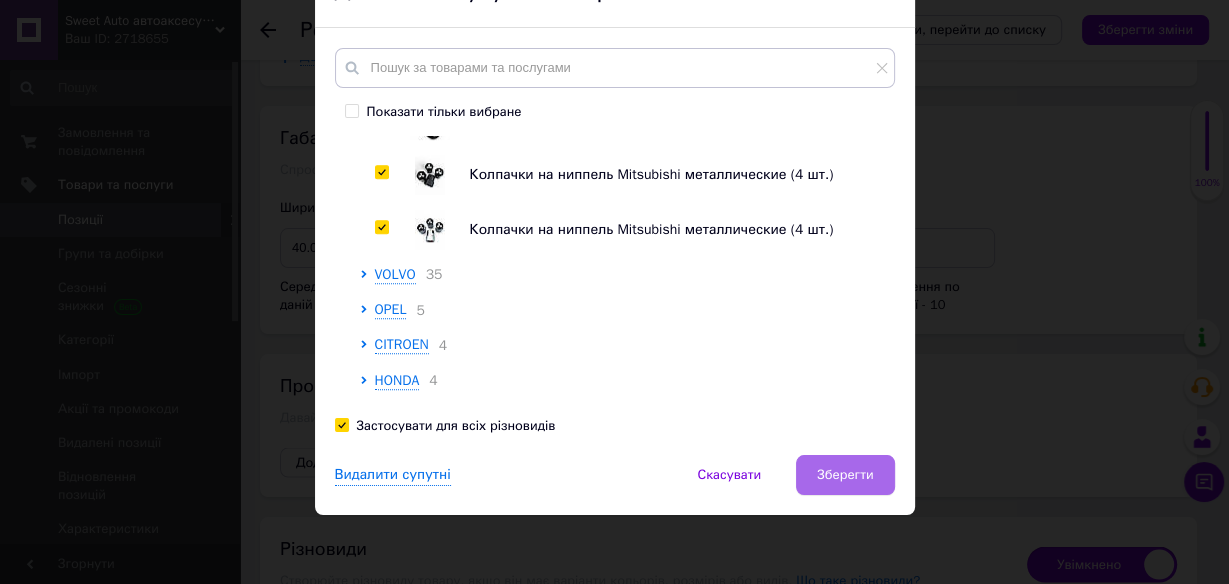 click on "Зберегти" at bounding box center (845, 475) 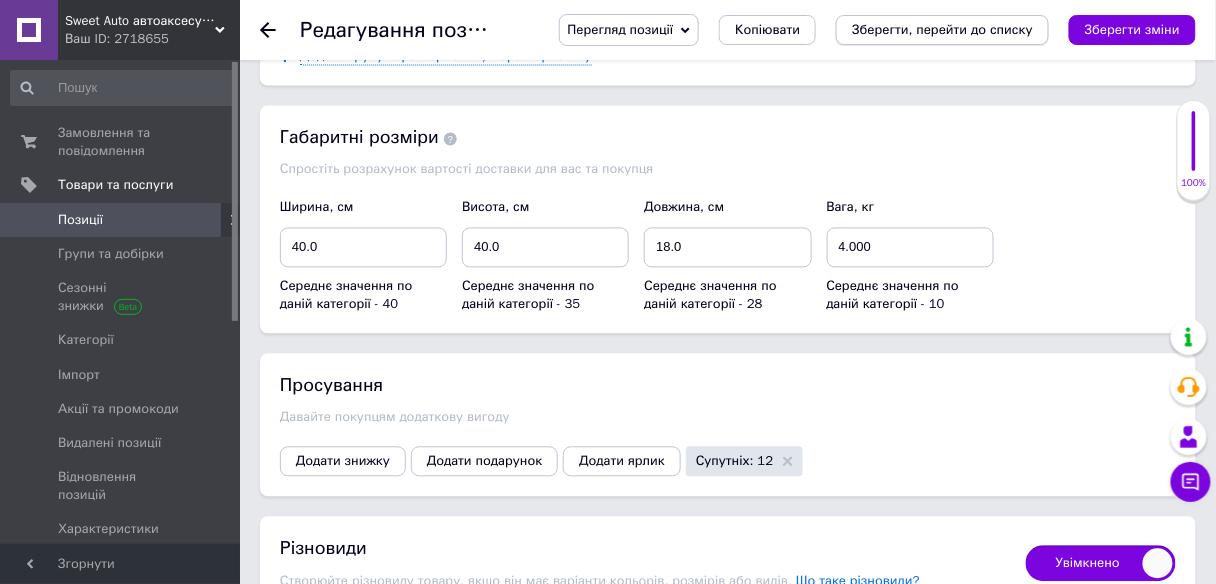 click on "Зберегти, перейти до списку" at bounding box center [942, 29] 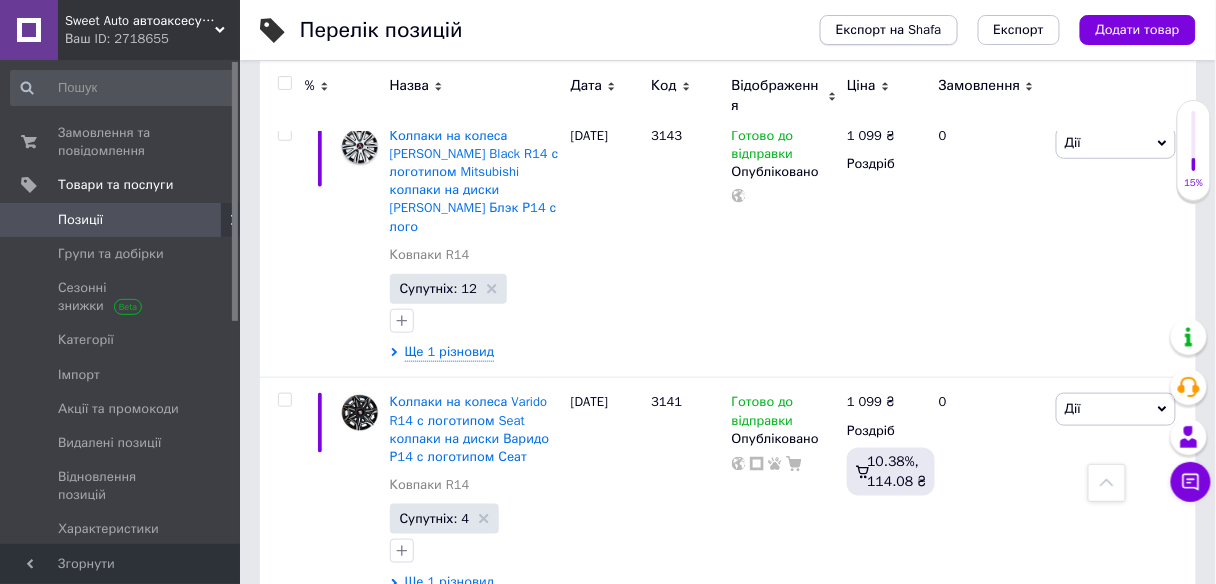 scroll, scrollTop: 240, scrollLeft: 0, axis: vertical 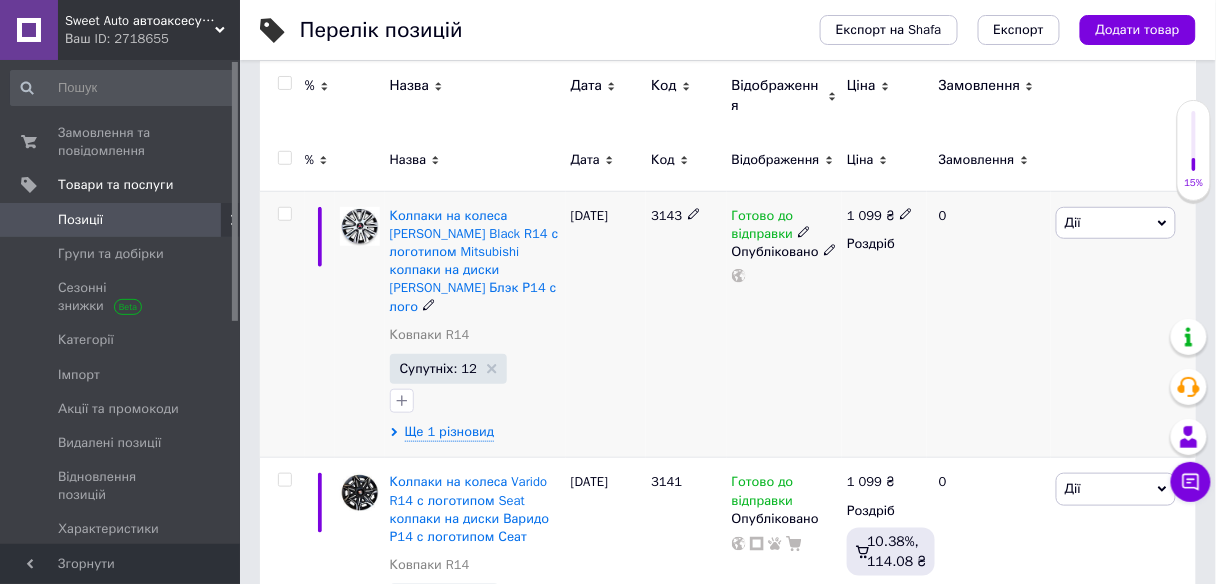 click 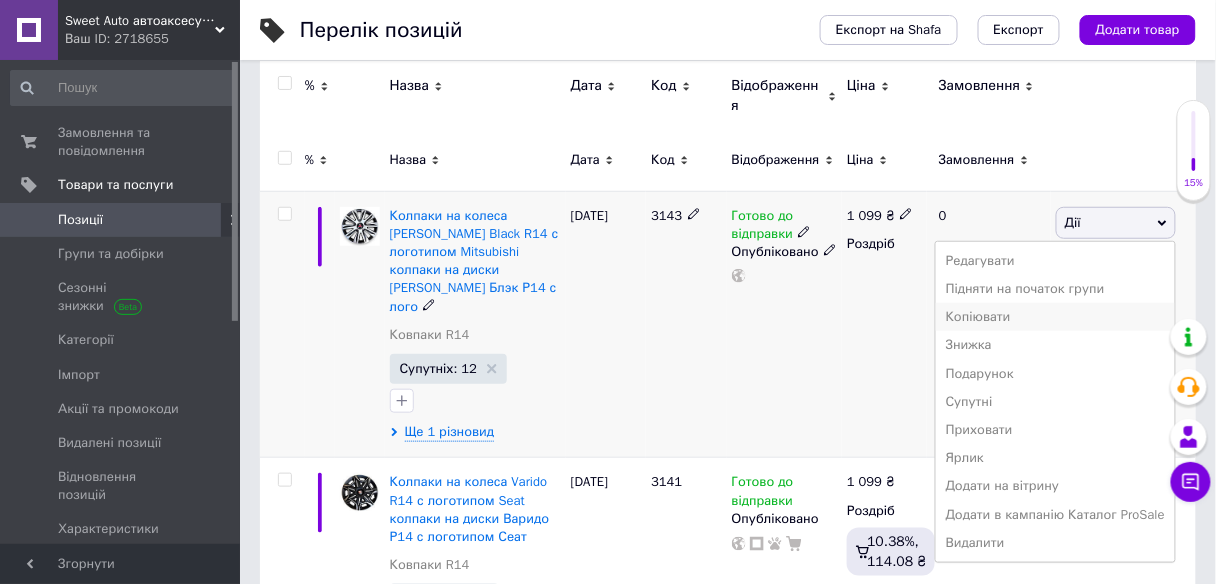 click on "Копіювати" at bounding box center [1055, 317] 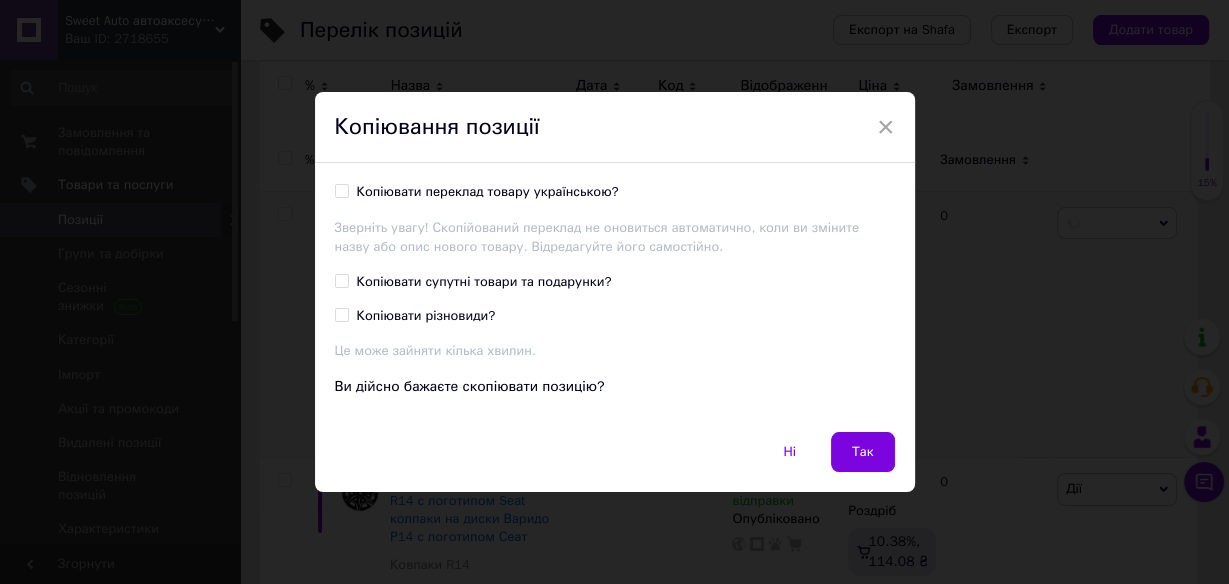 drag, startPoint x: 341, startPoint y: 319, endPoint x: 335, endPoint y: 293, distance: 26.683329 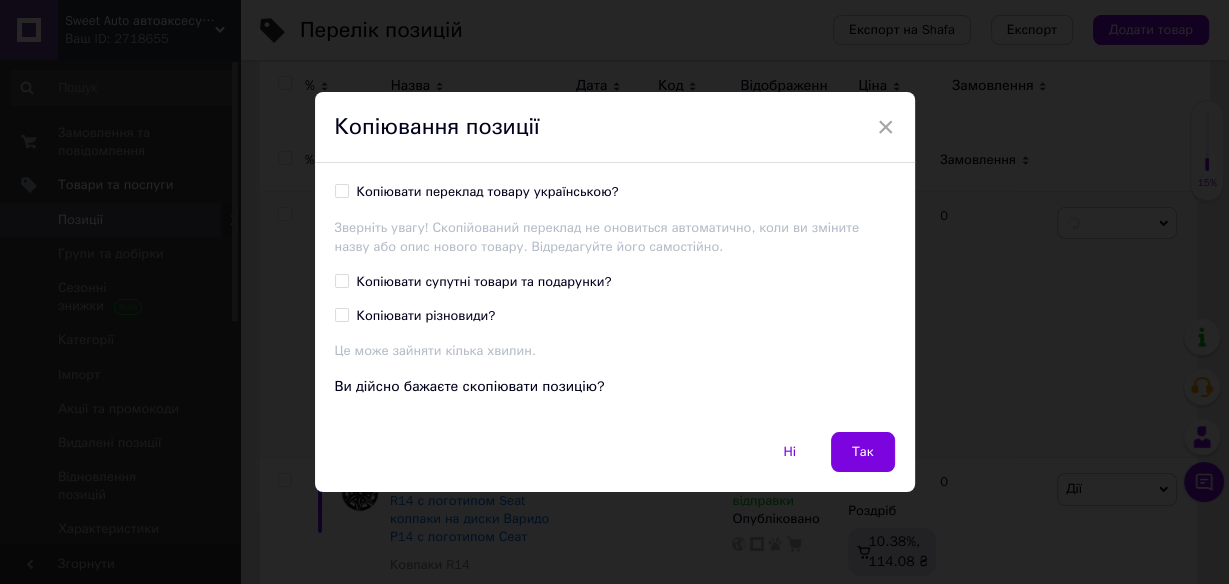 click on "Копіювати різновиди?" at bounding box center (341, 314) 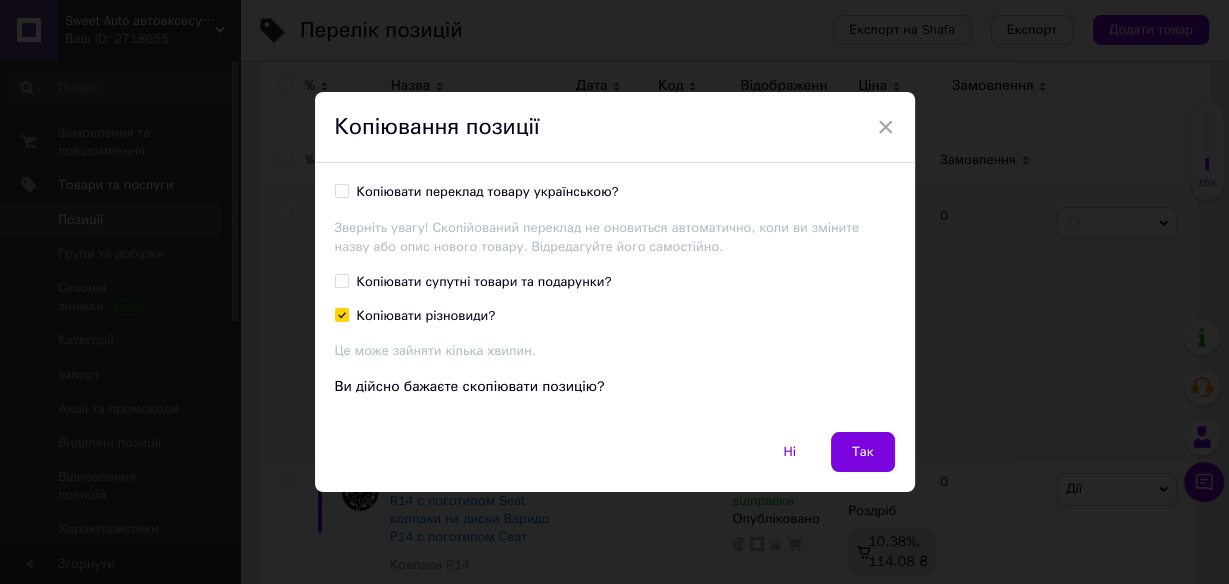 checkbox on "true" 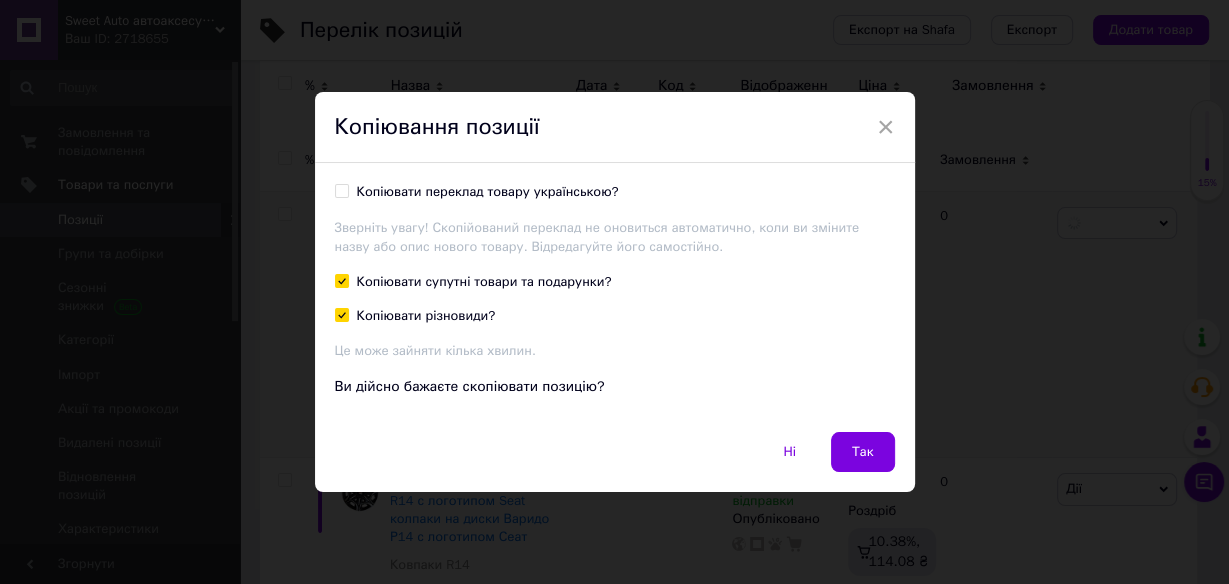checkbox on "true" 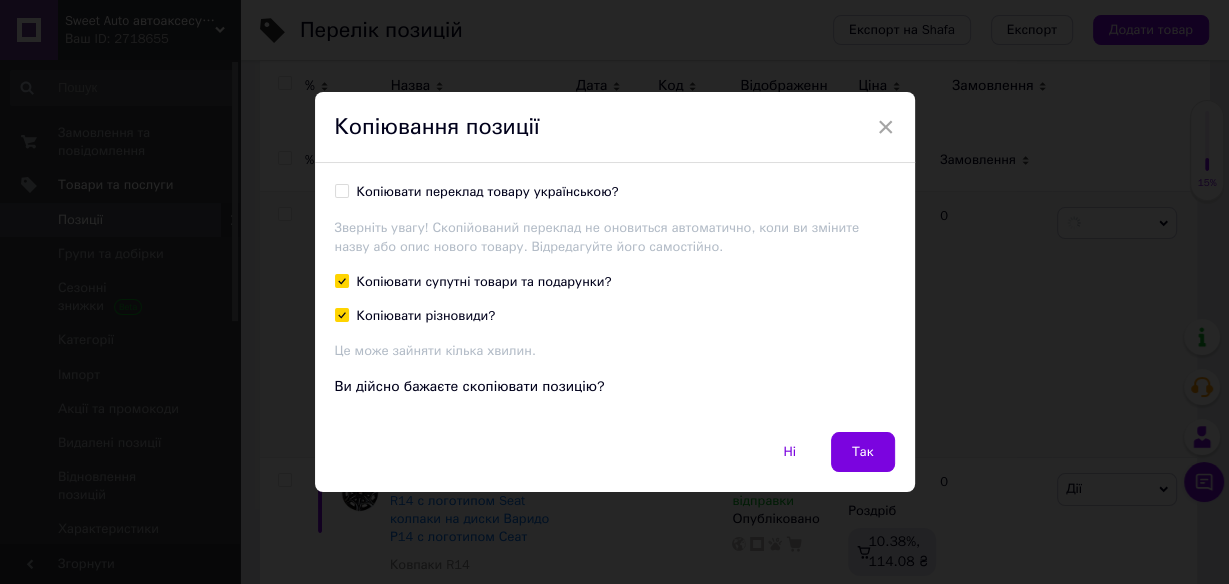 click on "Копіювати переклад товару українською?" at bounding box center (341, 190) 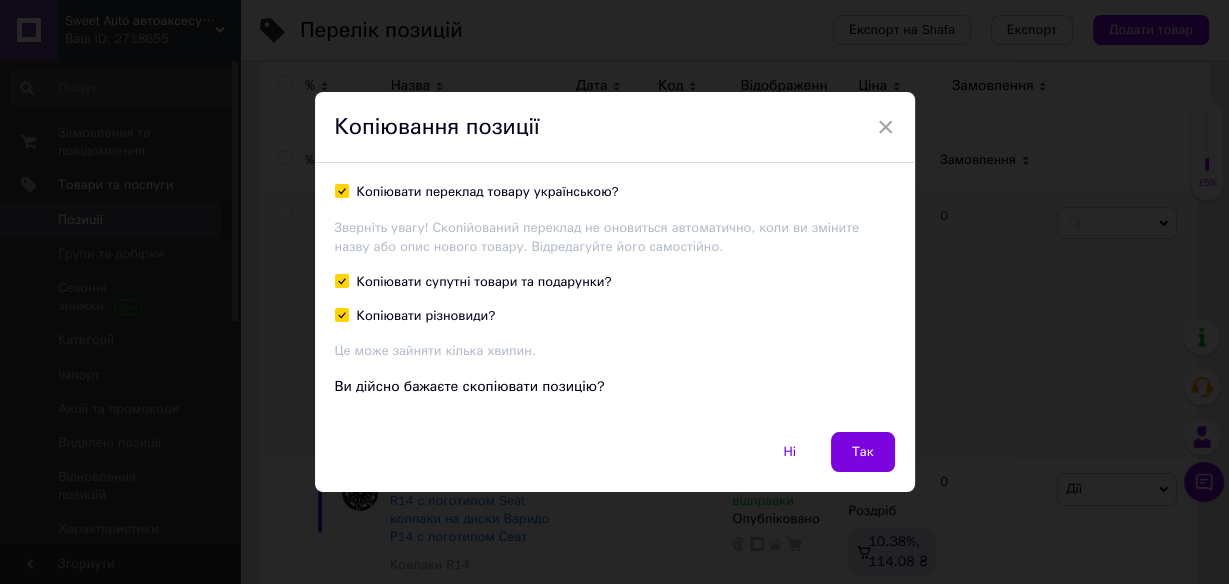 checkbox on "true" 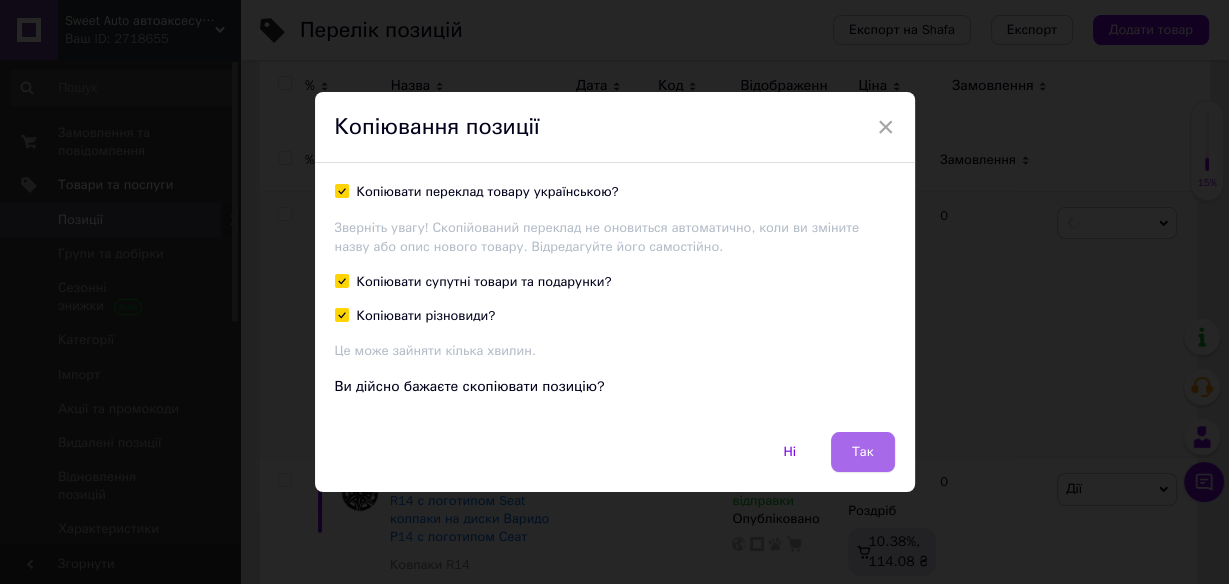 click on "Так" at bounding box center (863, 452) 